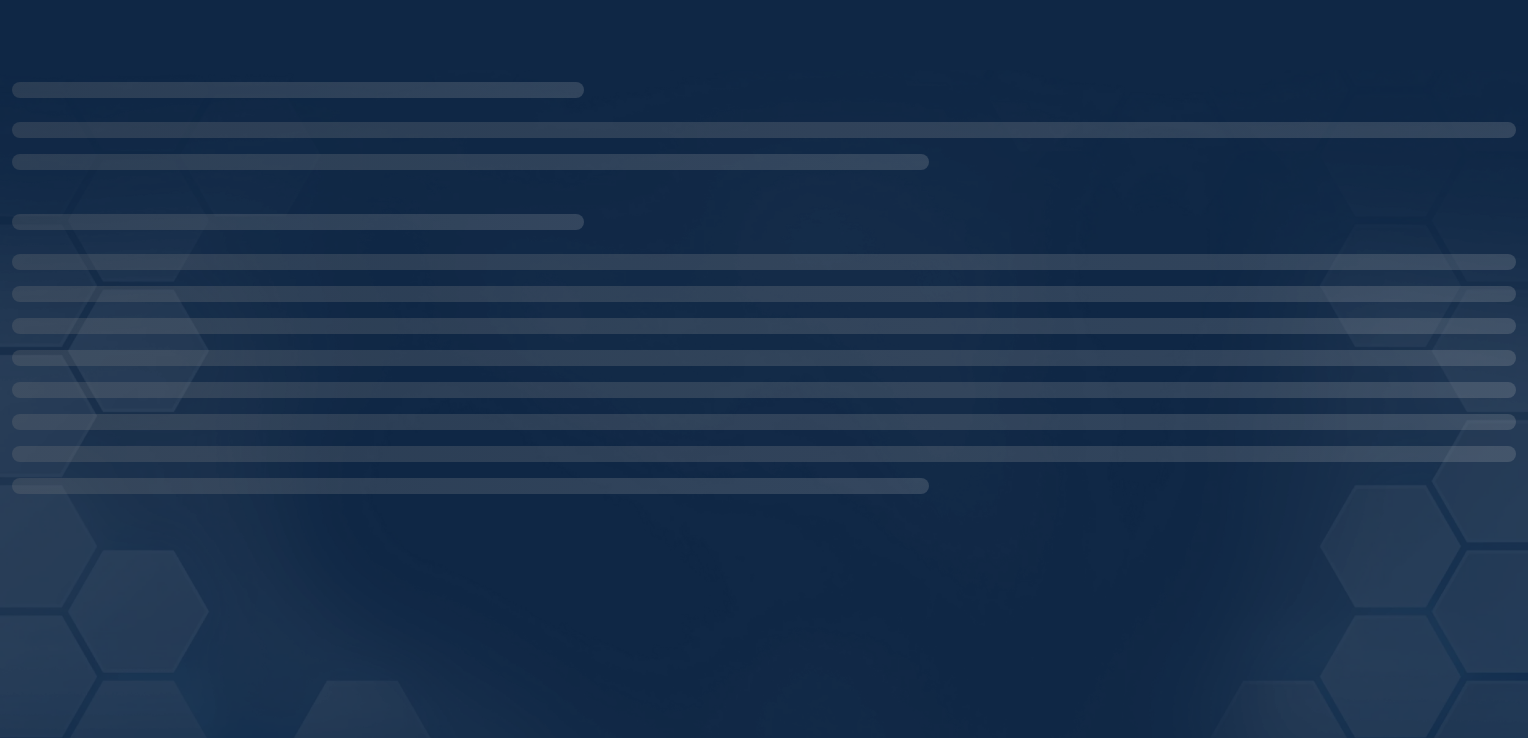 scroll, scrollTop: 0, scrollLeft: 0, axis: both 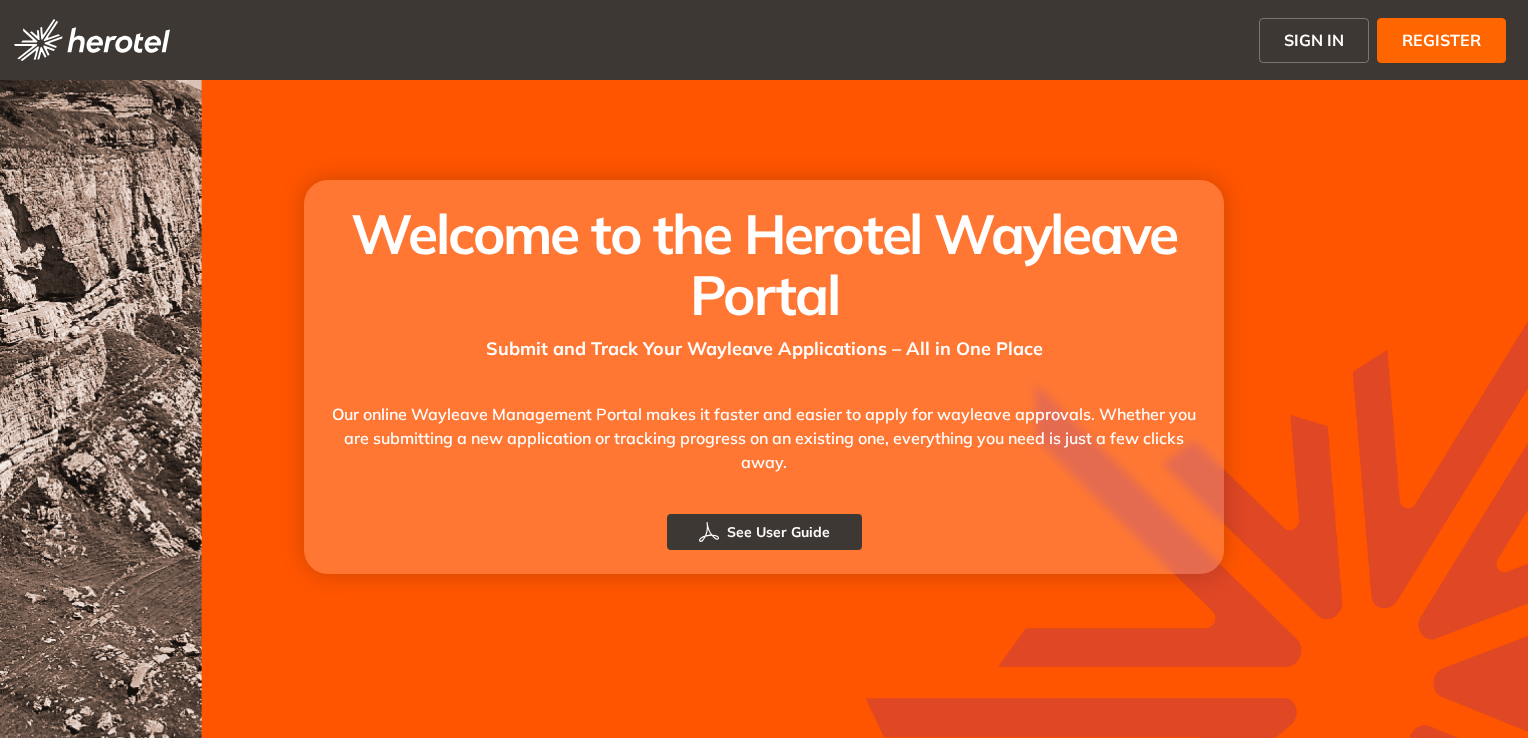 click on "Welcome to the Herotel Wayleave Portal Submit and Track Your Wayleave Applications – All in One Place Our online Wayleave Management Portal makes it faster and easier to apply for wayleave approvals. Whether you are submitting a new application or tracking progress on an existing one, everything you need is just a few clicks away. See User Guide" at bounding box center (764, 377) 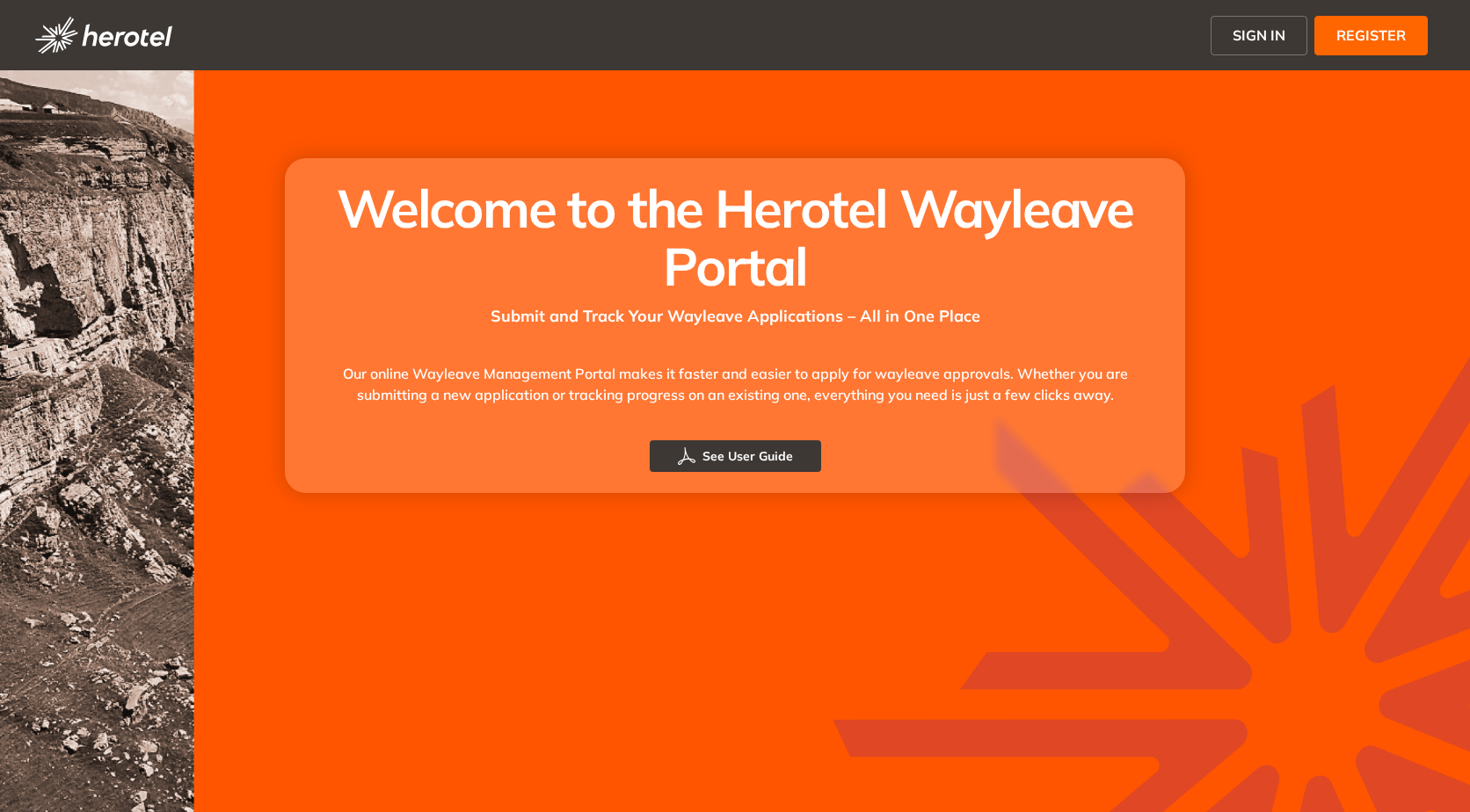click on "SIGN IN" at bounding box center (1259, 35) 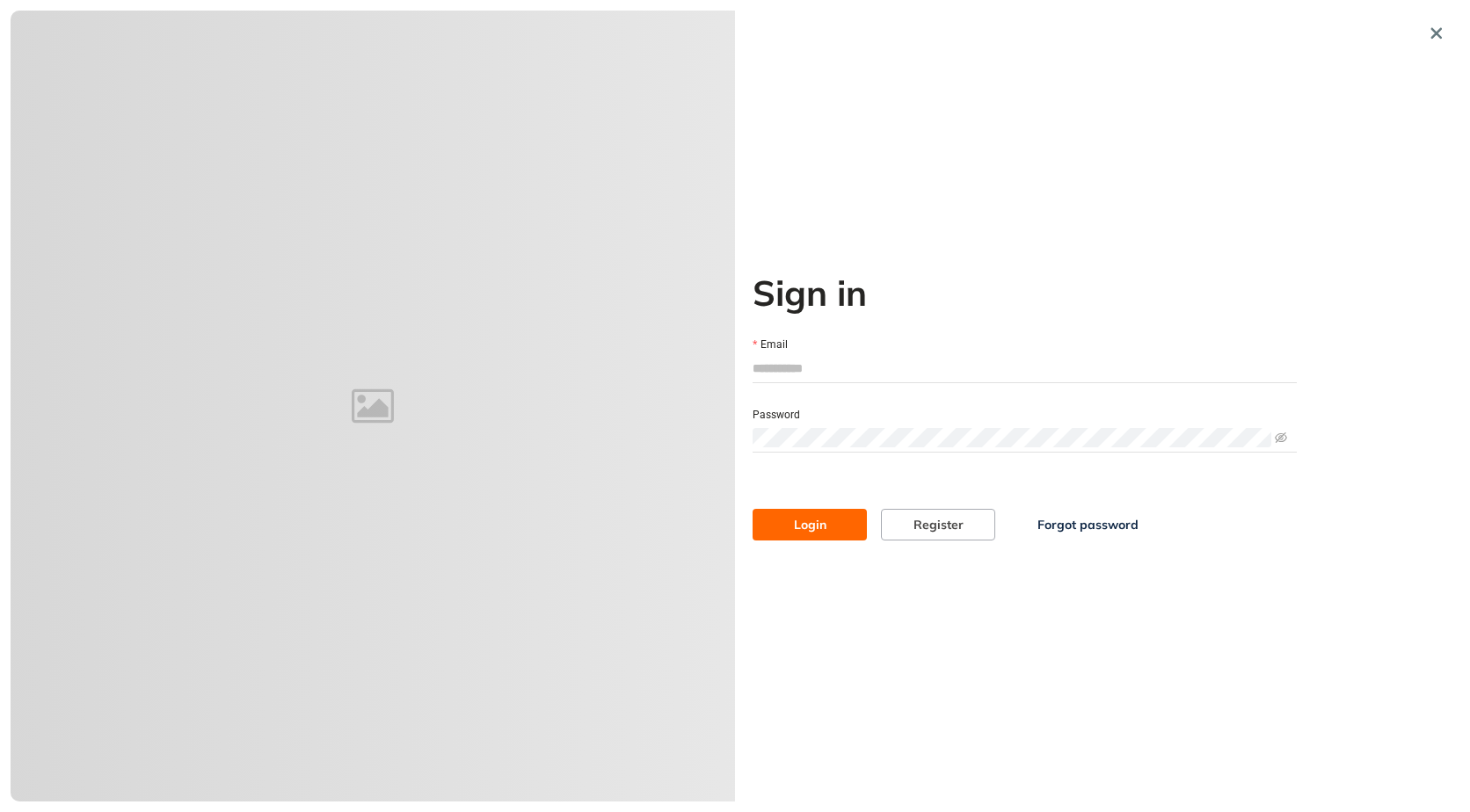 type on "**********" 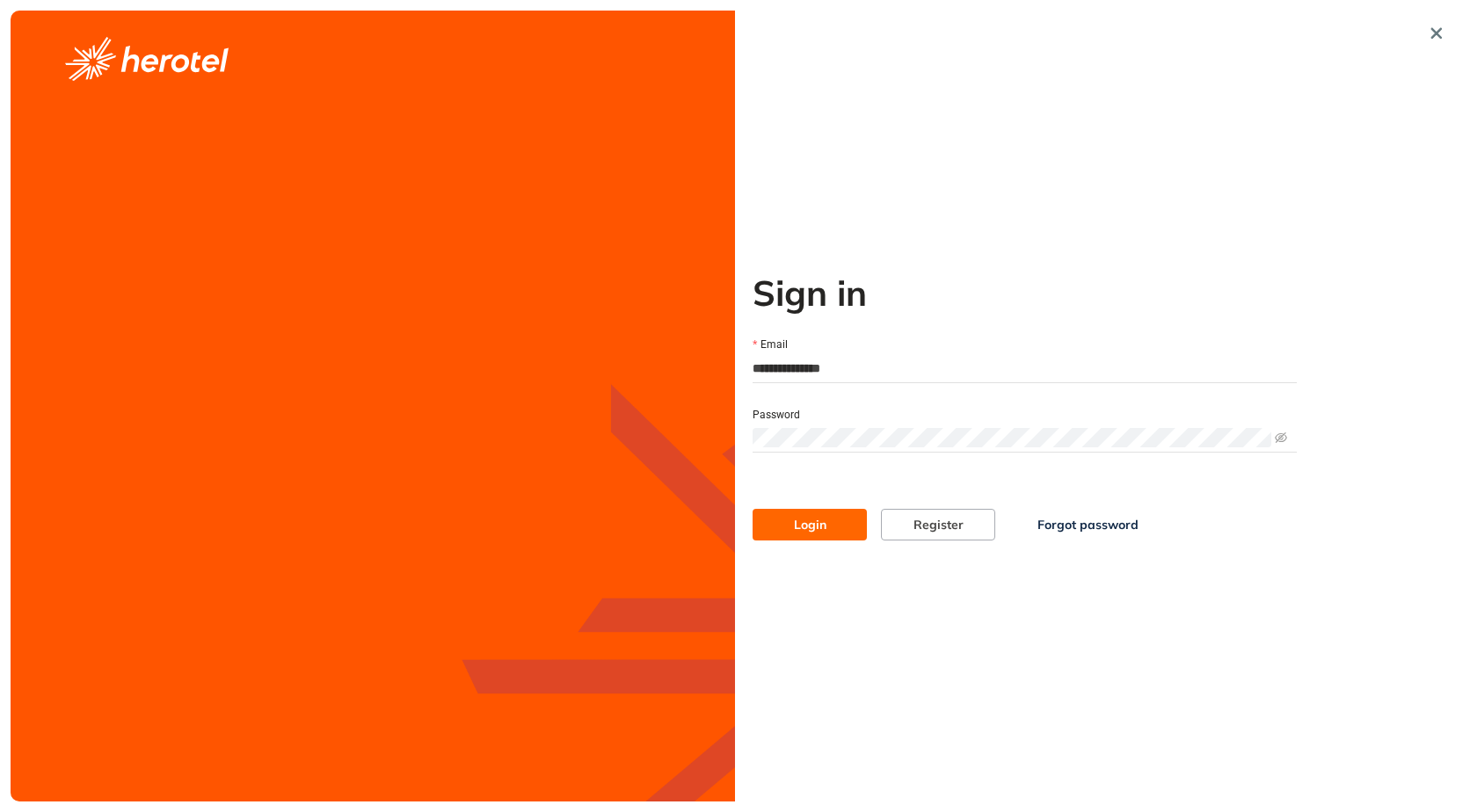 click on "Login" at bounding box center [810, 525] 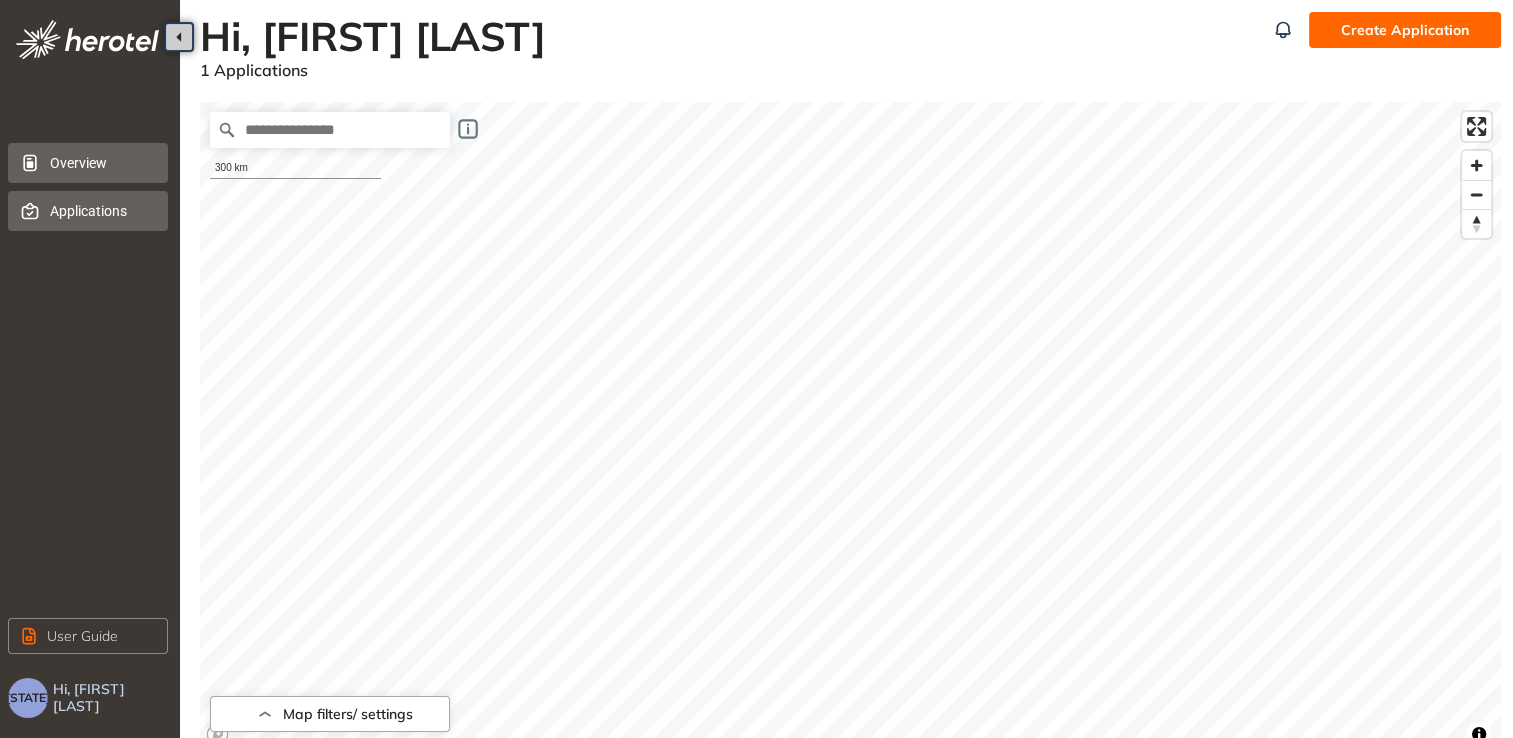 click on "Applications" at bounding box center [101, 211] 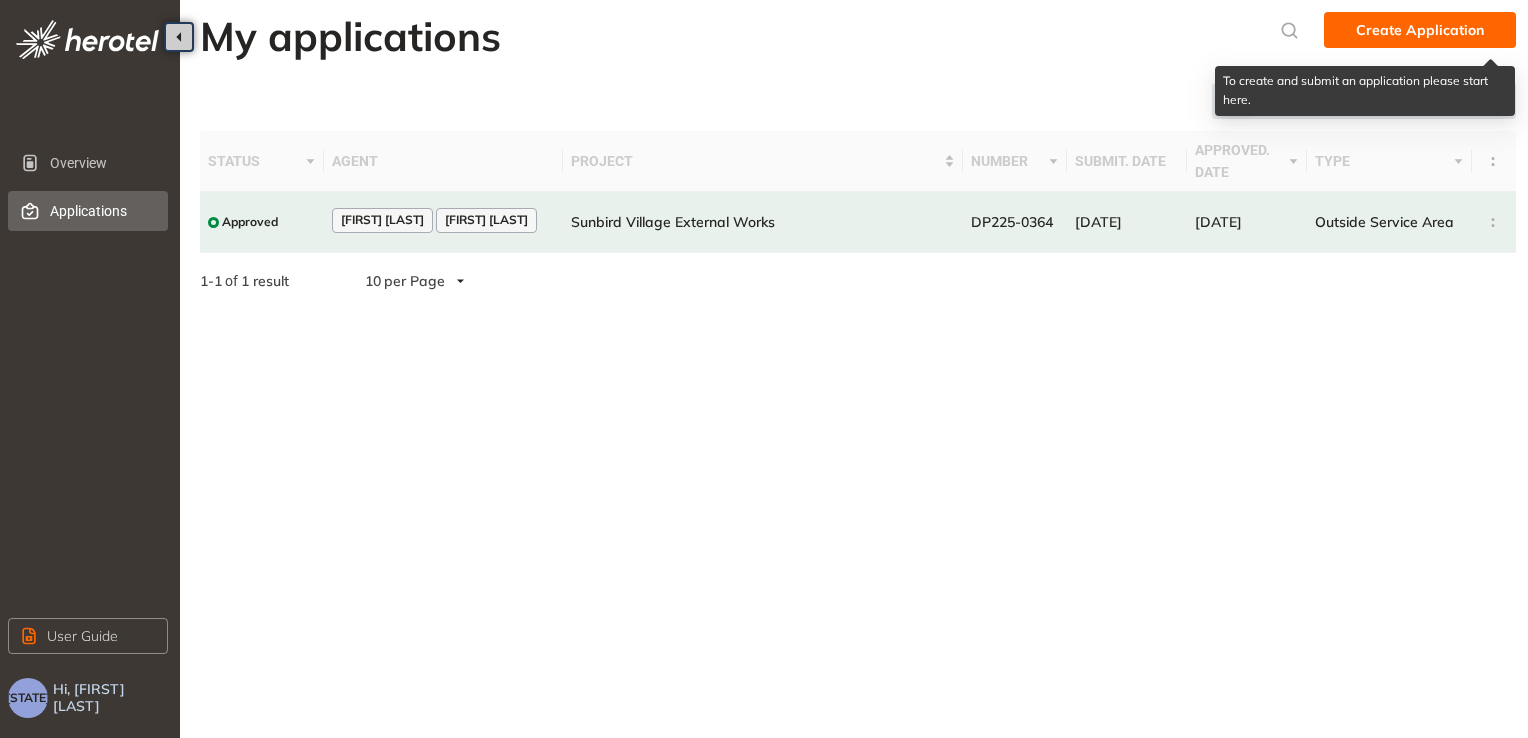 click on "Create Application" at bounding box center (1420, 30) 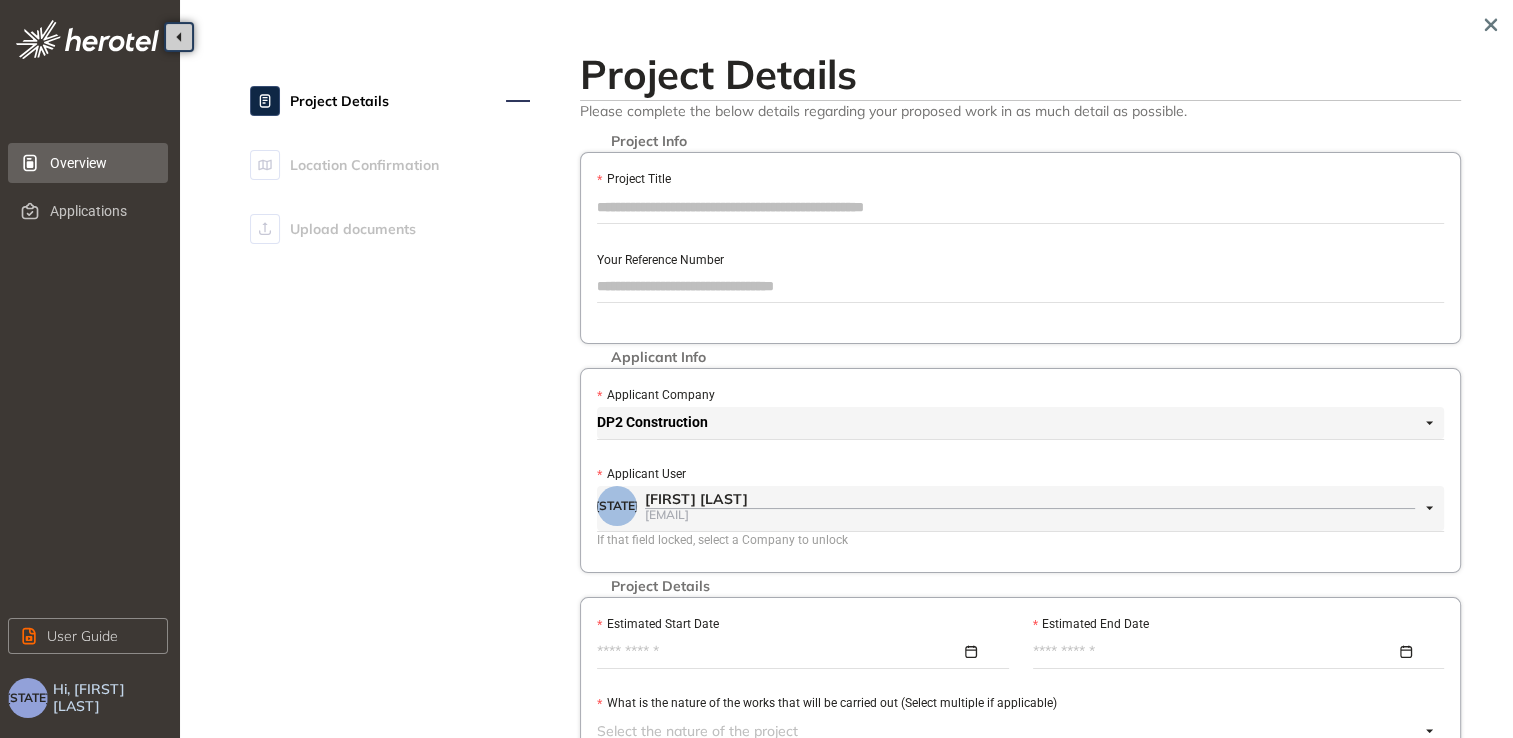 click on "Overview" at bounding box center [101, 163] 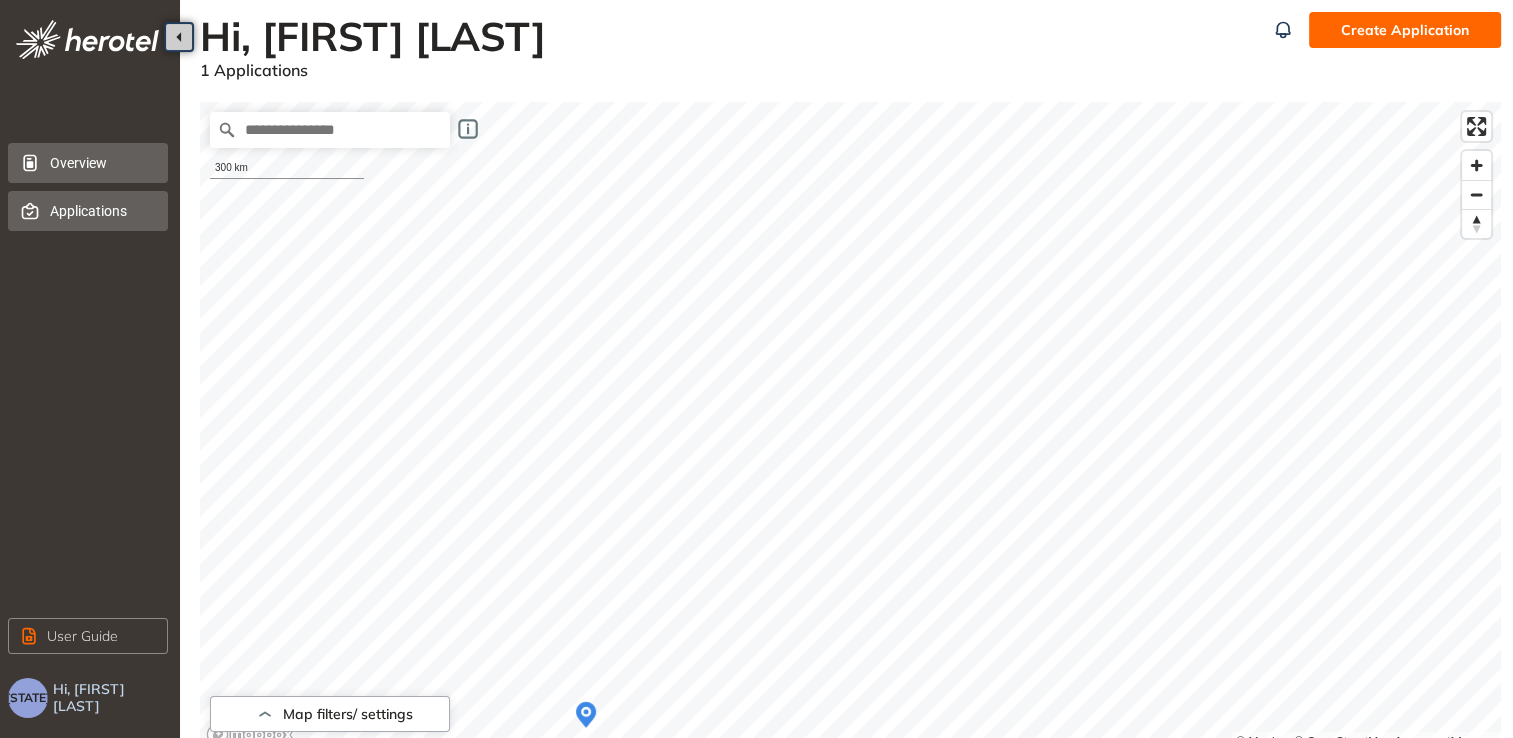 click on "Applications" at bounding box center [101, 211] 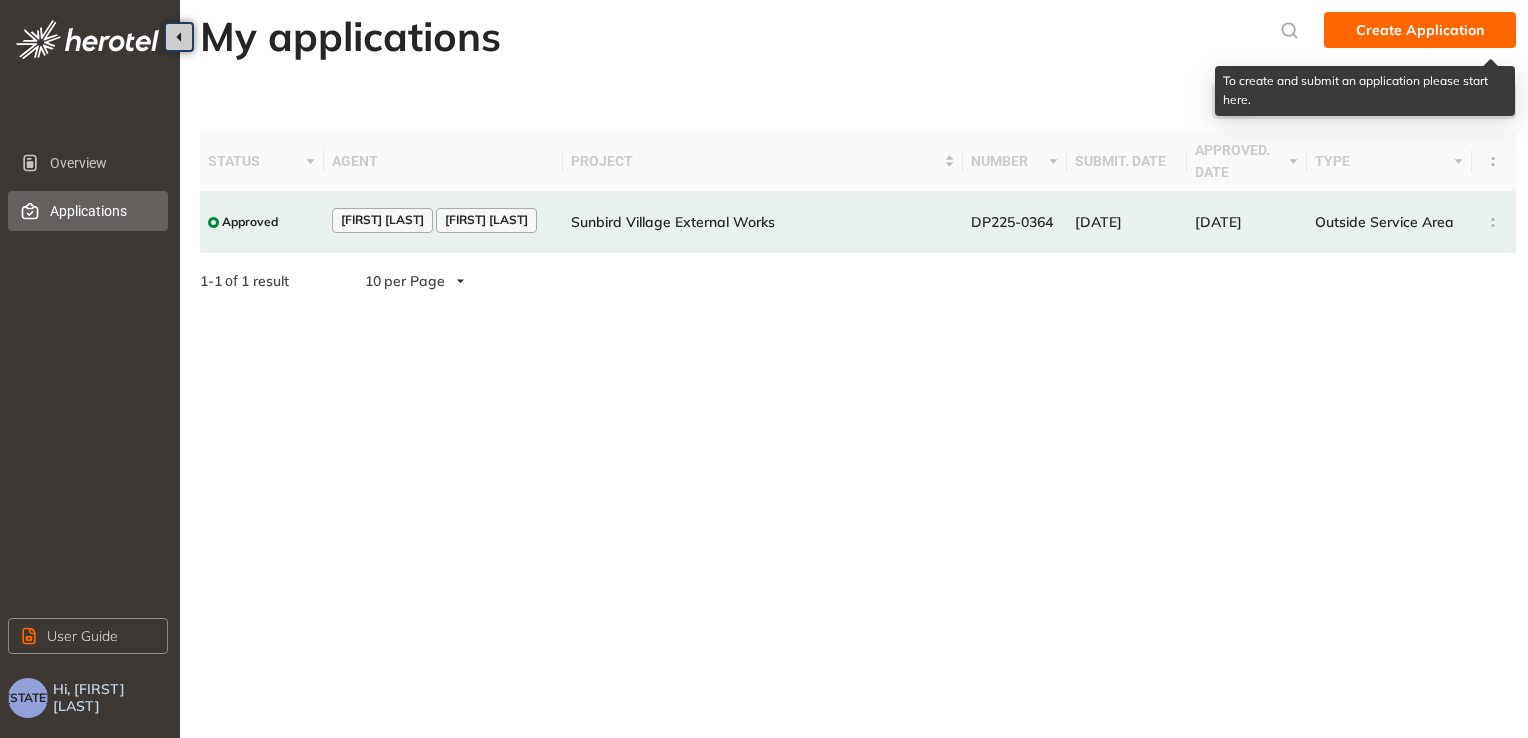 click on "Create Application" at bounding box center [1420, 30] 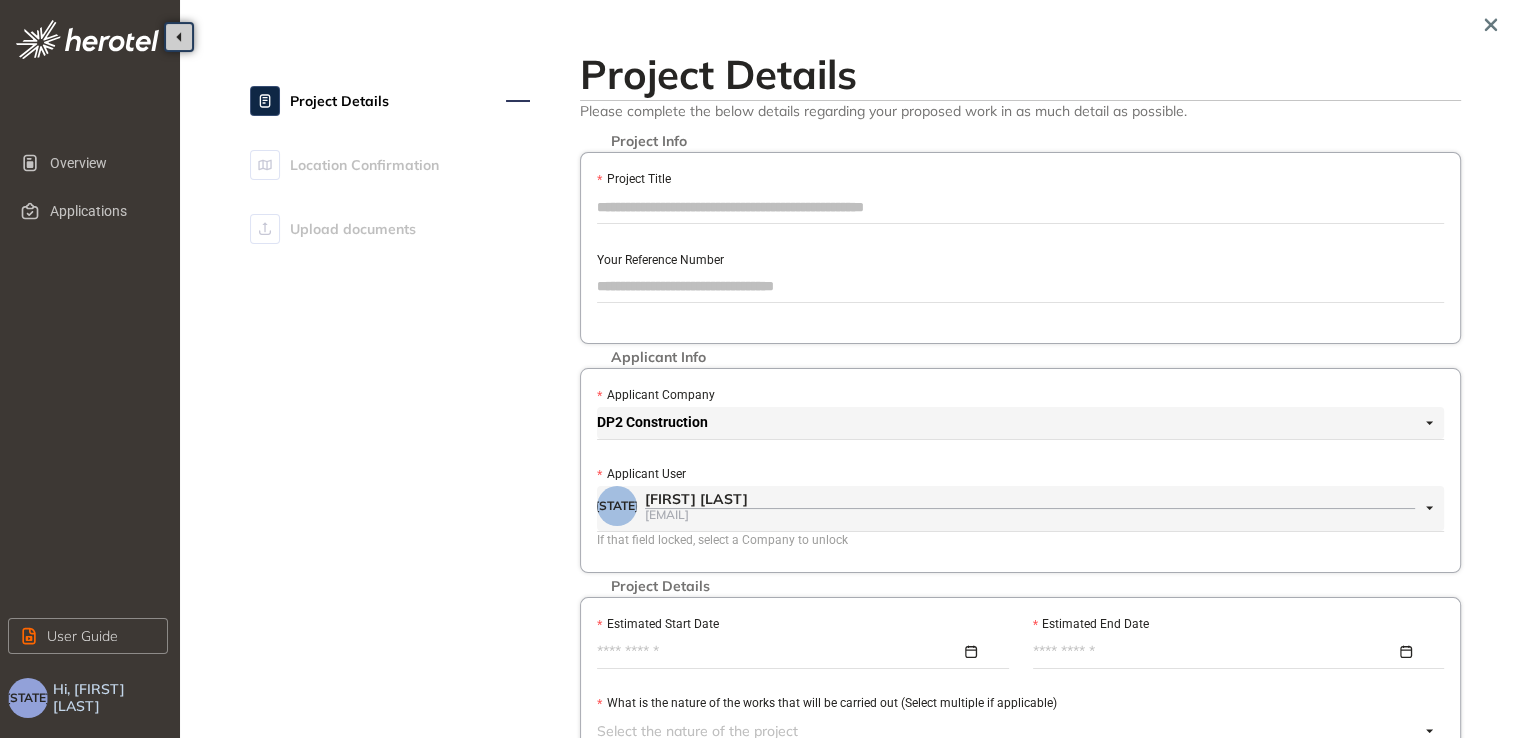 click on "Project Title" at bounding box center [1020, 207] 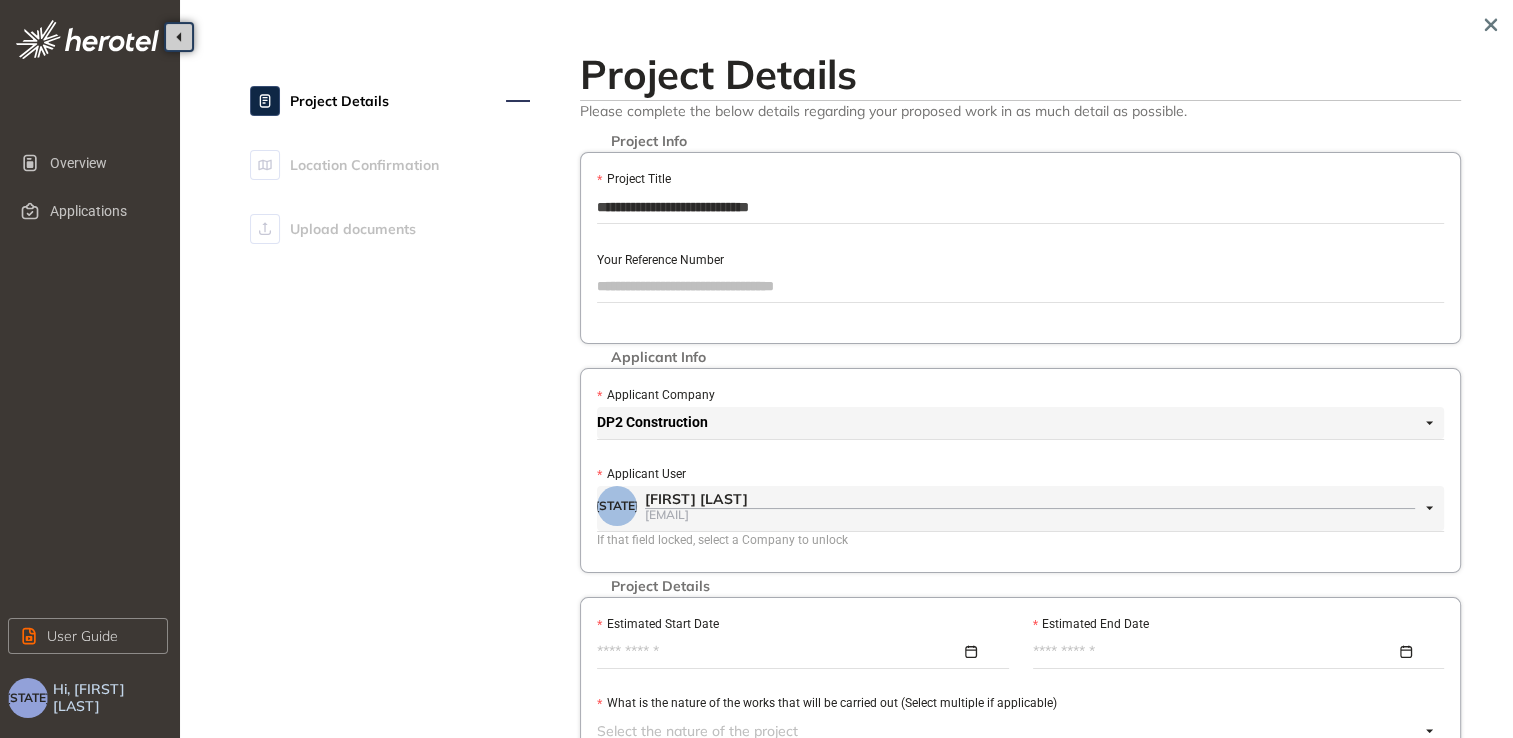 type on "**********" 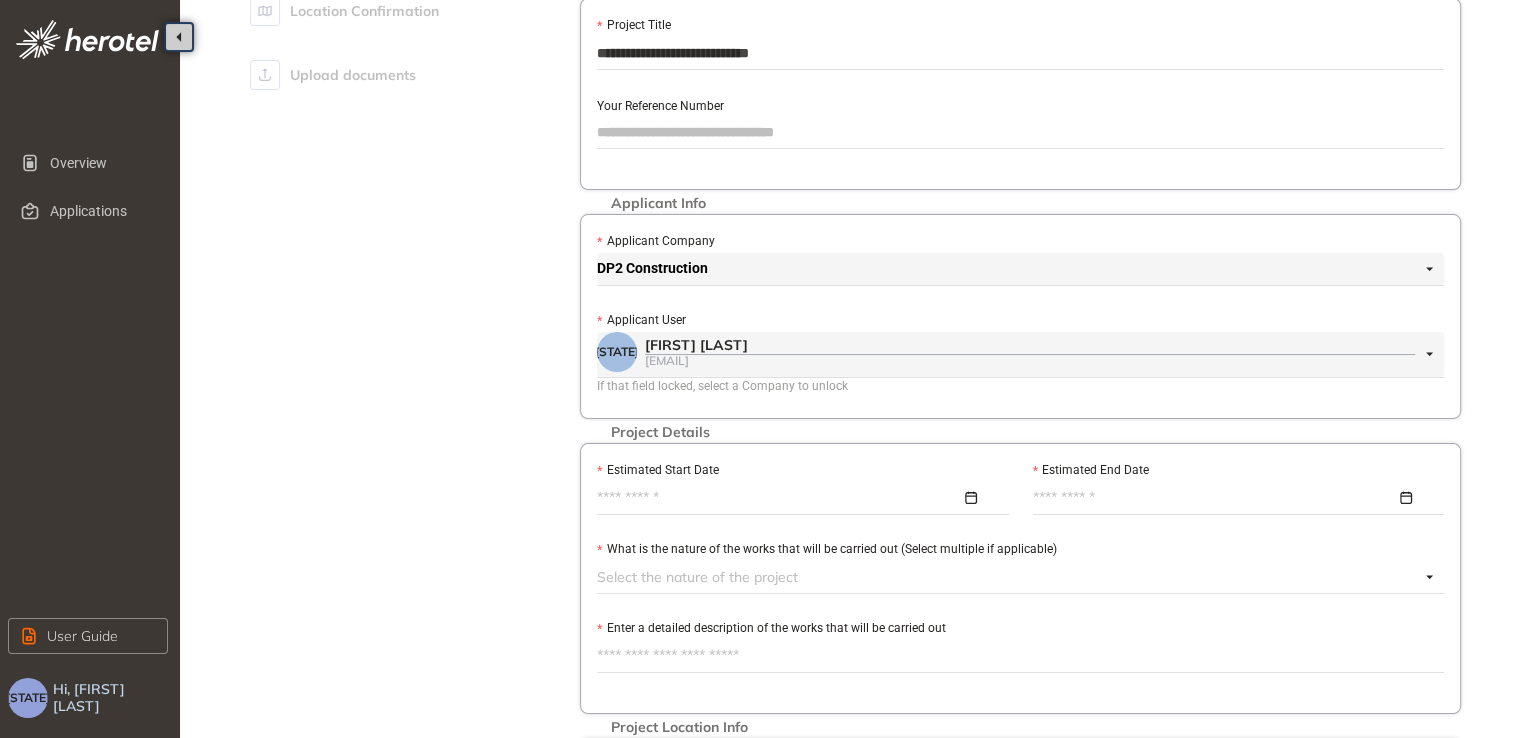 scroll, scrollTop: 200, scrollLeft: 0, axis: vertical 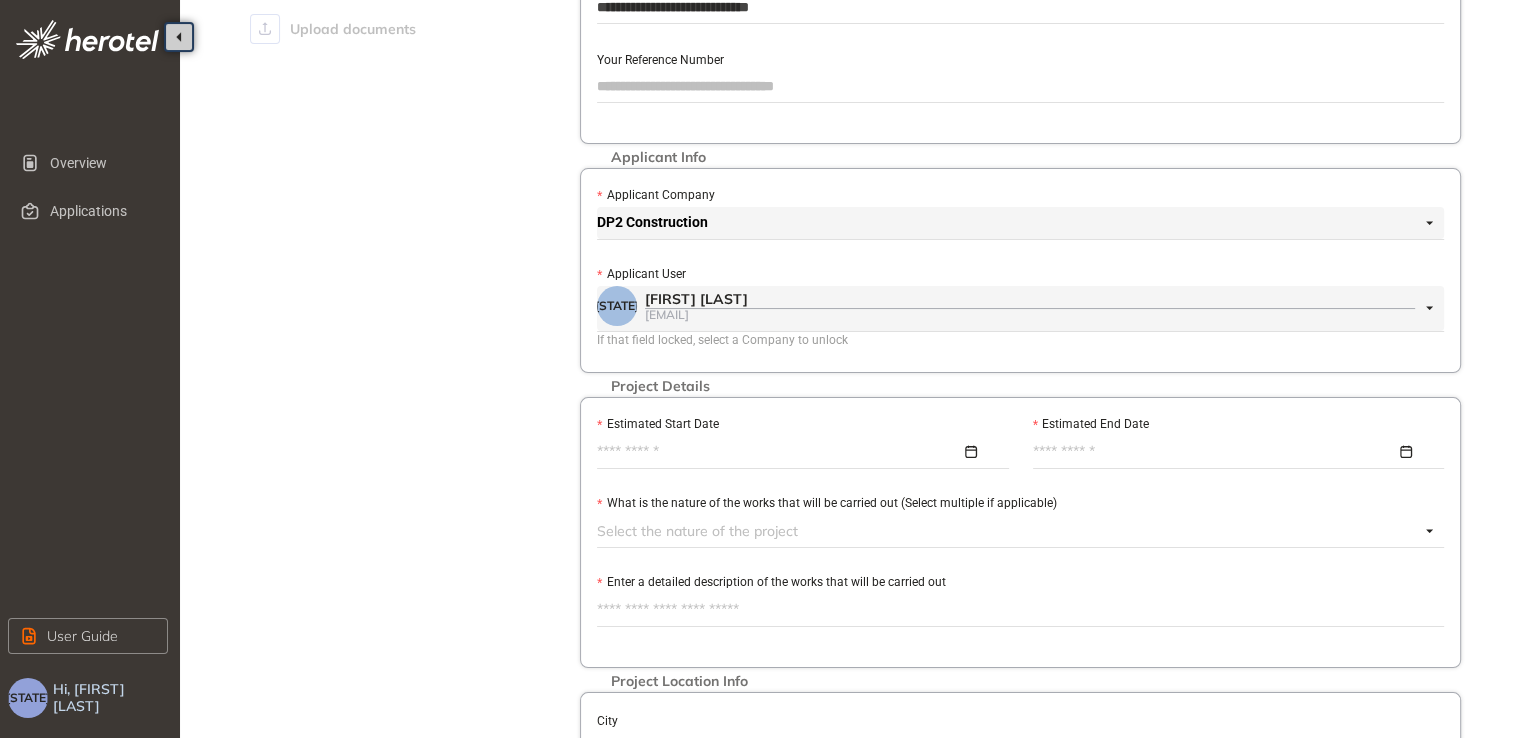 click on "Estimated Start Date" at bounding box center (779, 452) 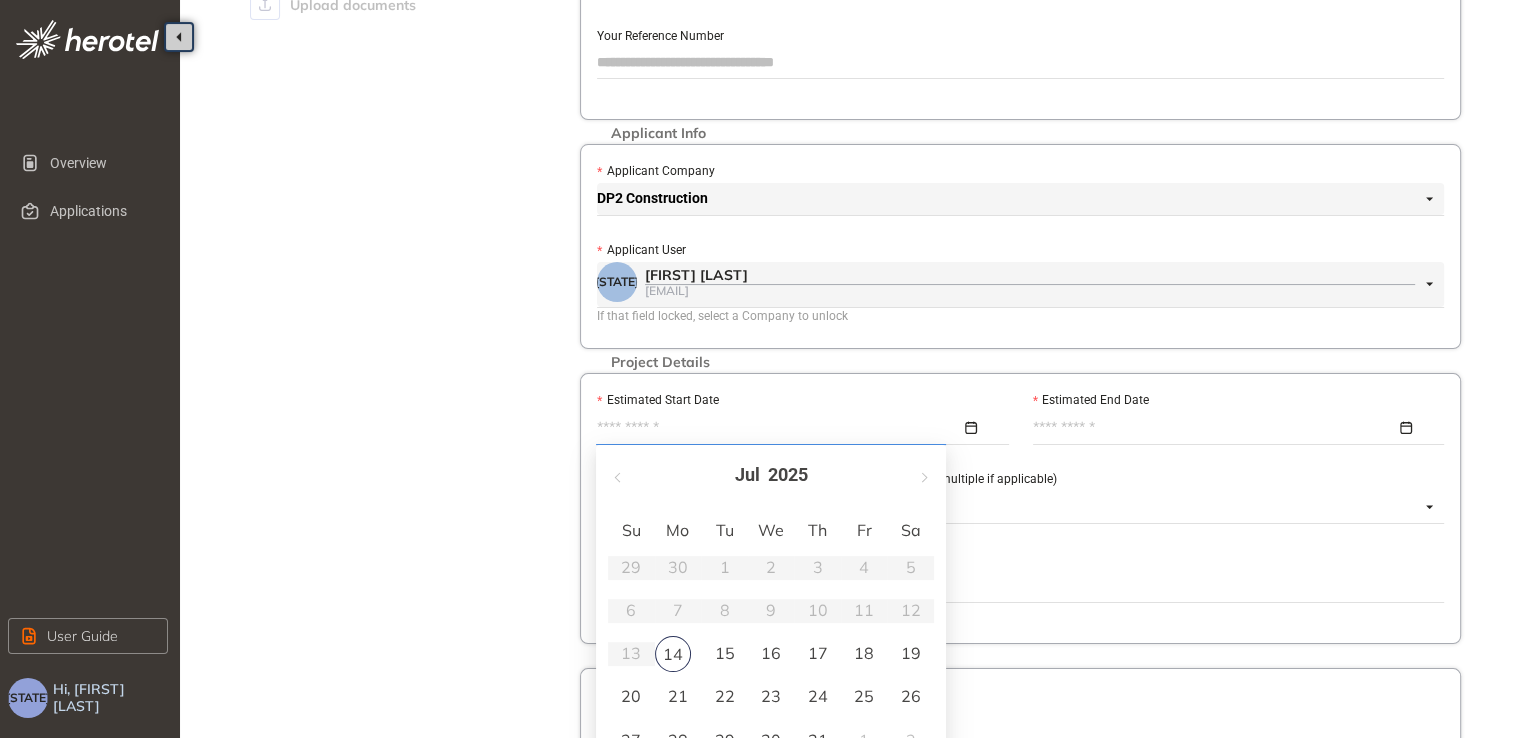 scroll, scrollTop: 300, scrollLeft: 0, axis: vertical 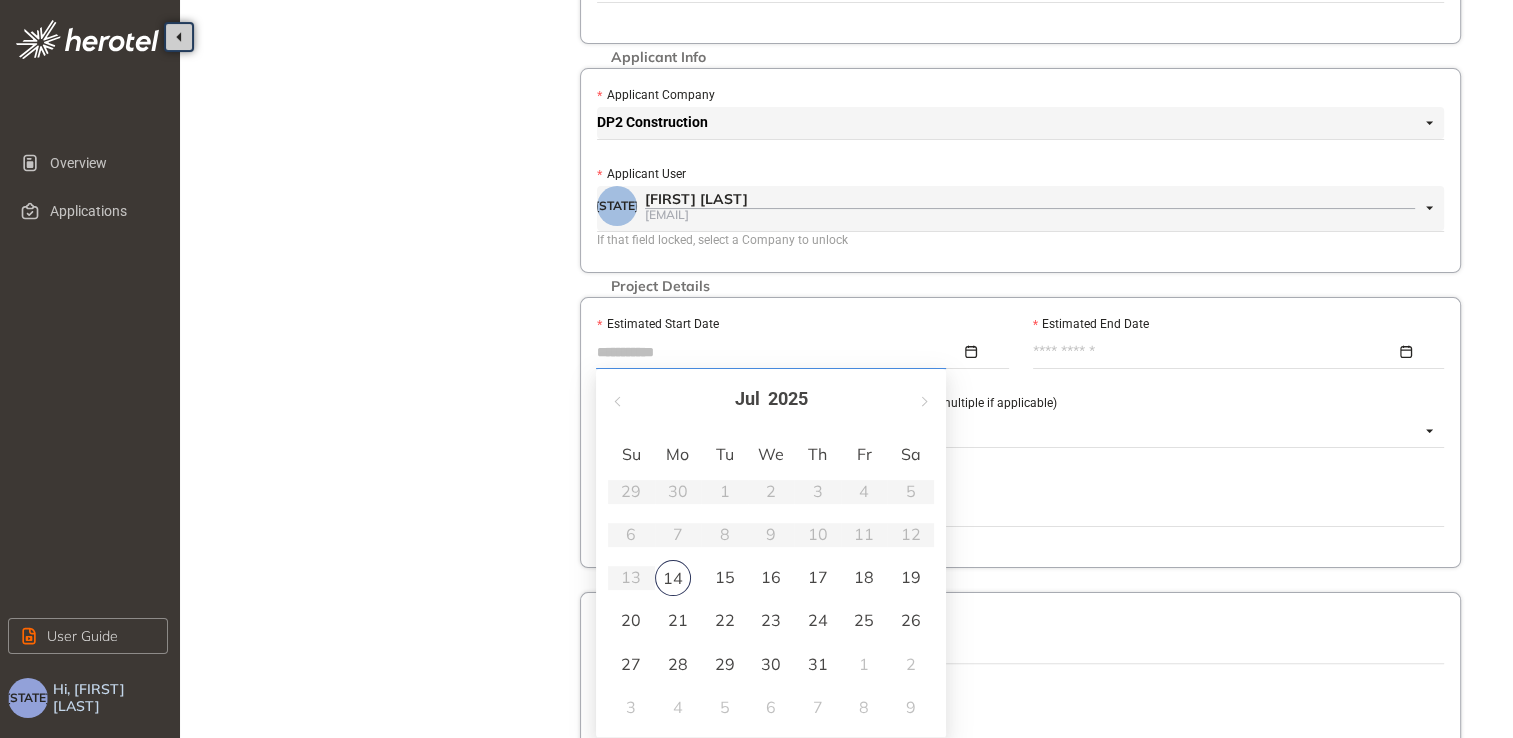 type on "**********" 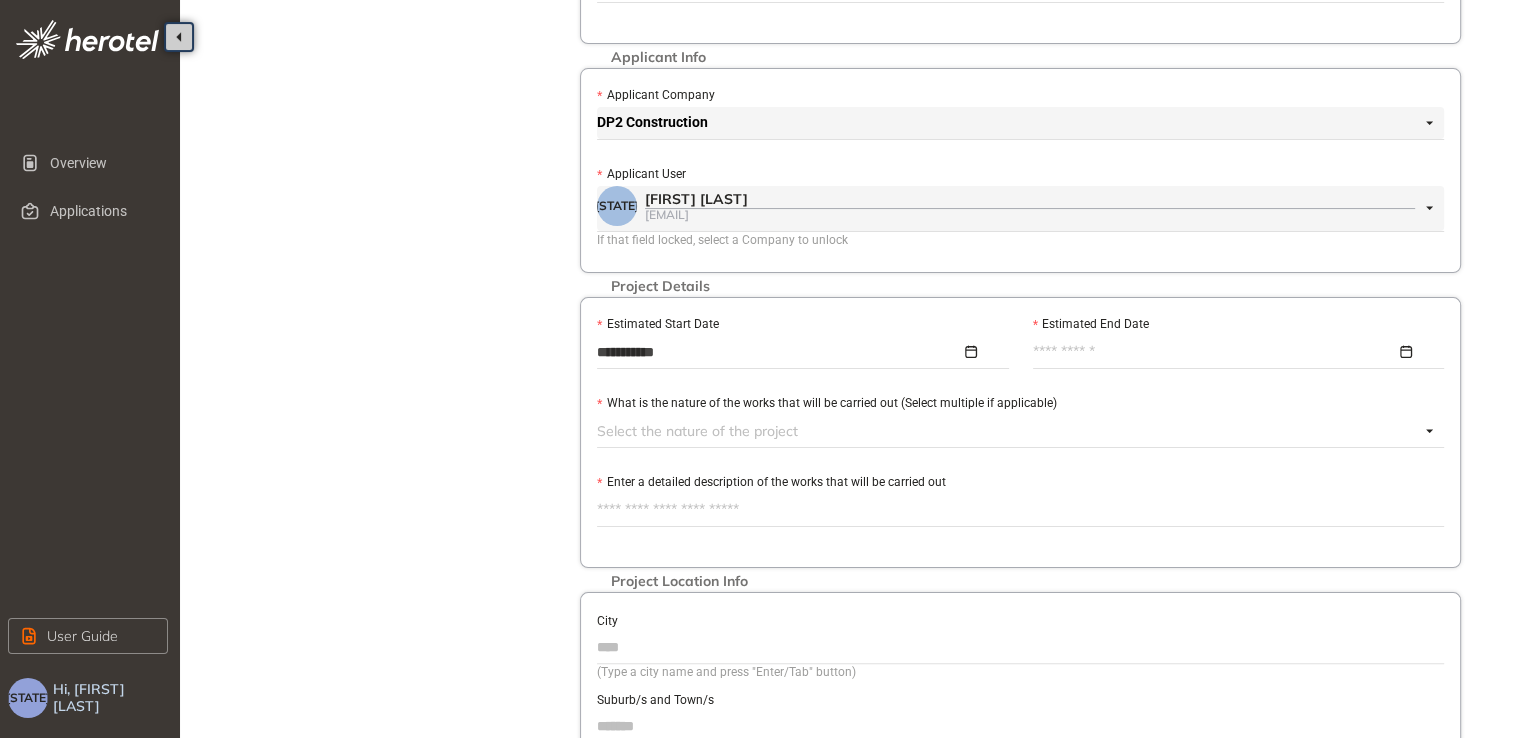 click on "Estimated End Date" at bounding box center (1215, 352) 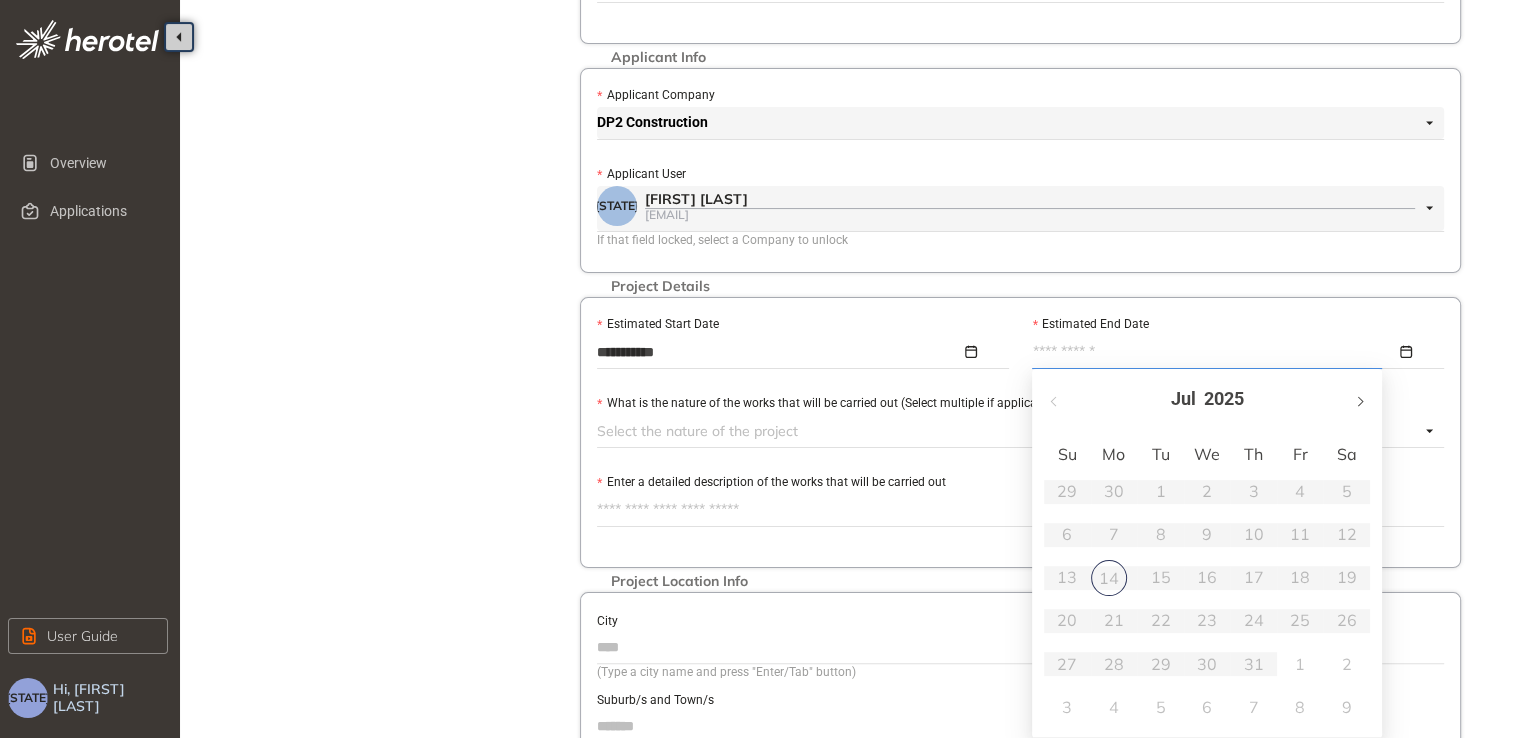 click at bounding box center (1359, 399) 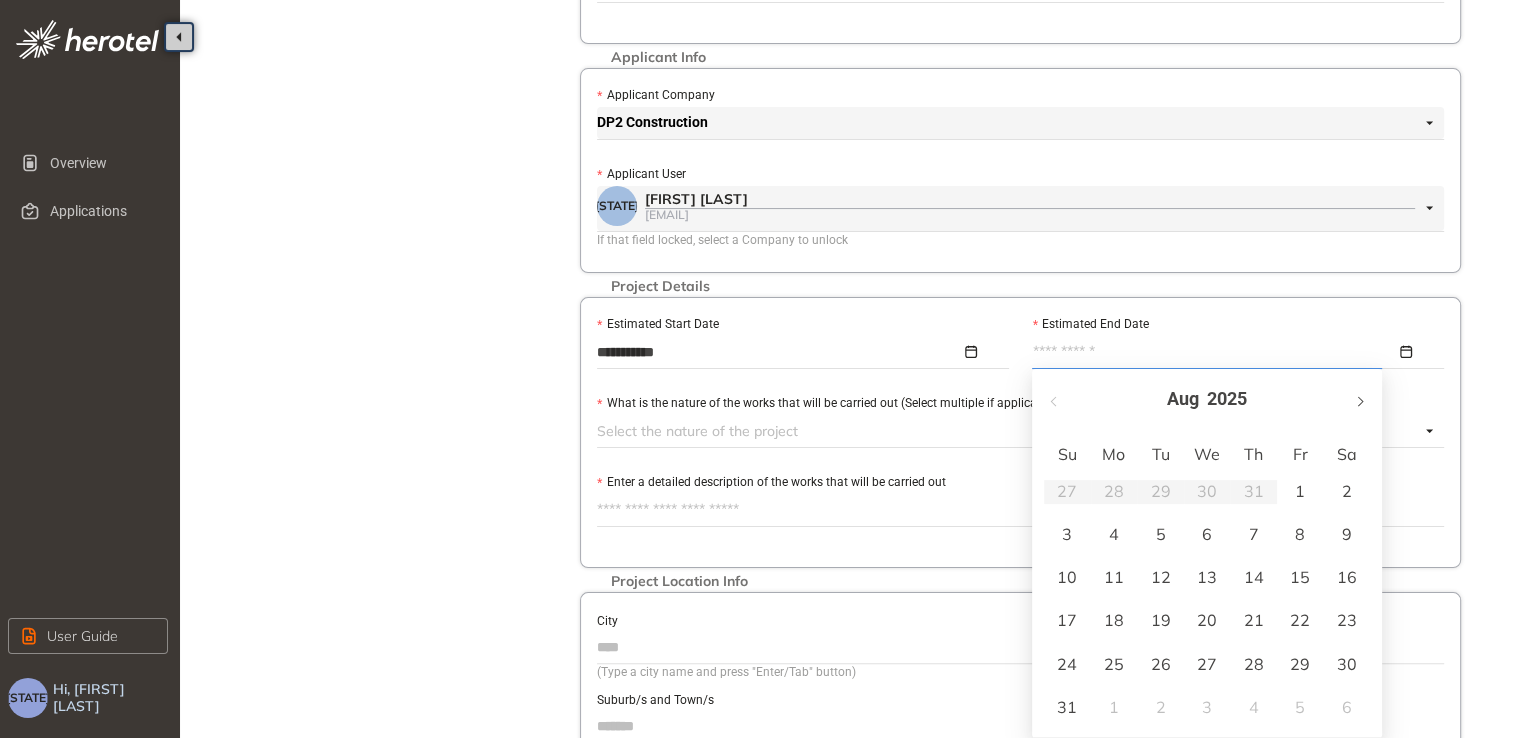 click at bounding box center [1359, 399] 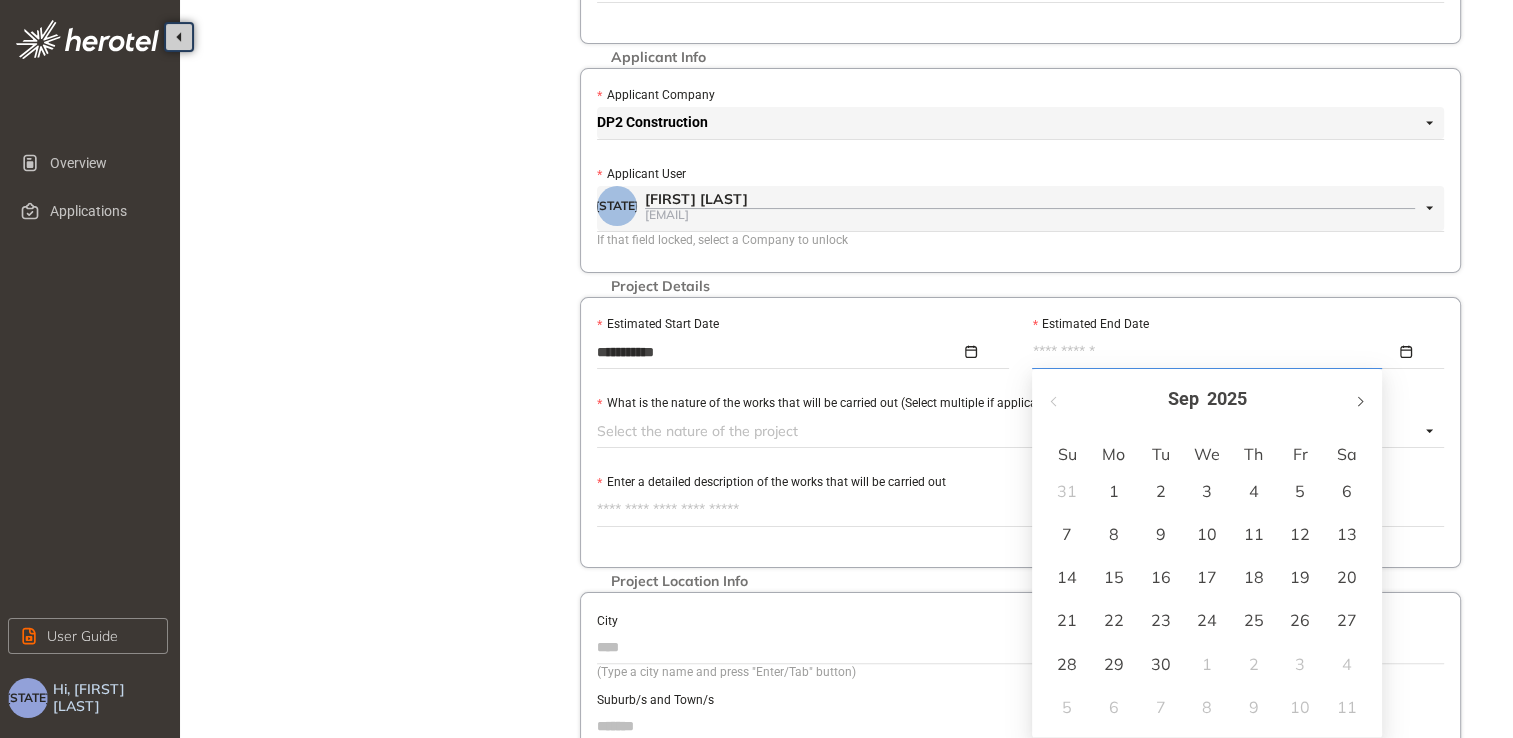 click at bounding box center (1359, 399) 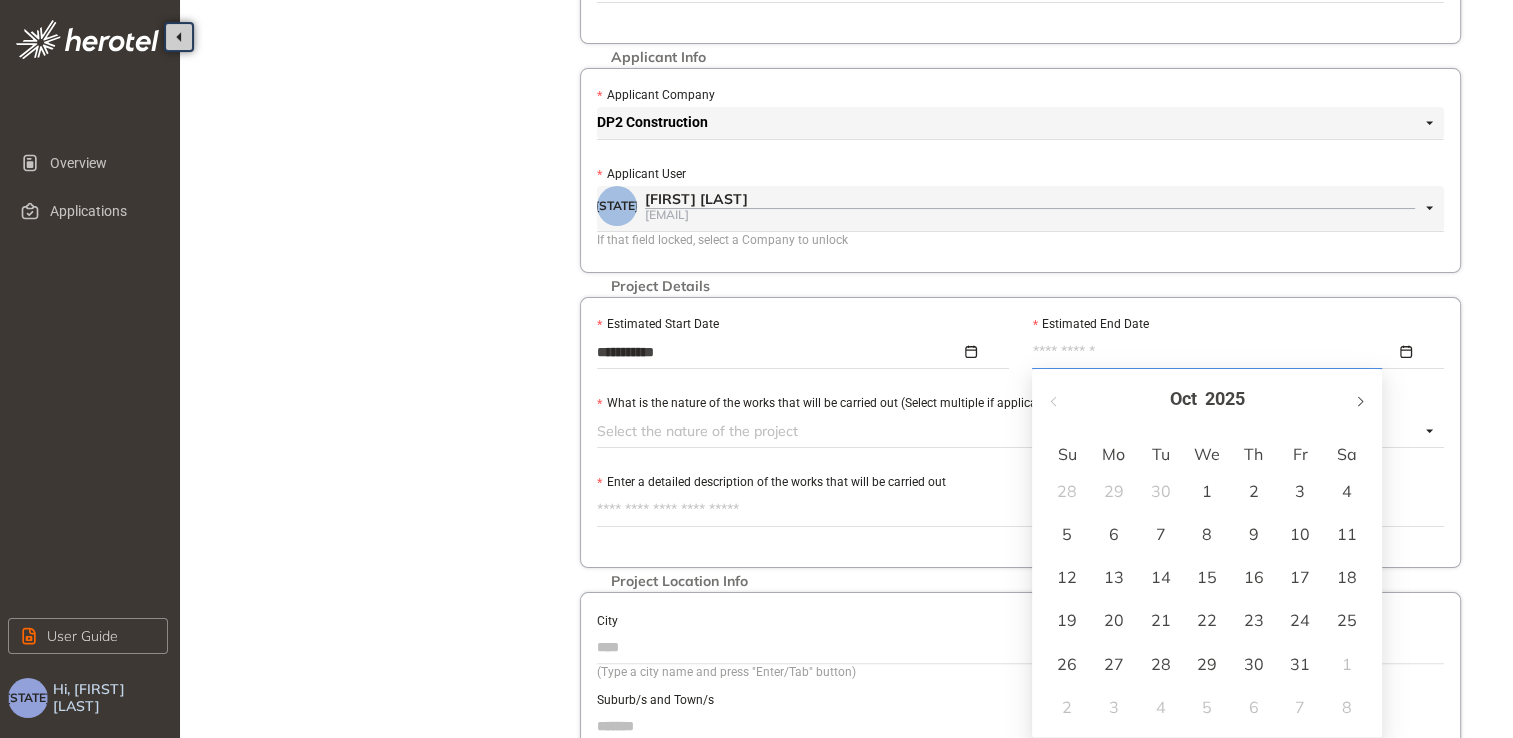 click at bounding box center [1359, 399] 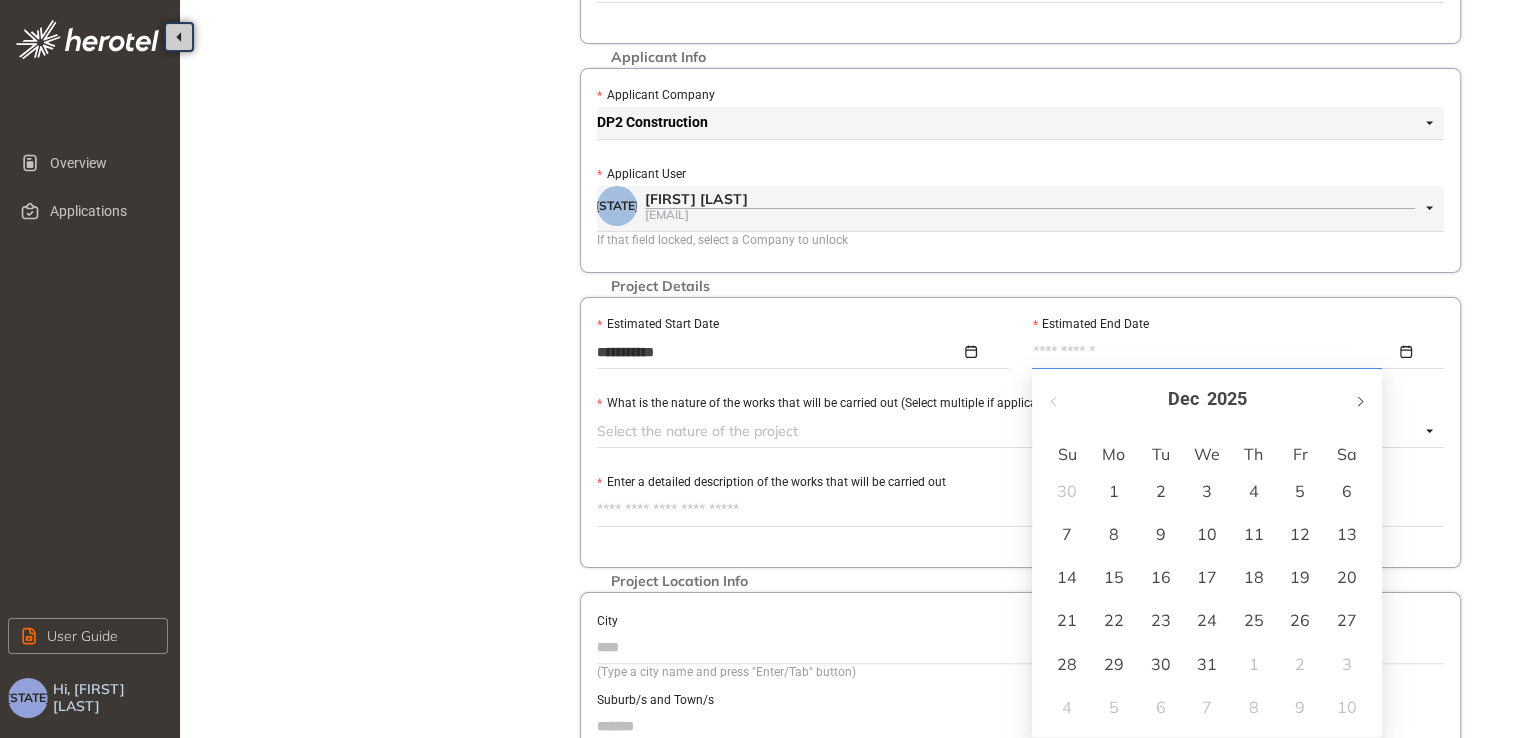 click at bounding box center [1359, 399] 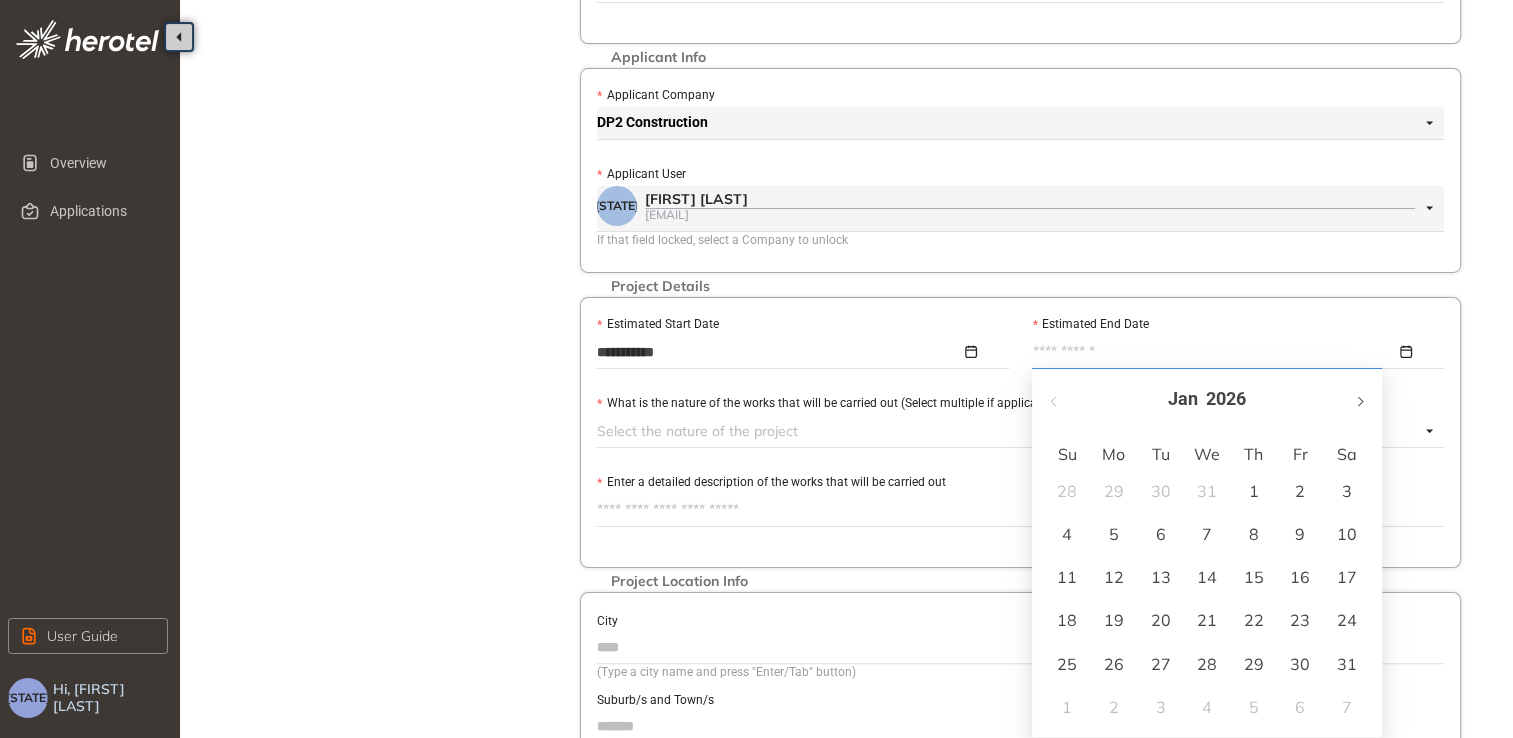 click at bounding box center [1359, 399] 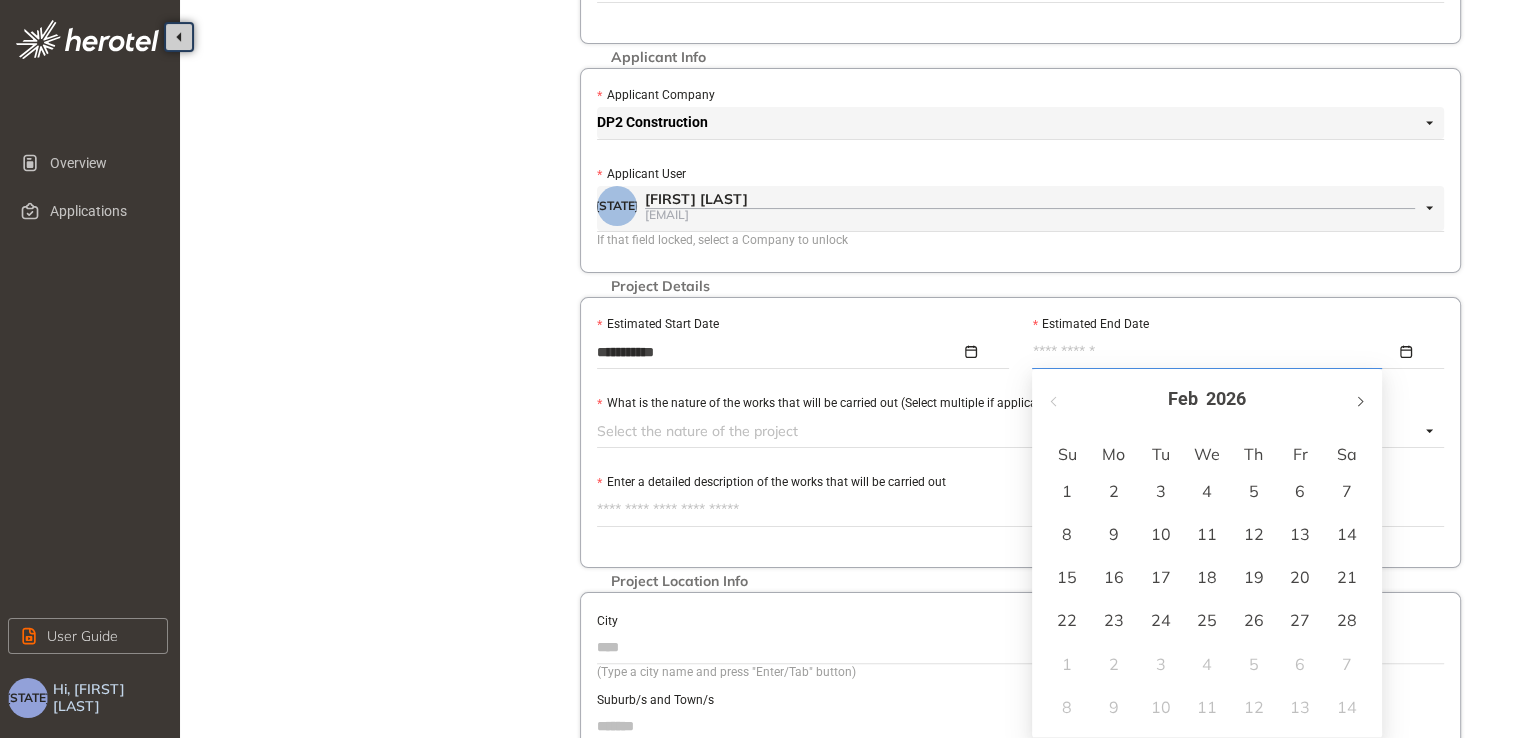 click at bounding box center (1359, 399) 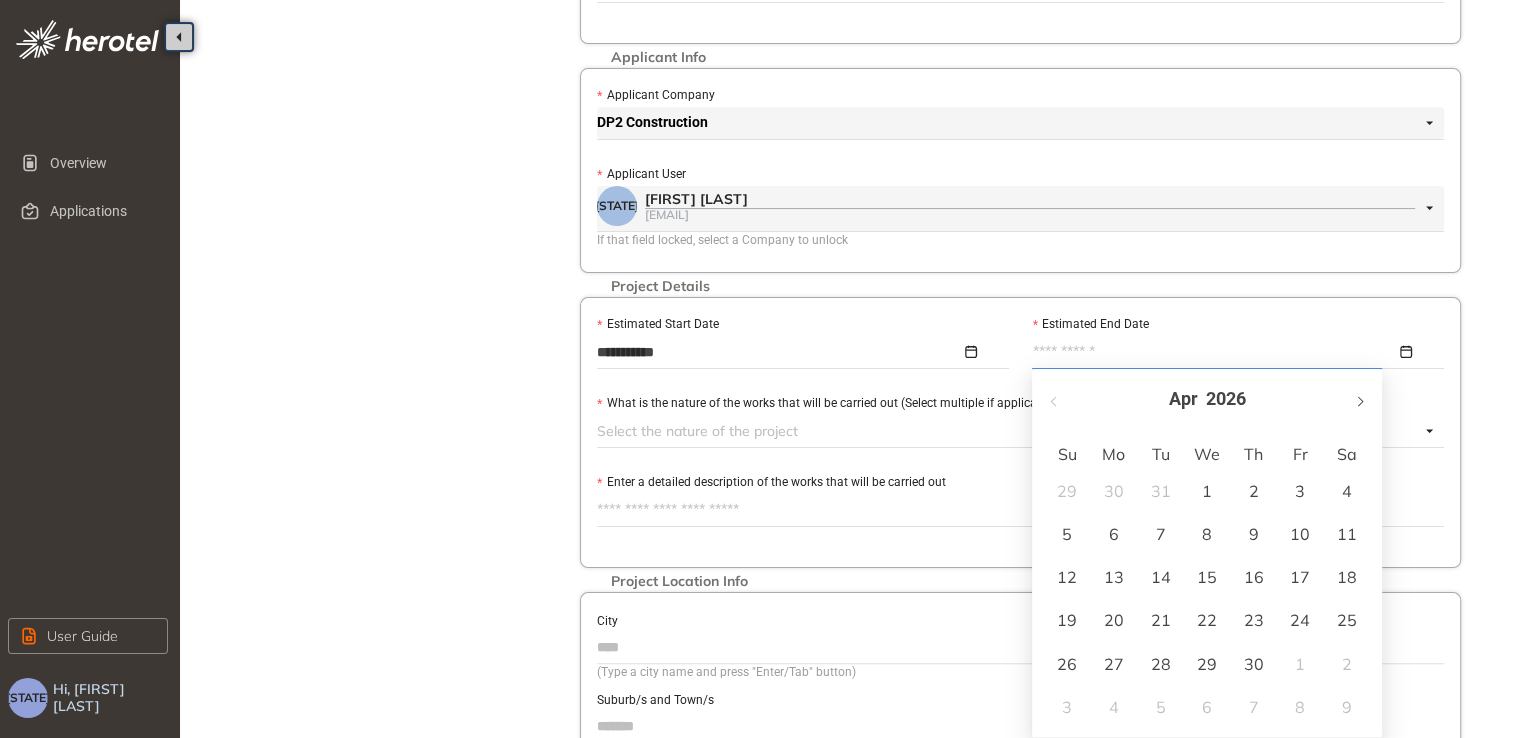 click at bounding box center (1359, 399) 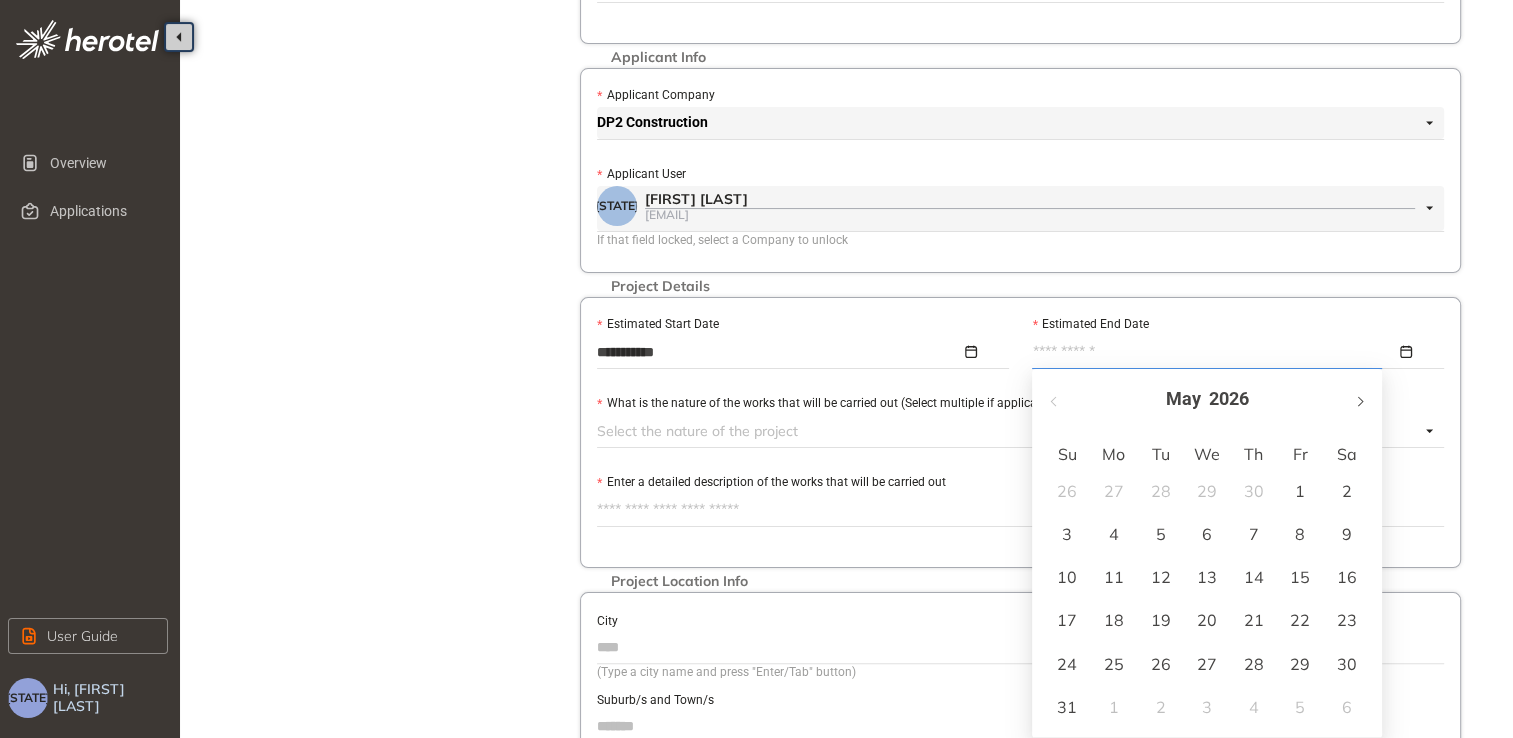 click at bounding box center [1359, 401] 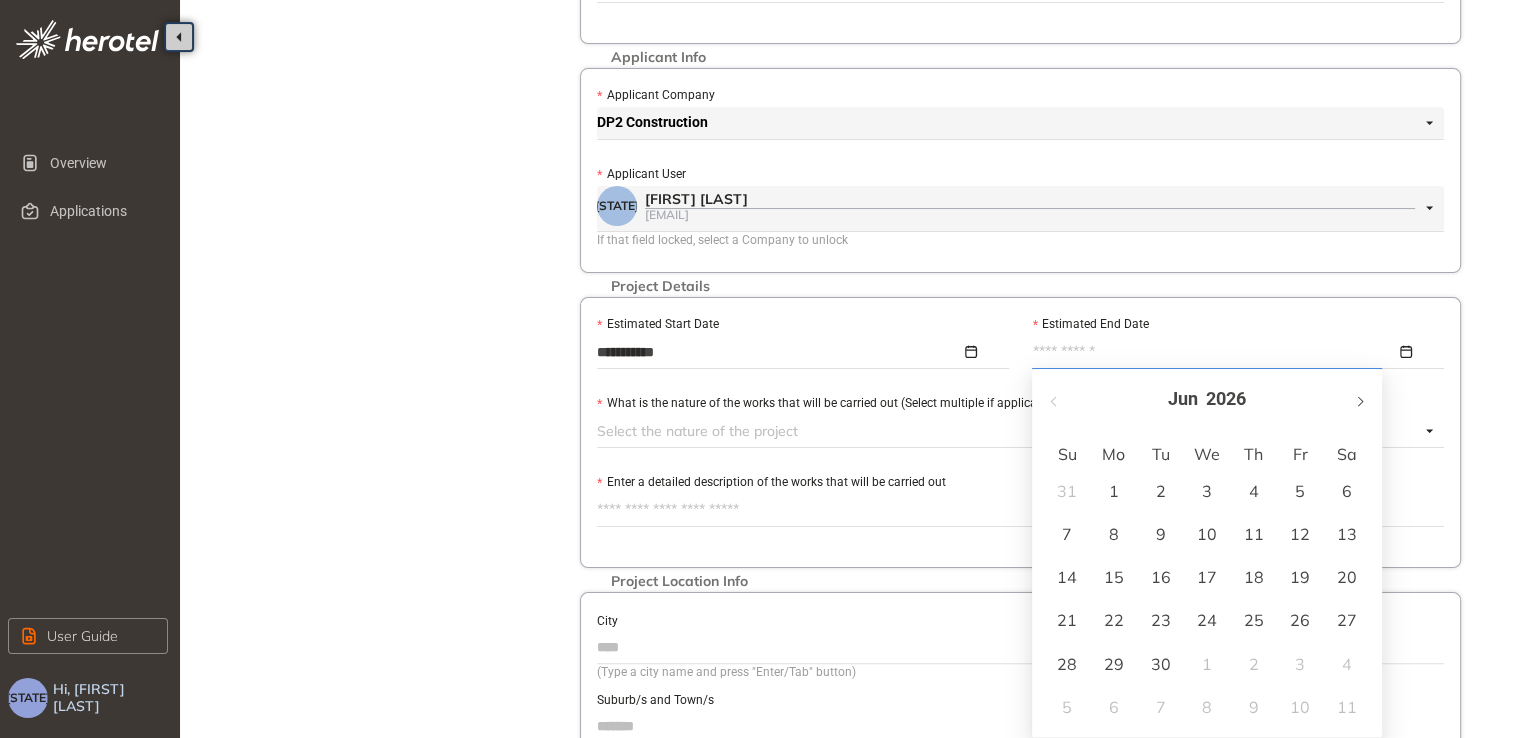 click at bounding box center [1359, 401] 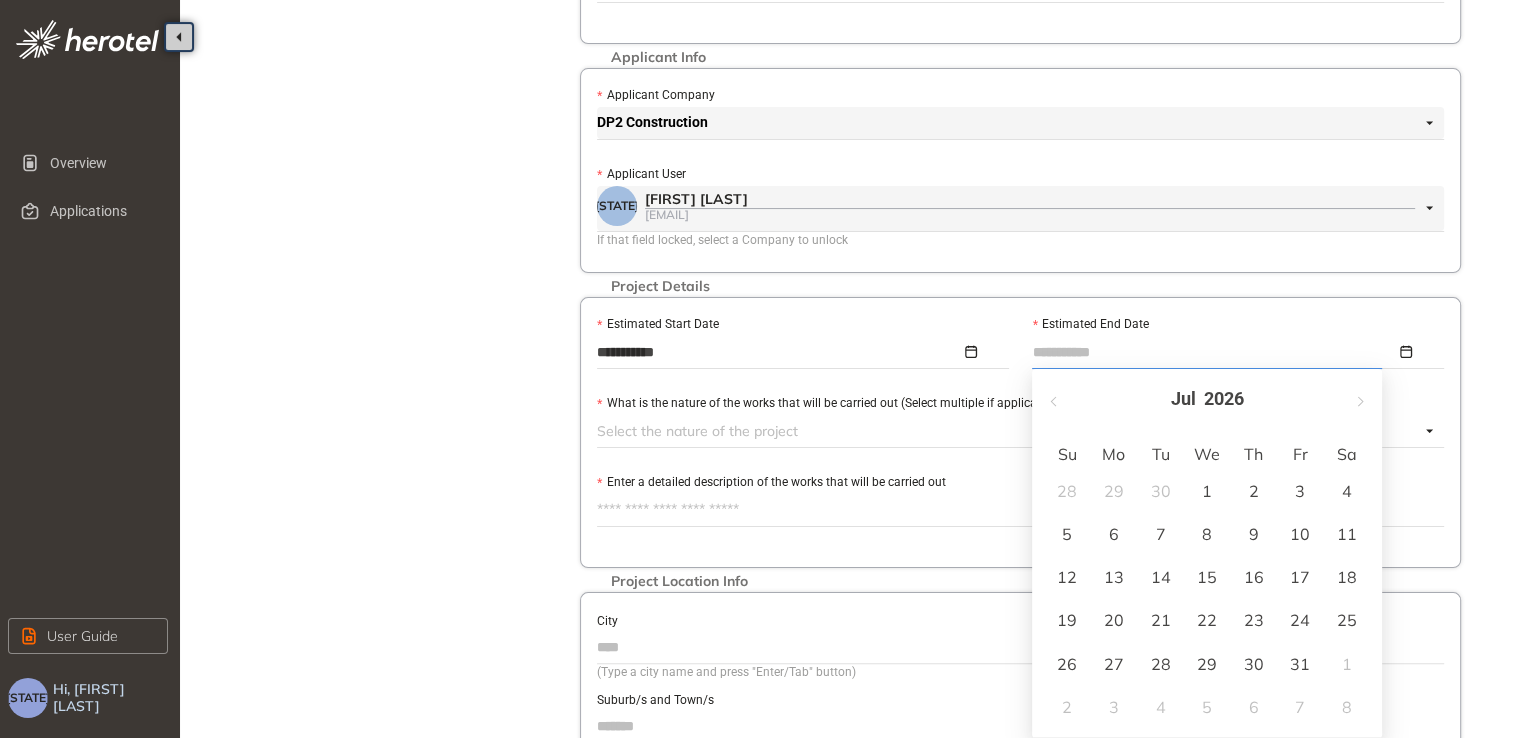 type on "**********" 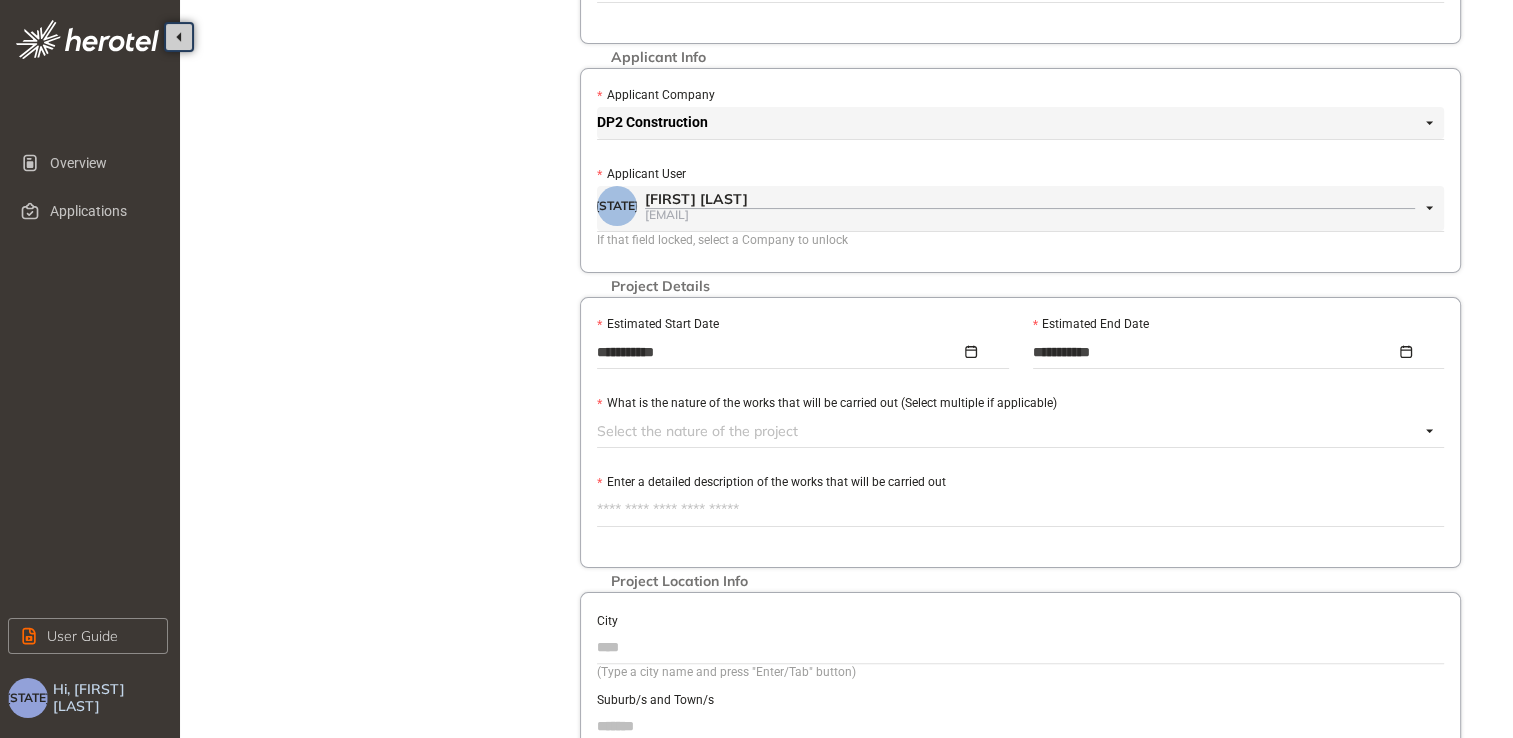click on "Select the nature of the project" at bounding box center [1020, 431] 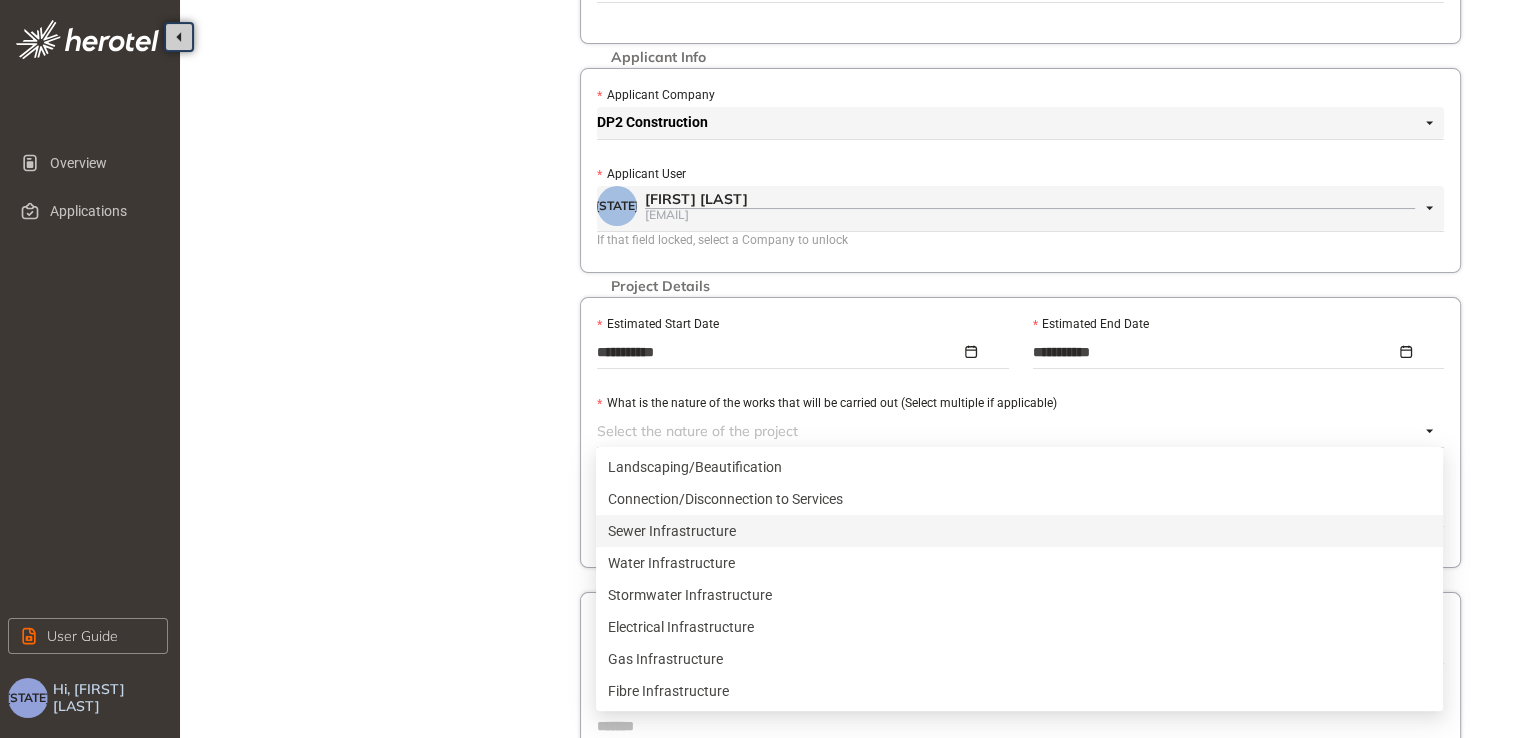 click on "Sewer Infrastructure" at bounding box center (1019, 531) 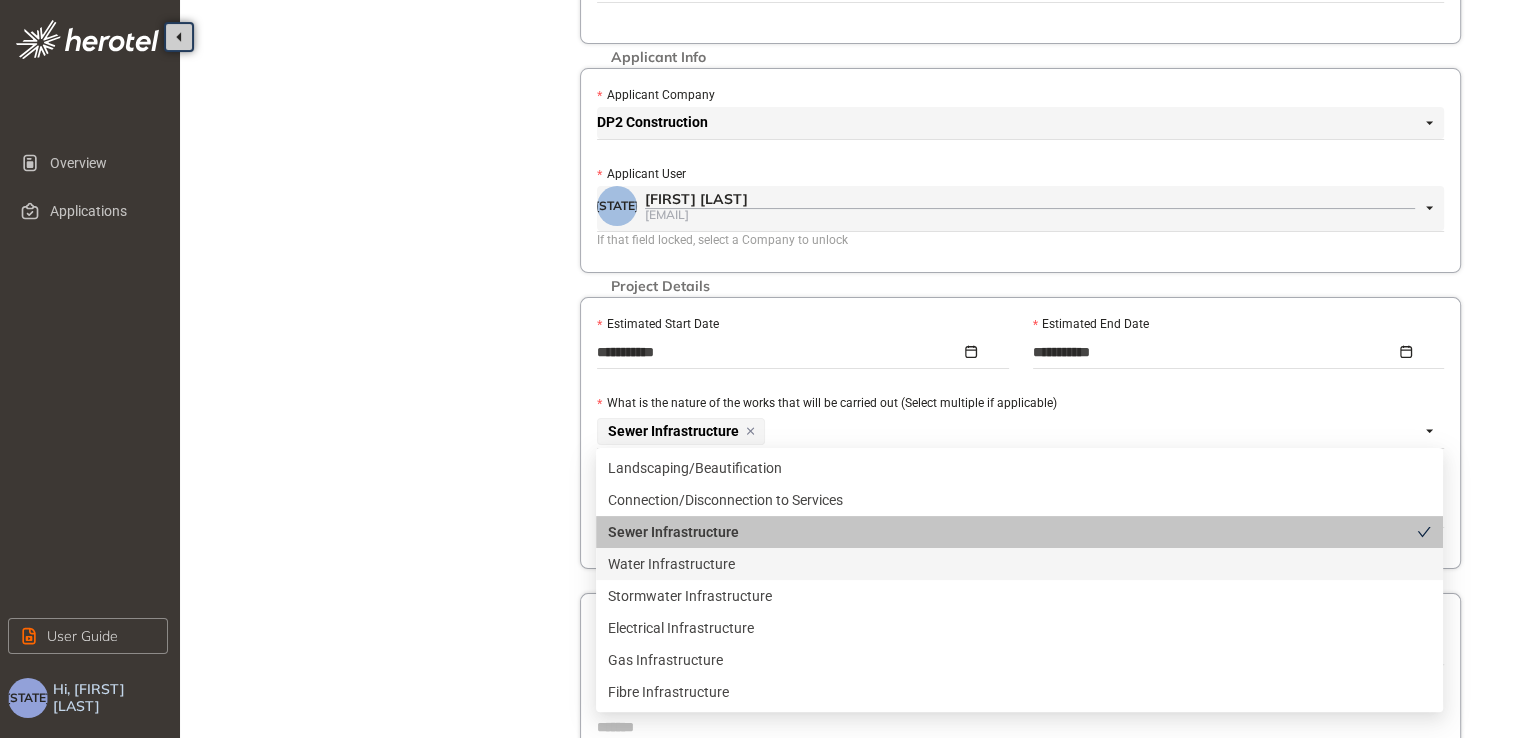 click on "Water Infrastructure" at bounding box center (1019, 564) 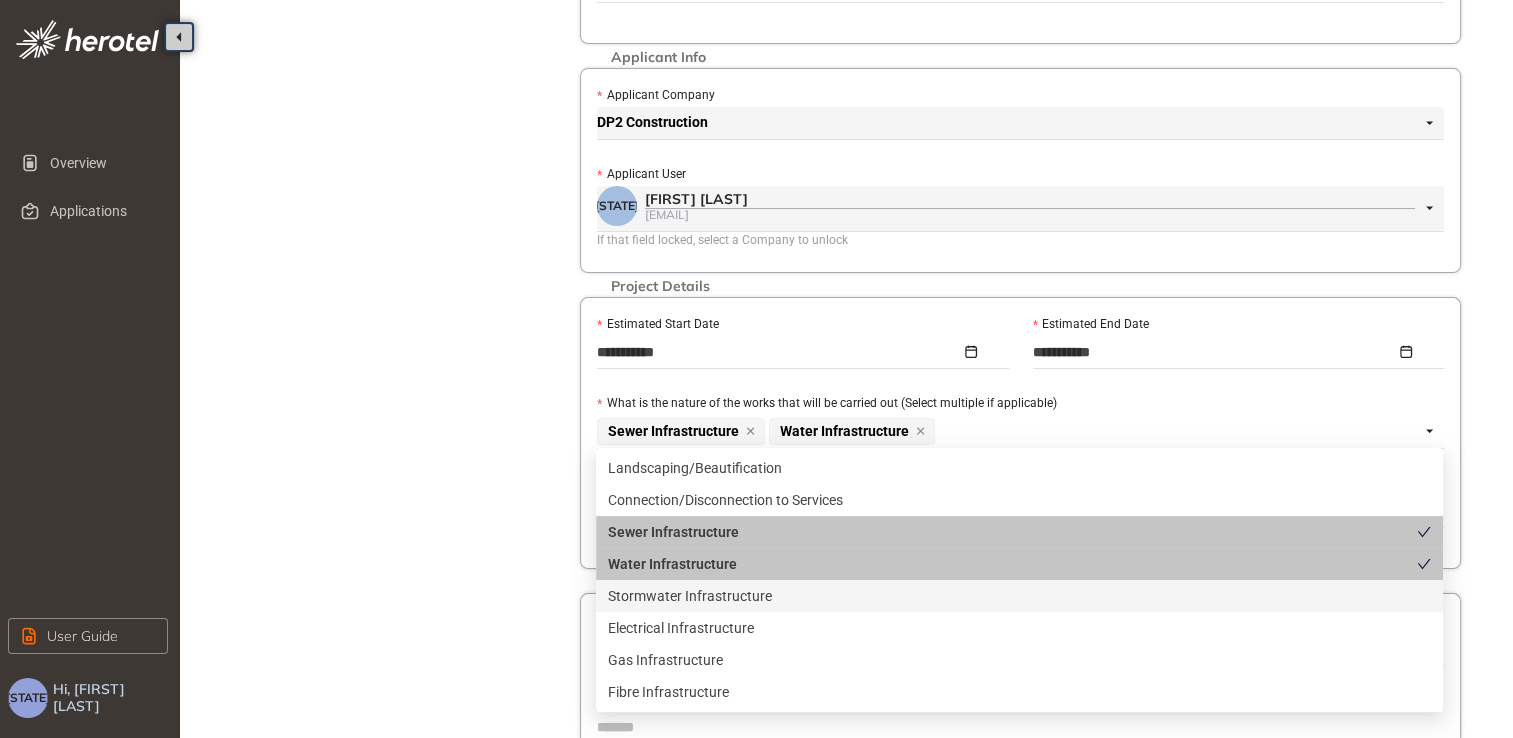 click on "Stormwater Infrastructure" at bounding box center (1019, 596) 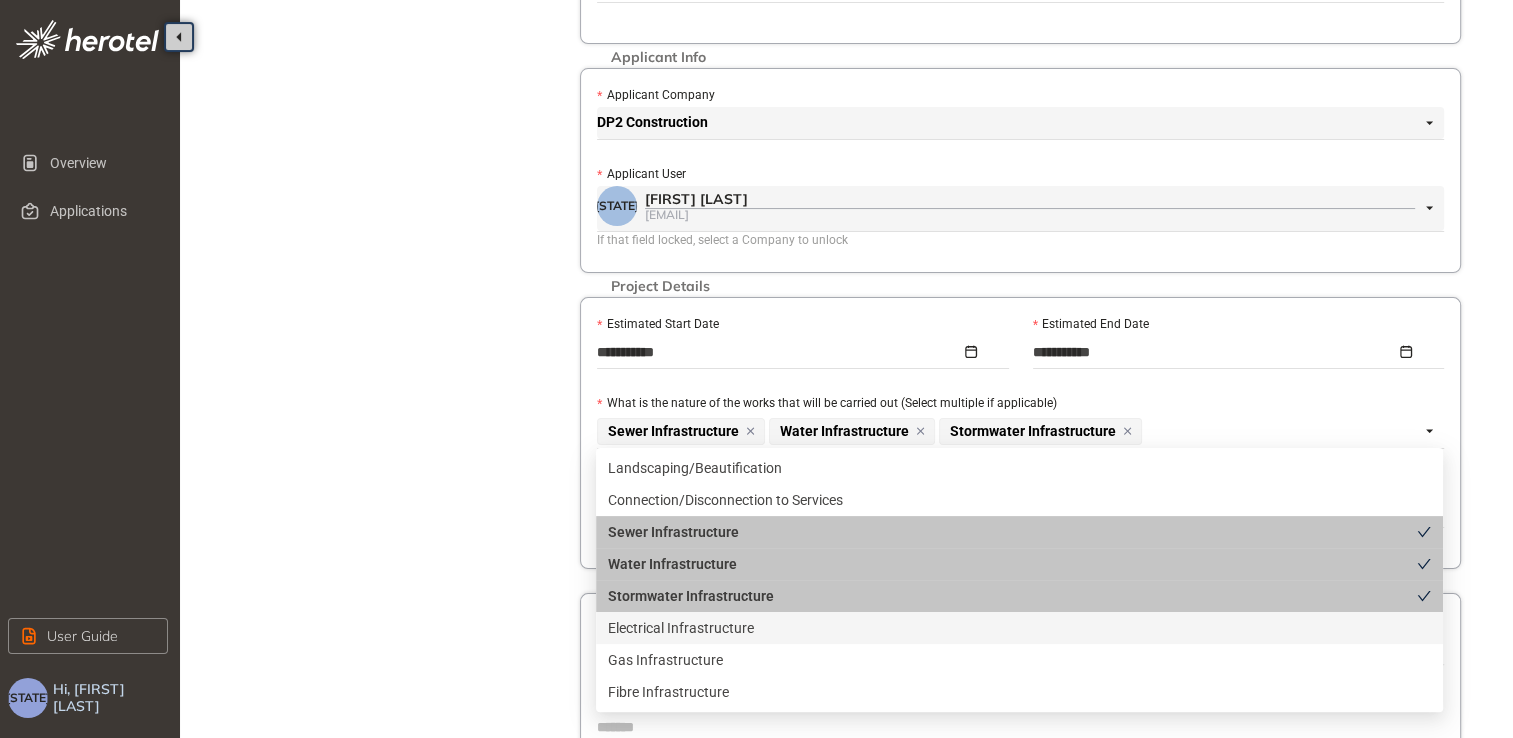 drag, startPoint x: 709, startPoint y: 620, endPoint x: 728, endPoint y: 621, distance: 19.026299 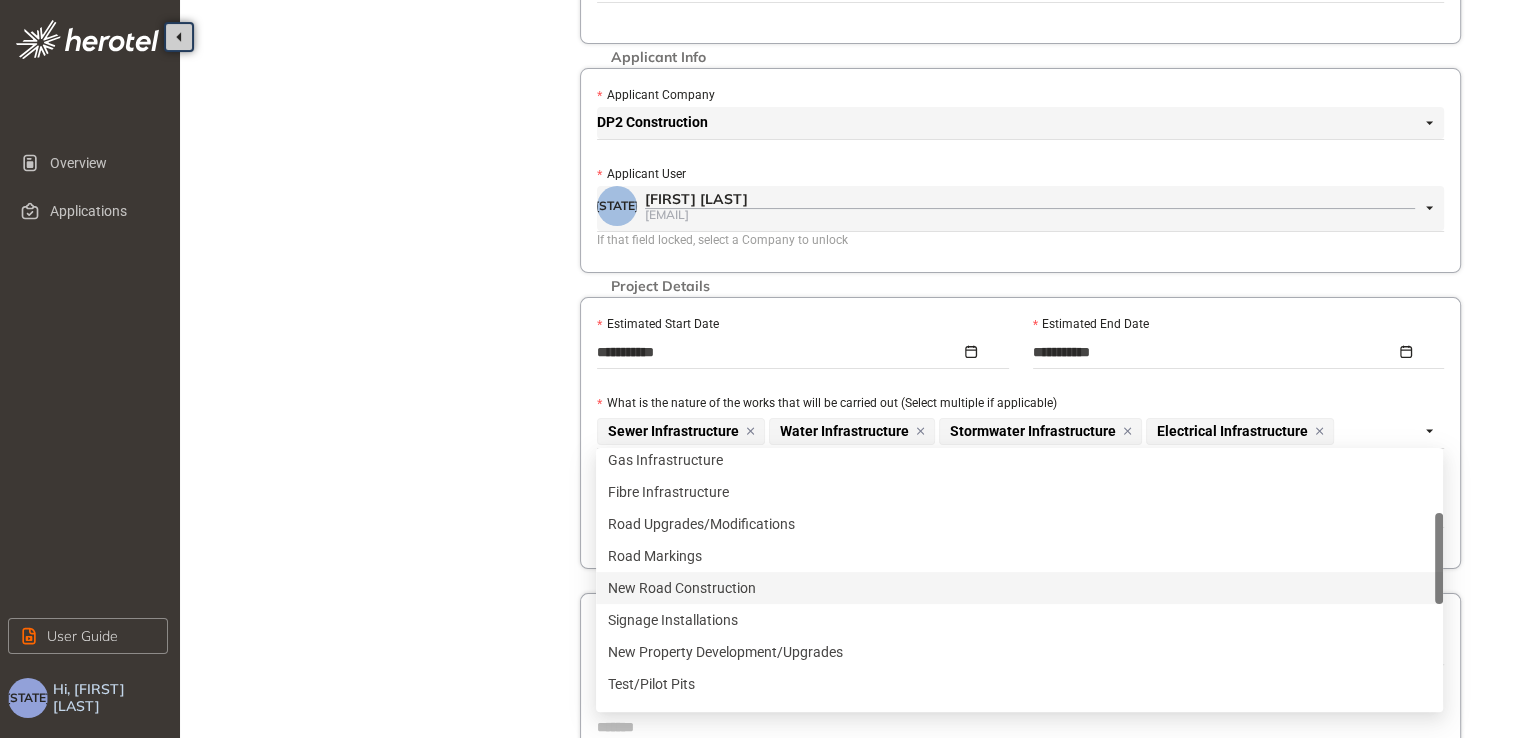 scroll, scrollTop: 100, scrollLeft: 0, axis: vertical 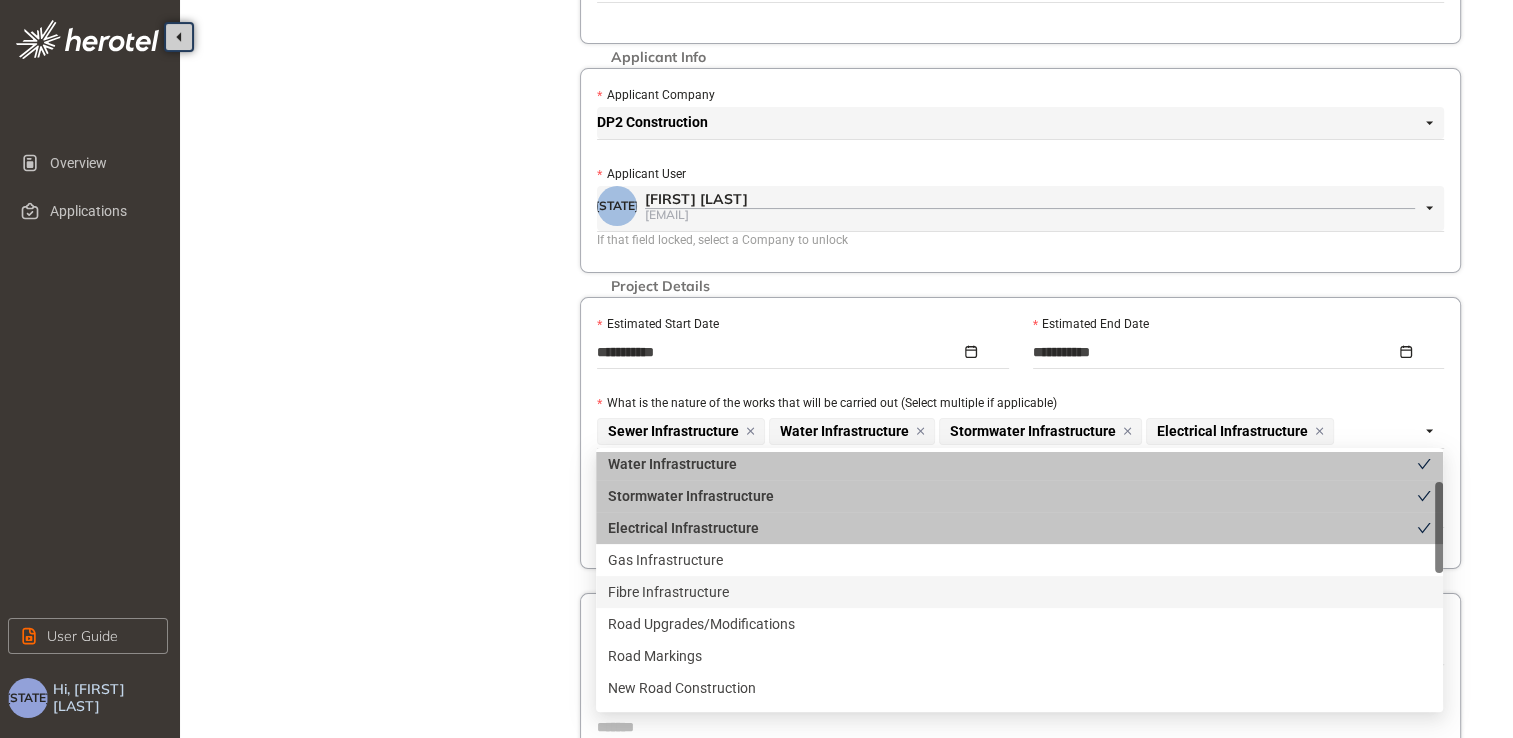 click on "Fibre Infrastructure" at bounding box center (1019, 592) 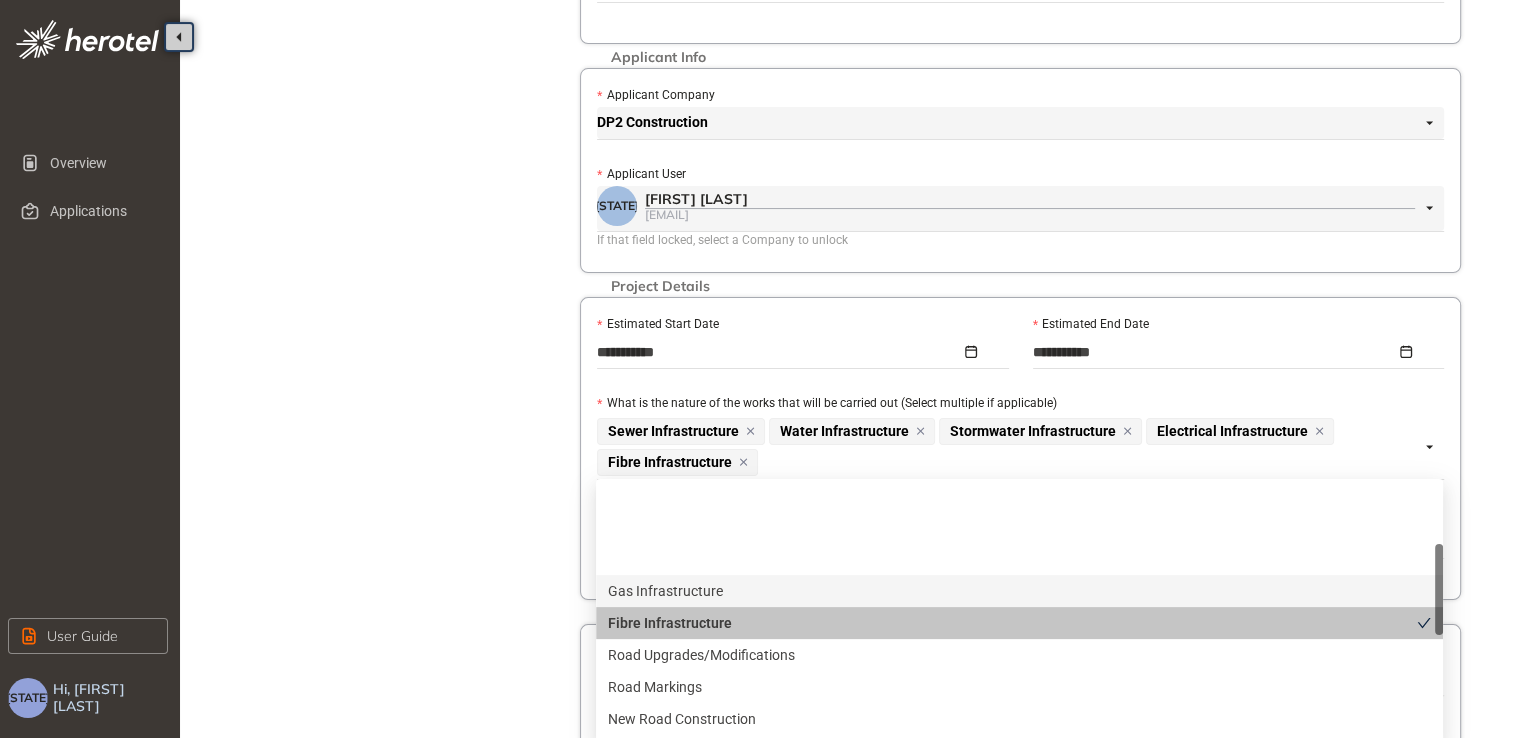 scroll, scrollTop: 200, scrollLeft: 0, axis: vertical 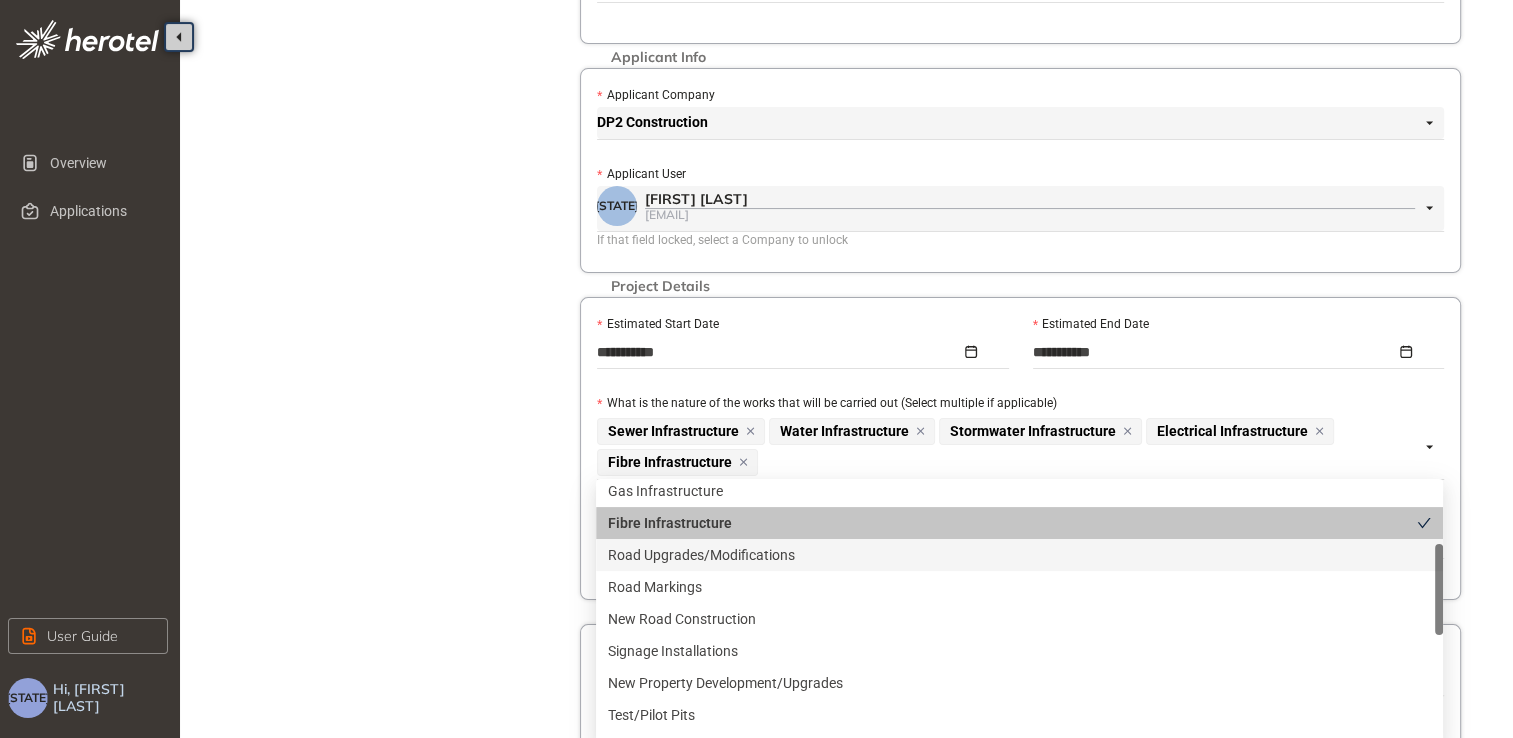 click on "Road Upgrades/Modifications" at bounding box center (1019, 555) 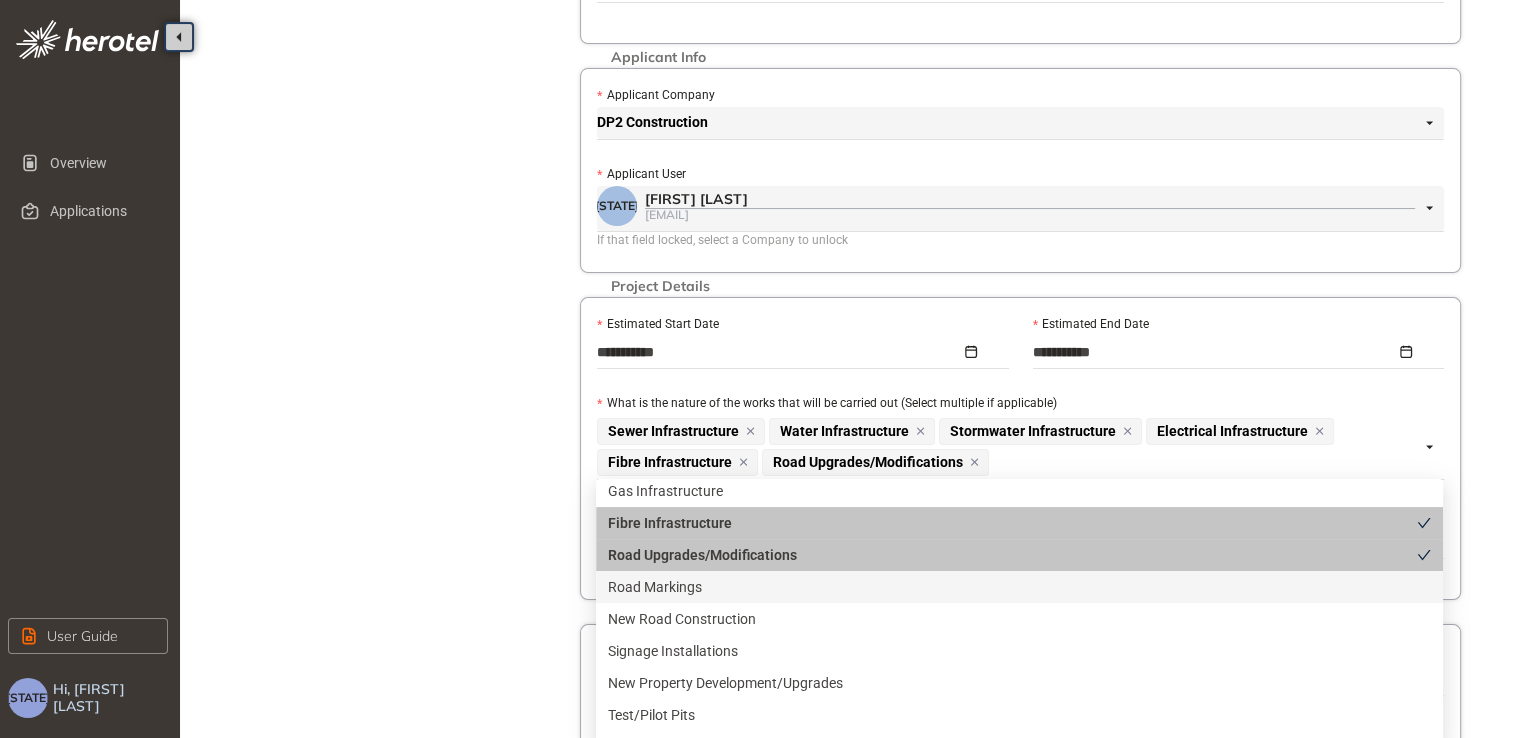 click on "Road Markings" at bounding box center [1019, 587] 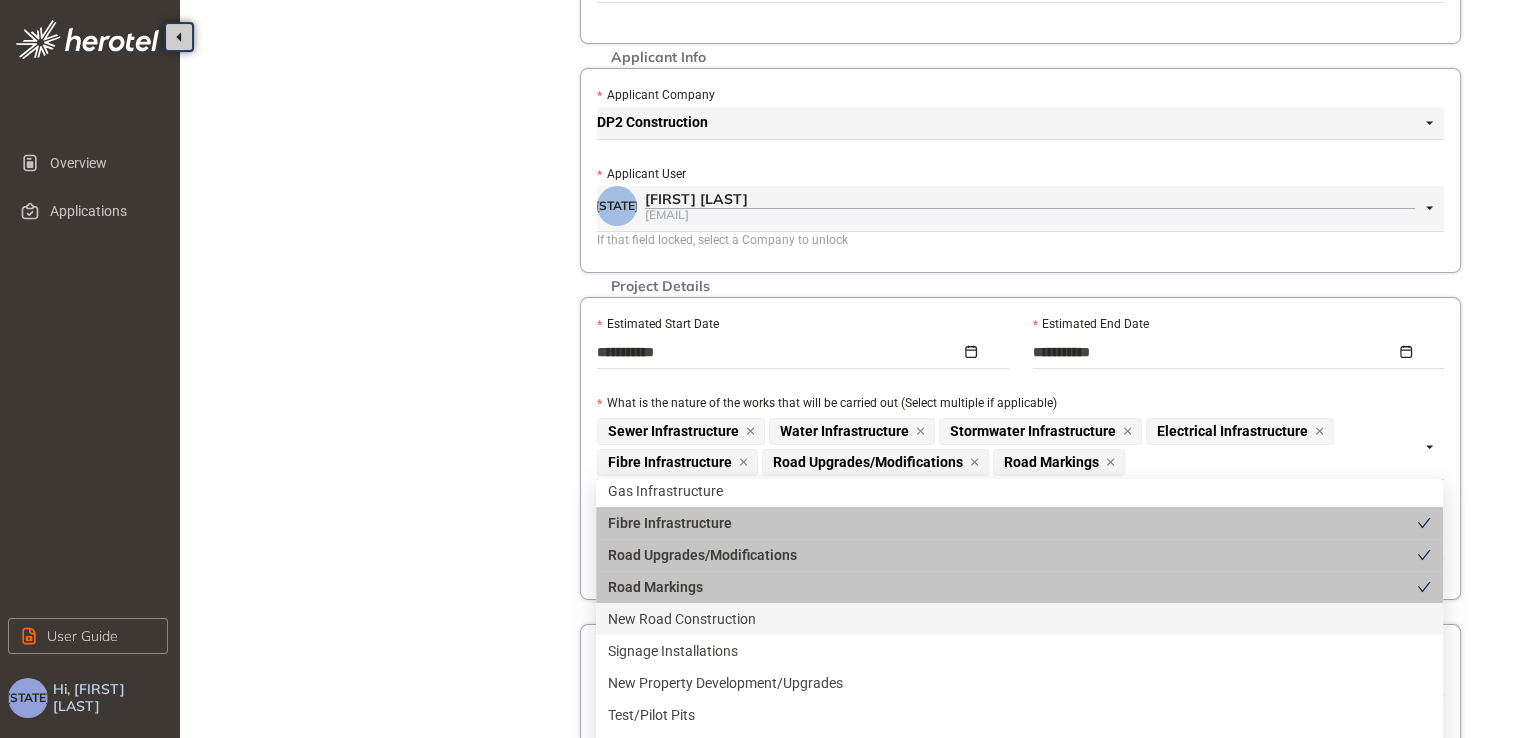 click on "New Road Construction" at bounding box center (1019, 619) 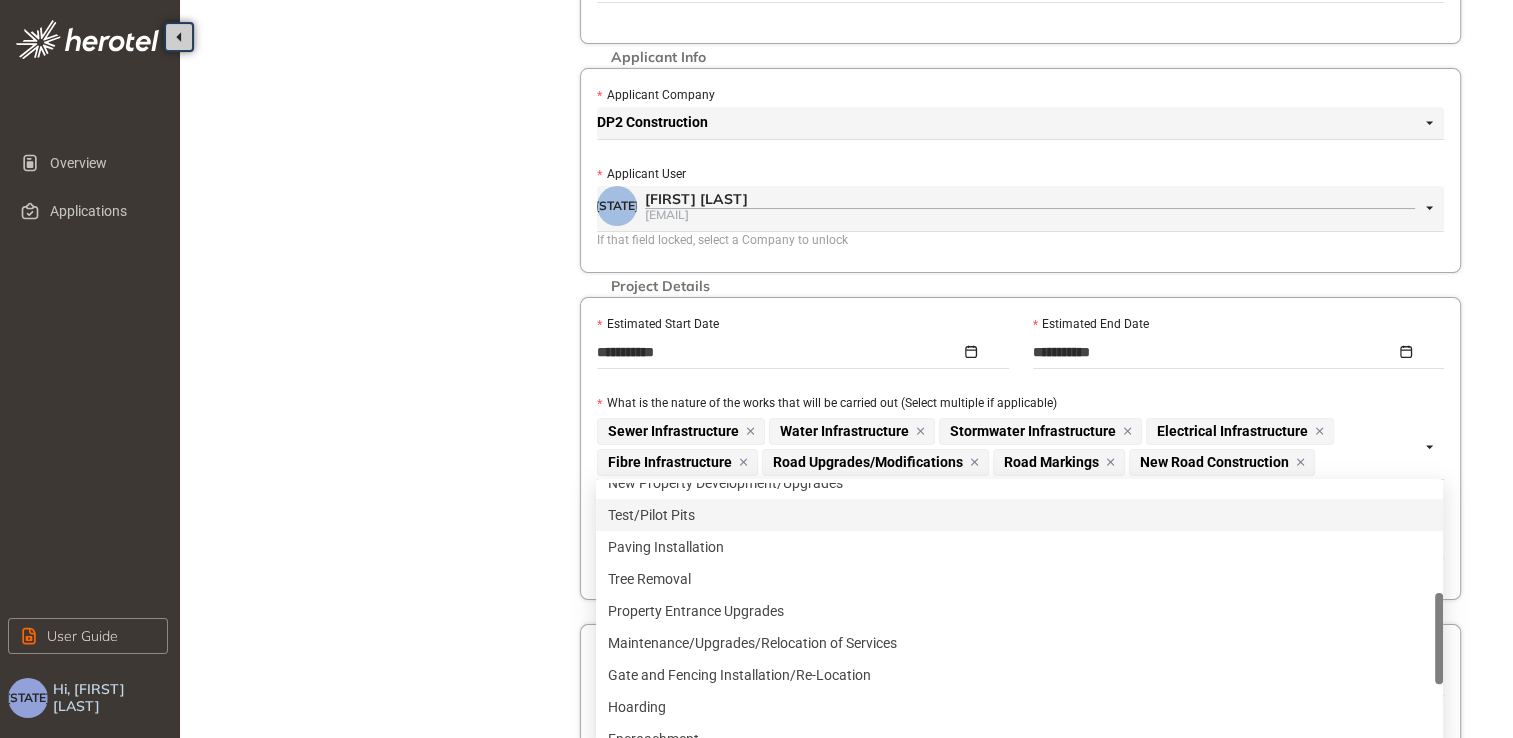 scroll, scrollTop: 300, scrollLeft: 0, axis: vertical 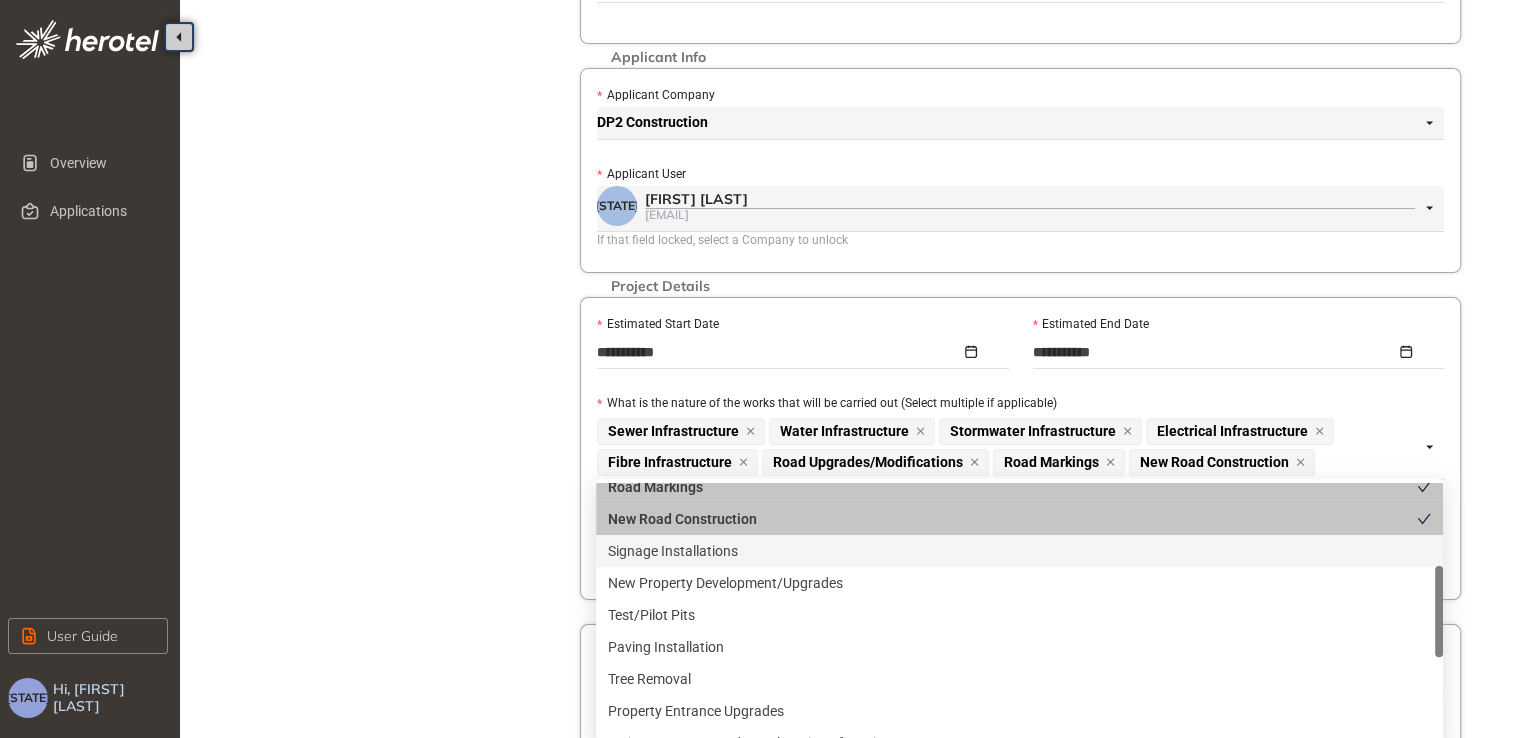 click on "Signage Installations" at bounding box center [1019, 551] 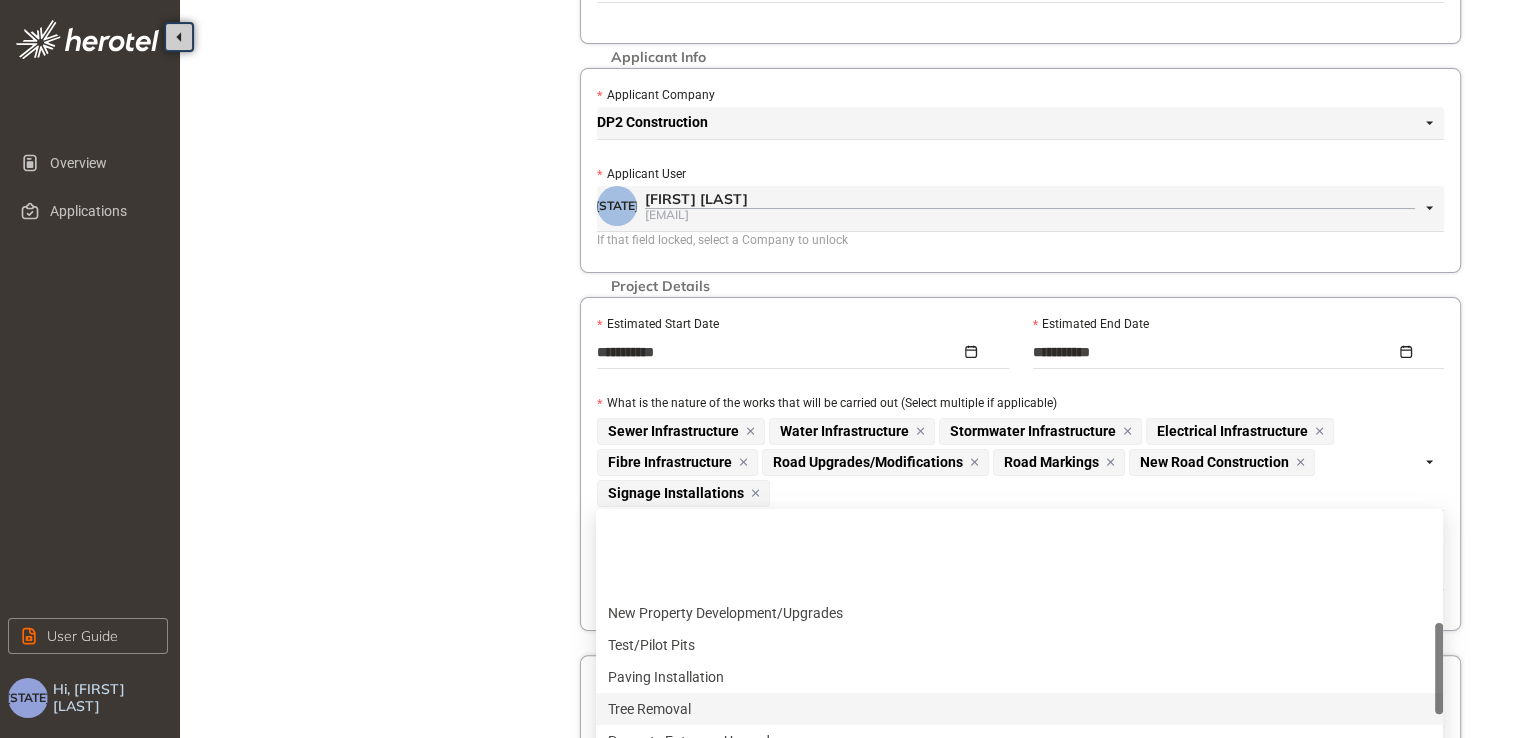 scroll, scrollTop: 400, scrollLeft: 0, axis: vertical 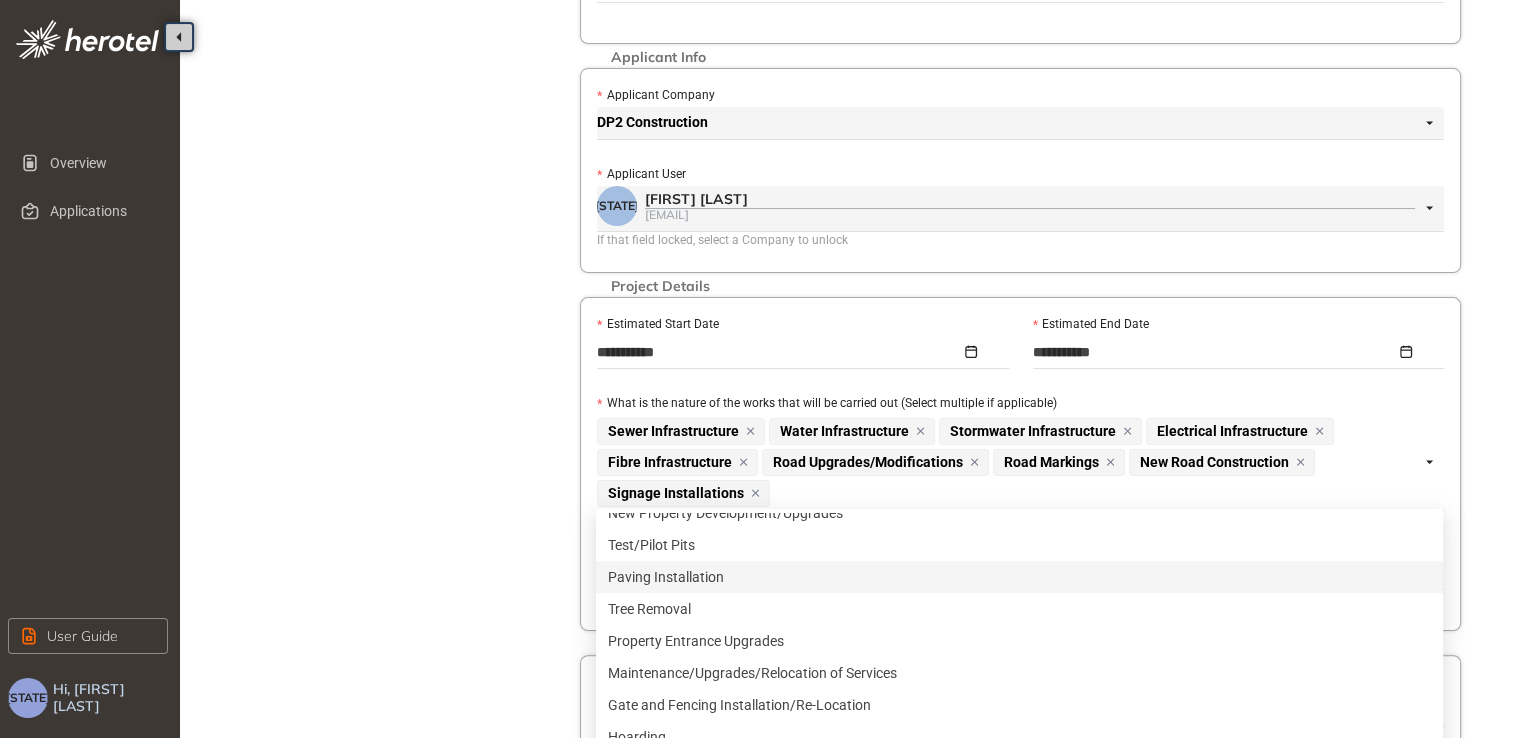 click on "Paving Installation" at bounding box center (1019, 577) 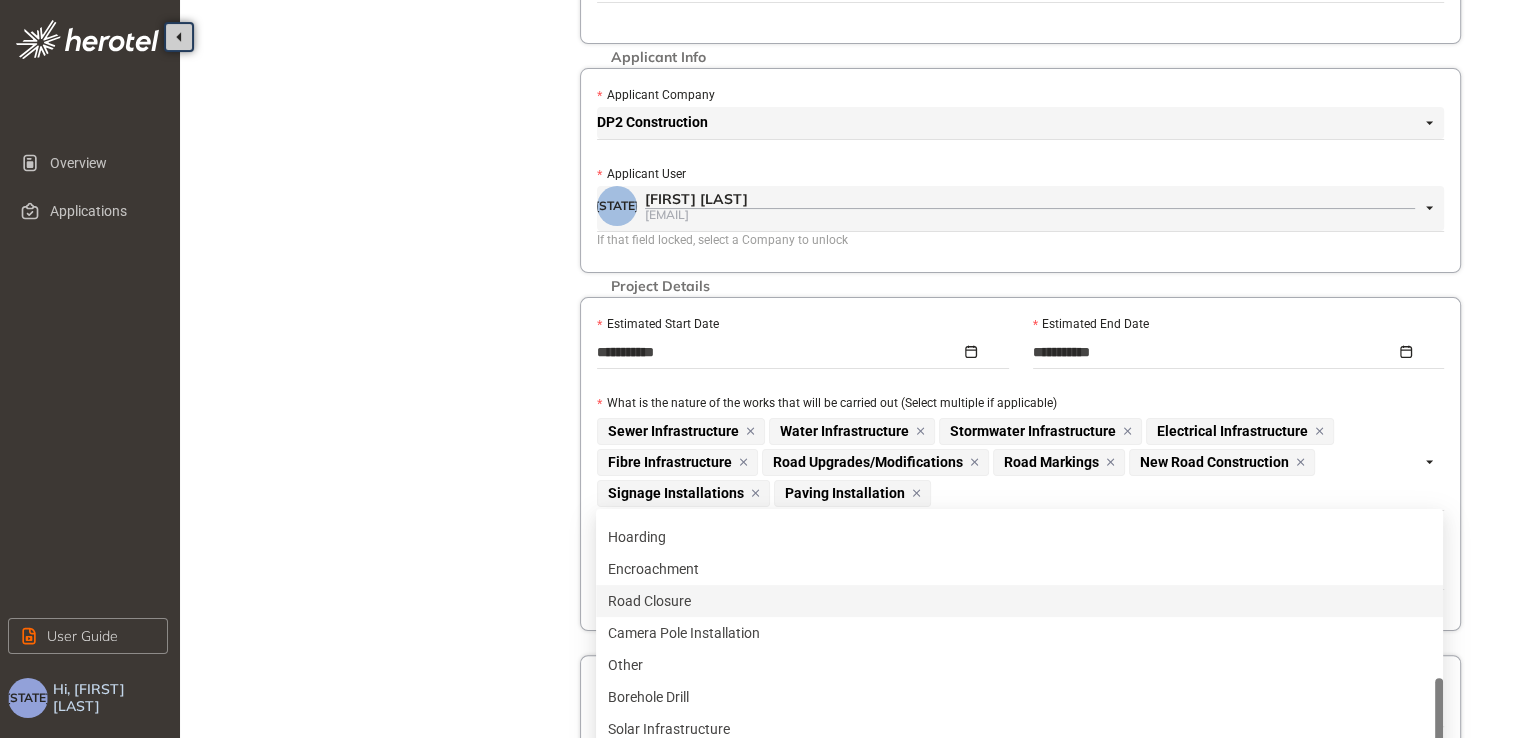 scroll, scrollTop: 640, scrollLeft: 0, axis: vertical 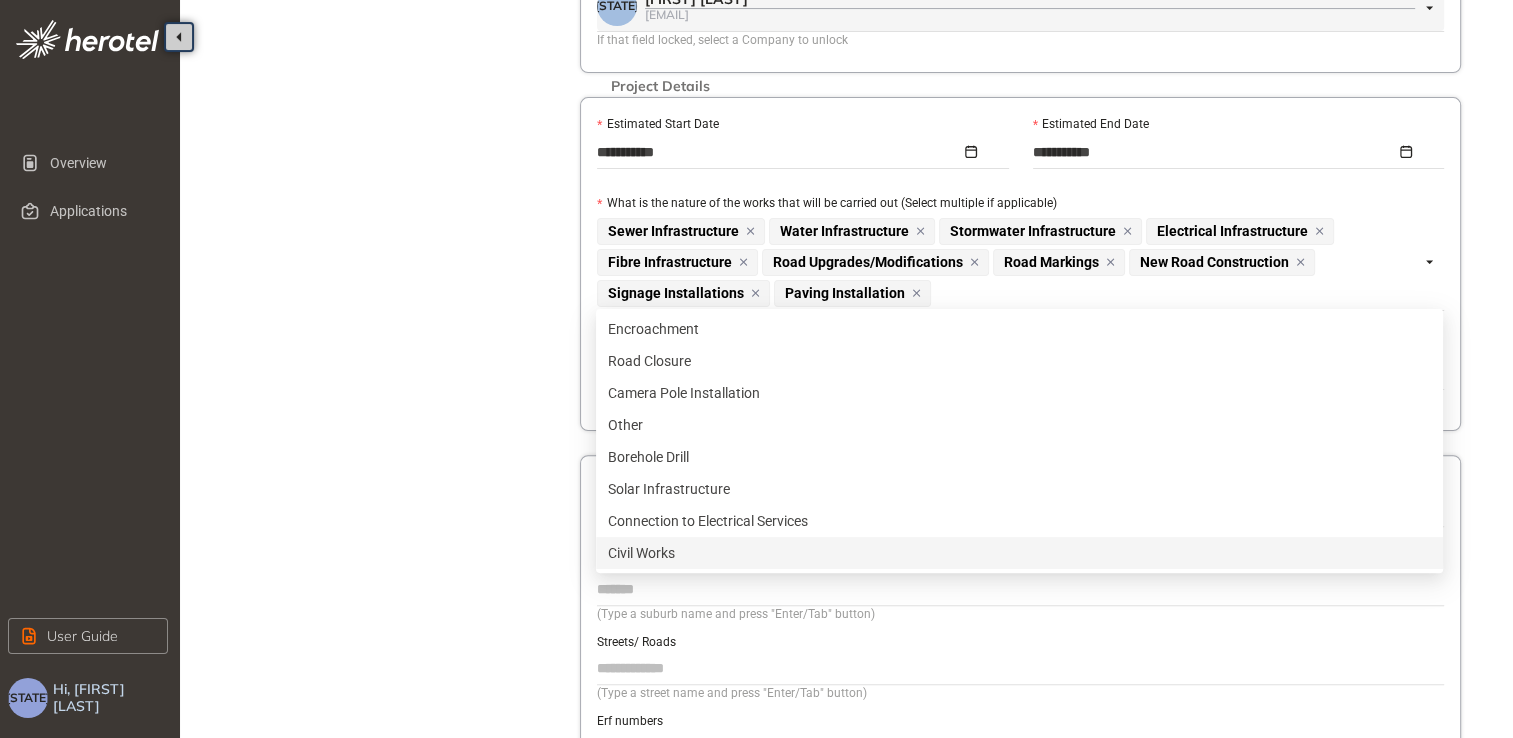 click on "Civil Works" at bounding box center [1019, 553] 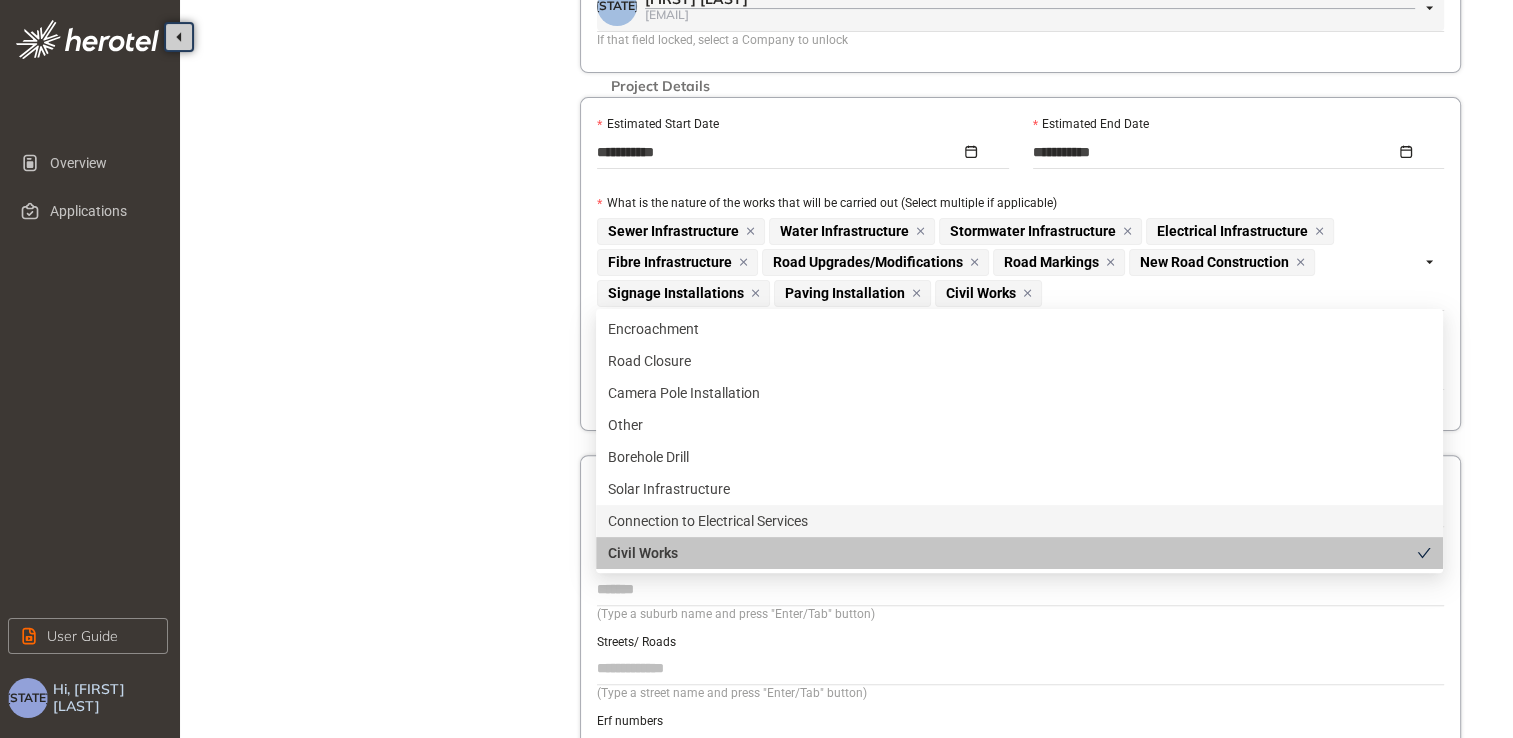 click on "Project Details Location Confirmation Upload documents" at bounding box center [390, 218] 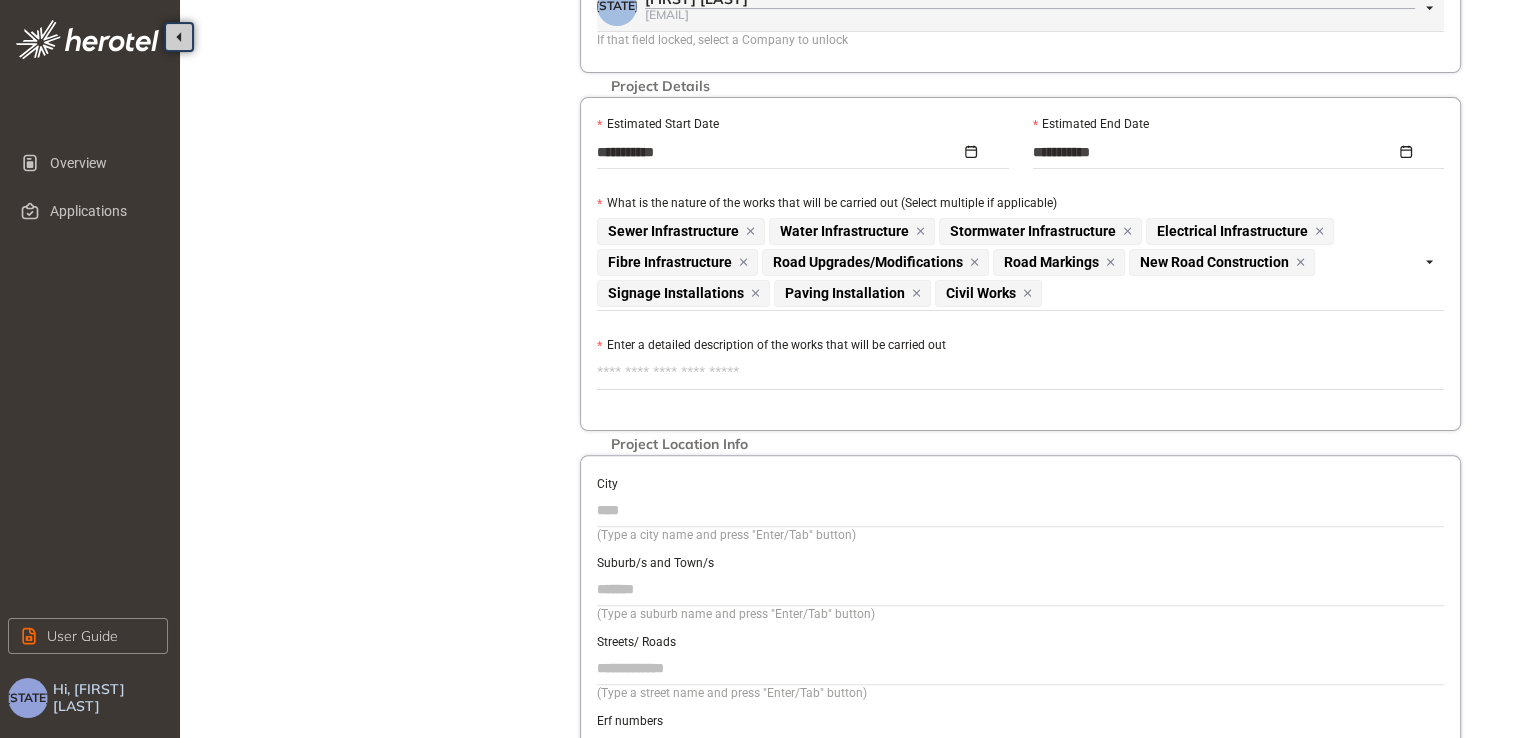 click on "Enter a detailed description of the works that will be carried out" at bounding box center (1020, 373) 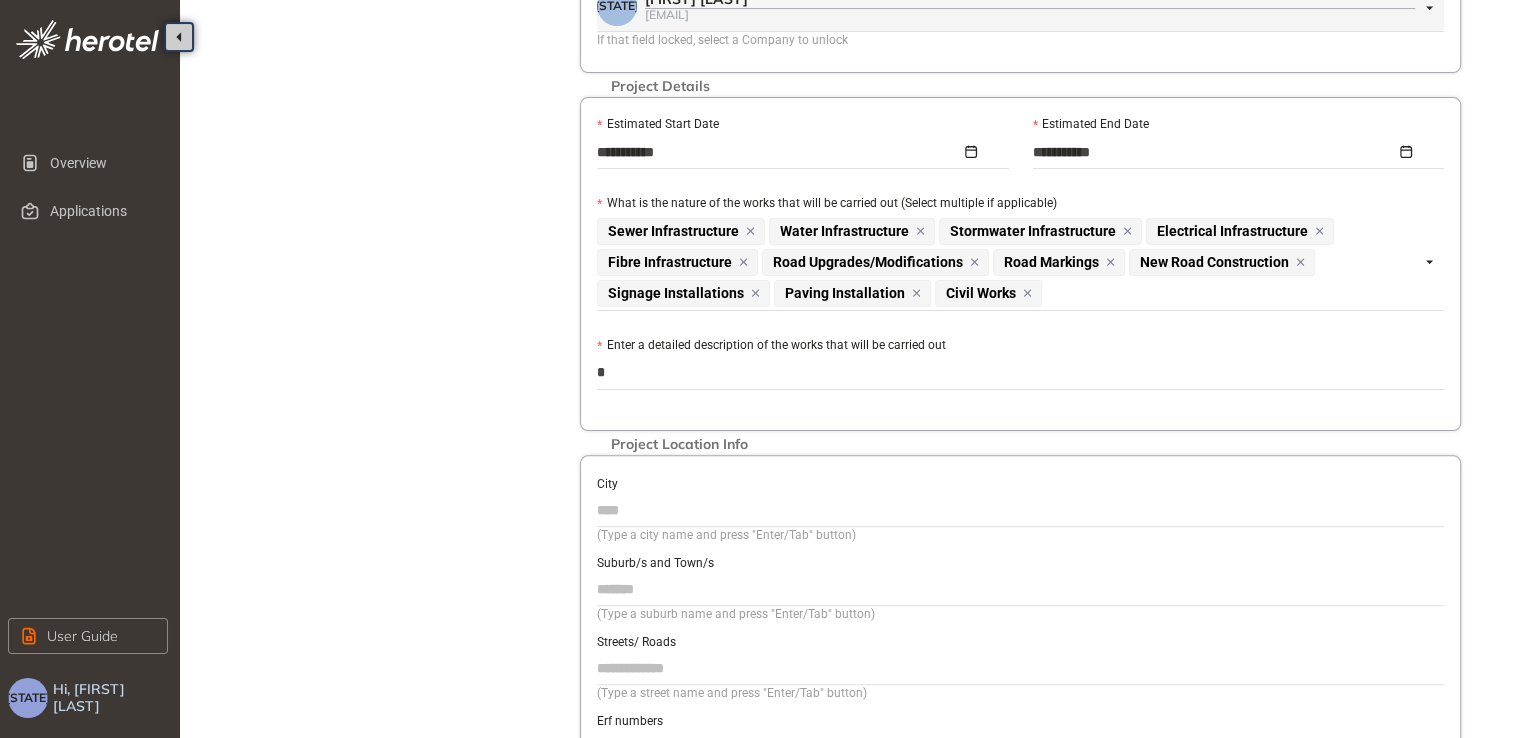 type on "**" 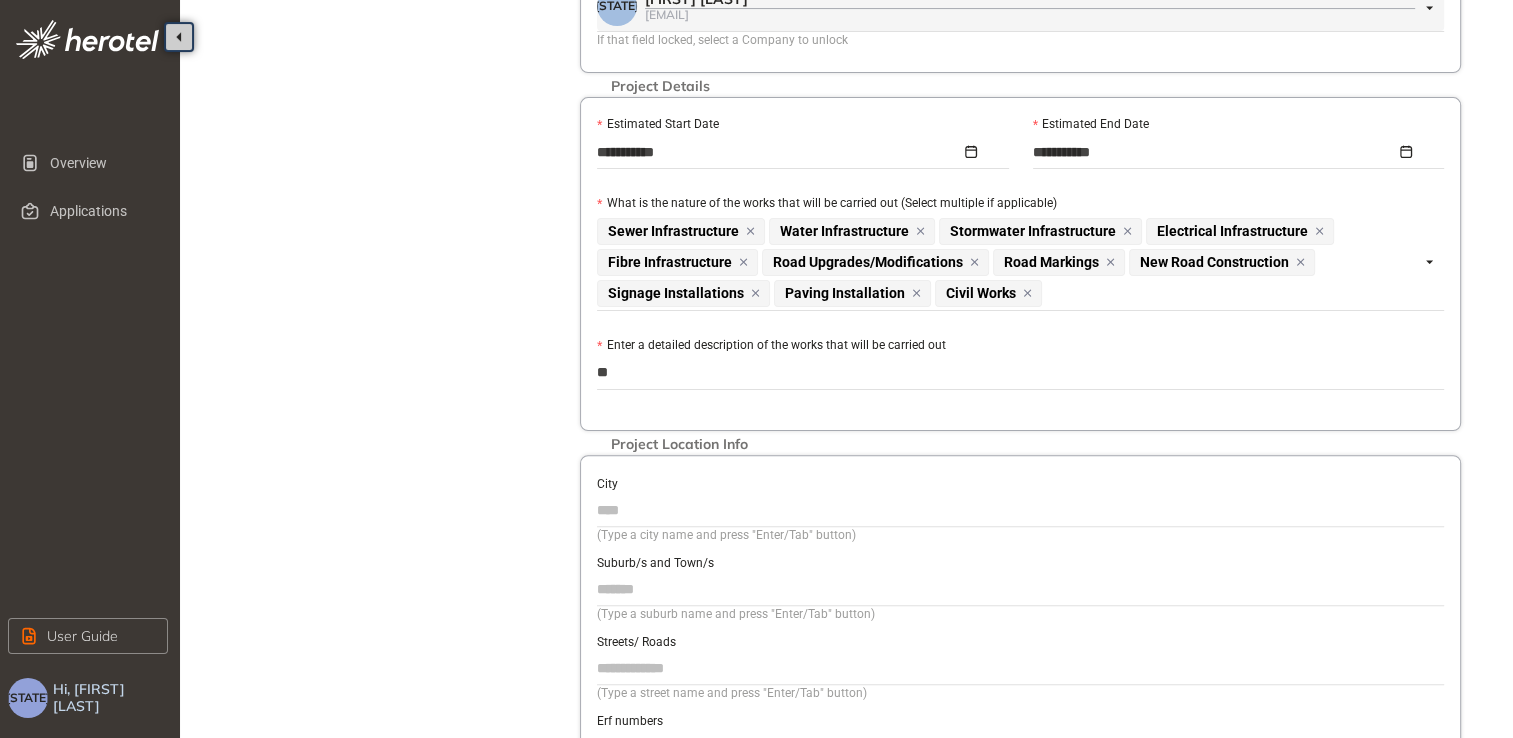 type on "***" 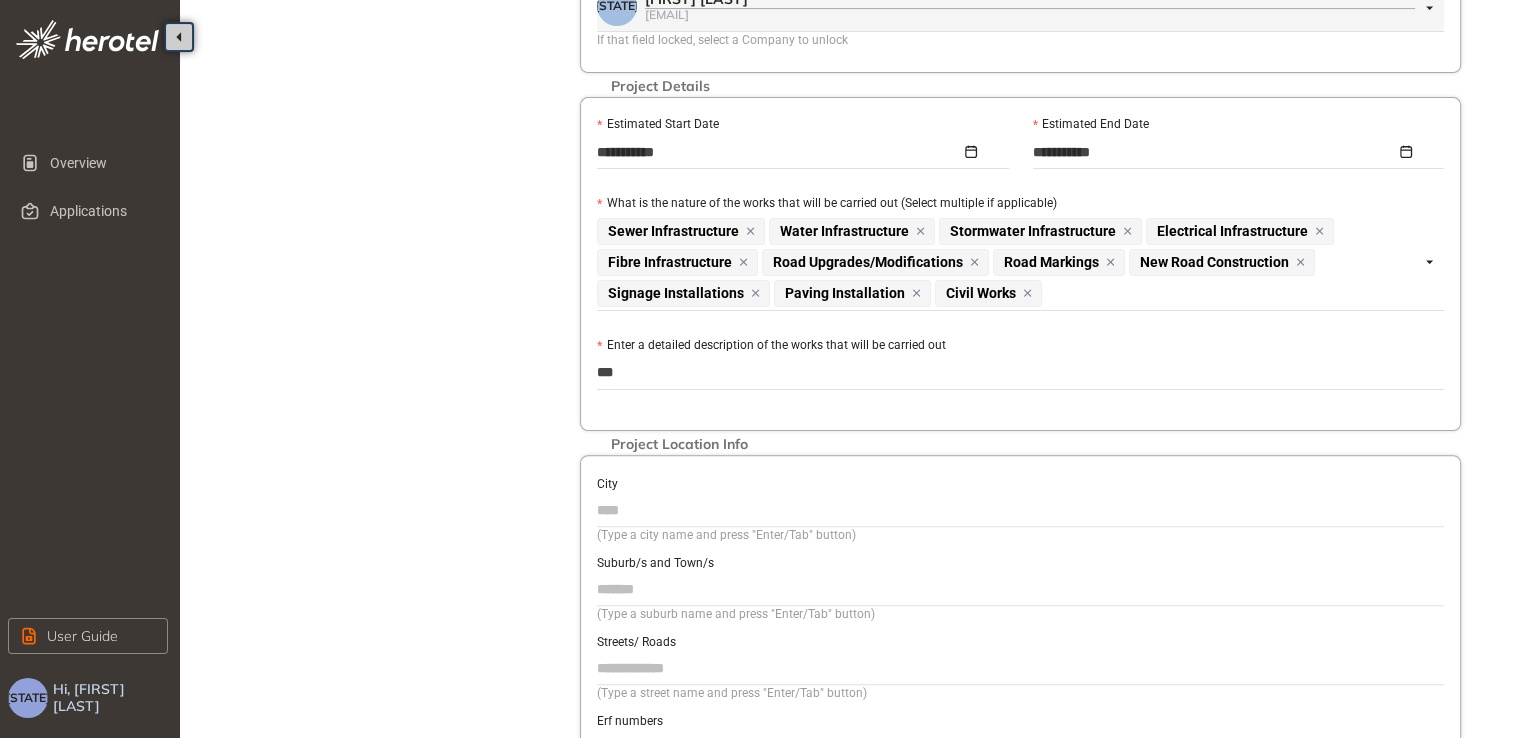 type on "****" 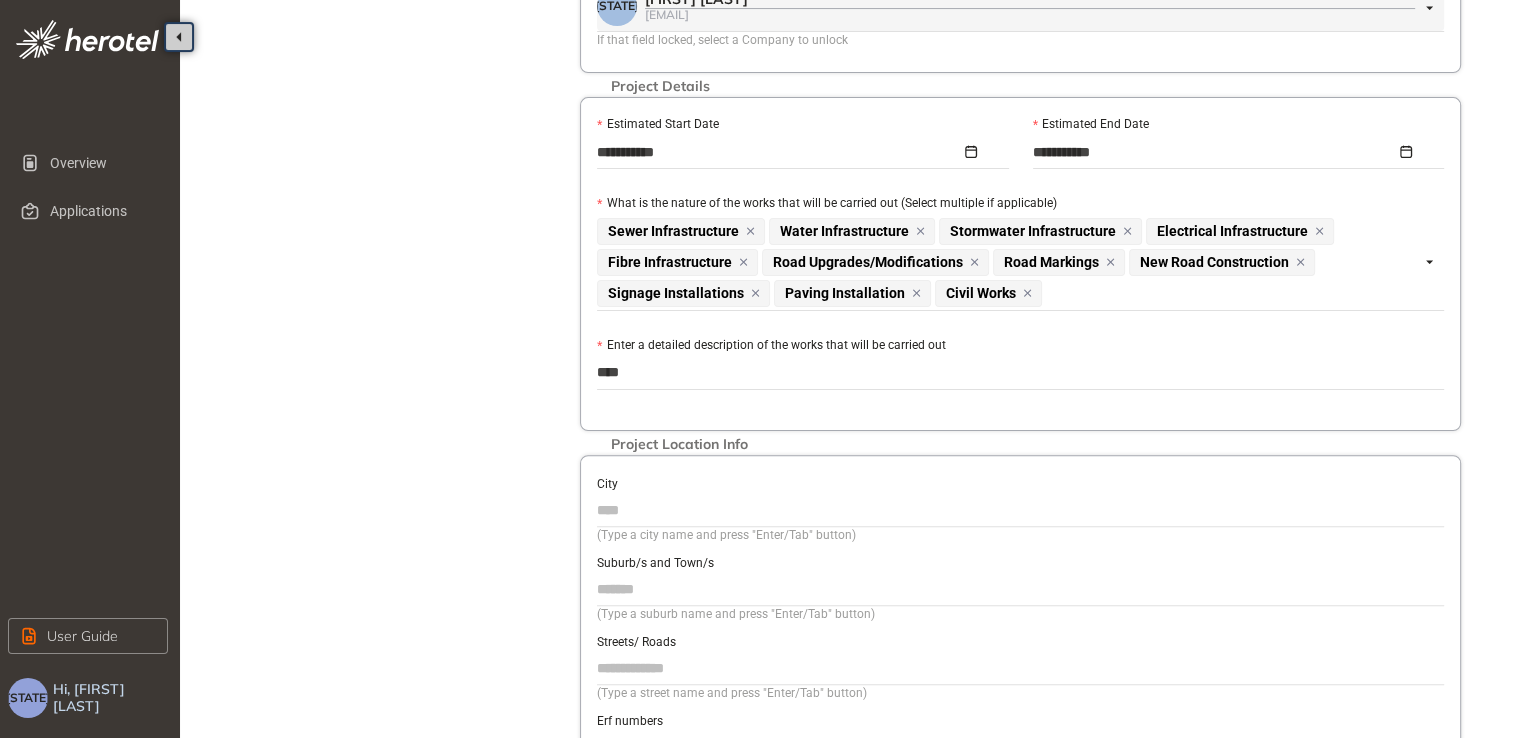 type on "*****" 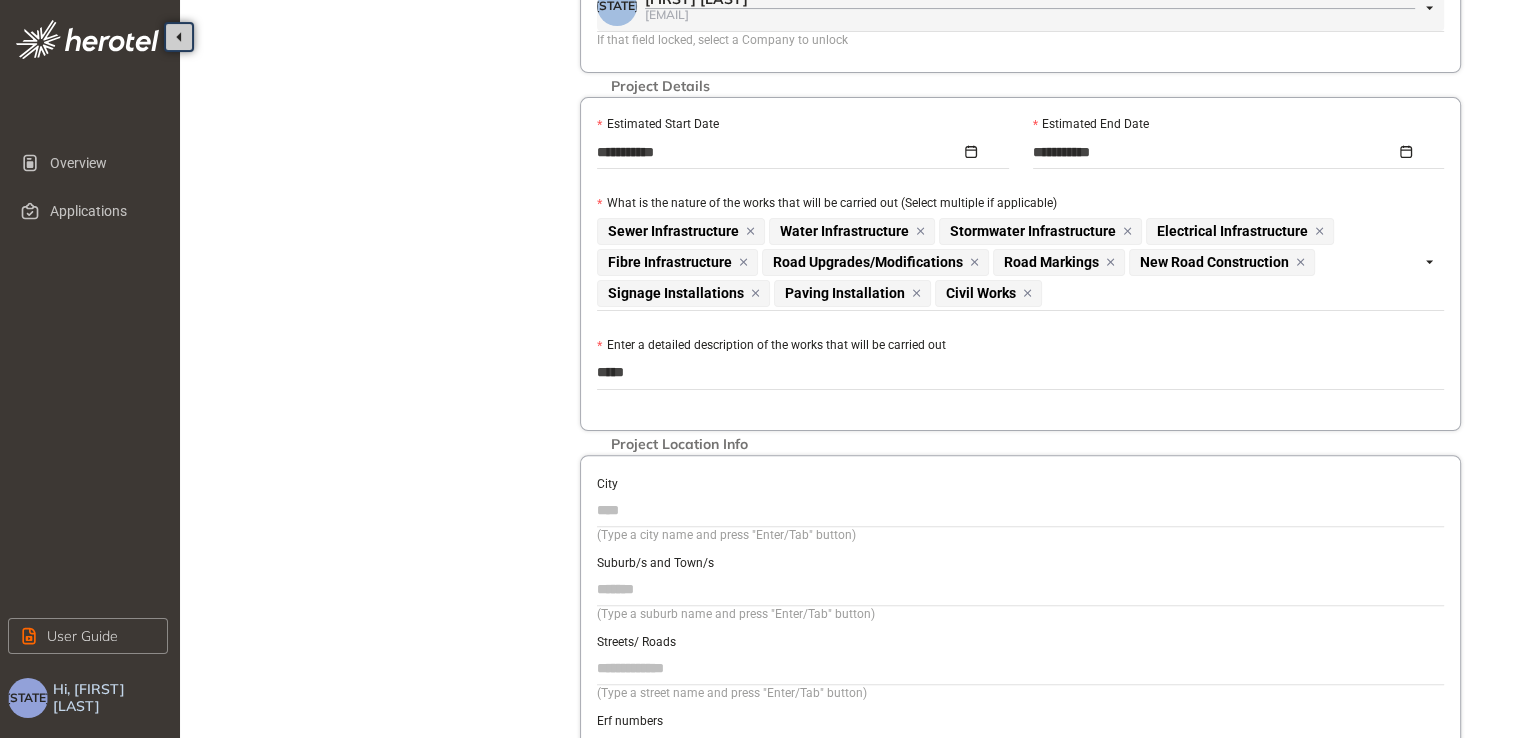 type on "******" 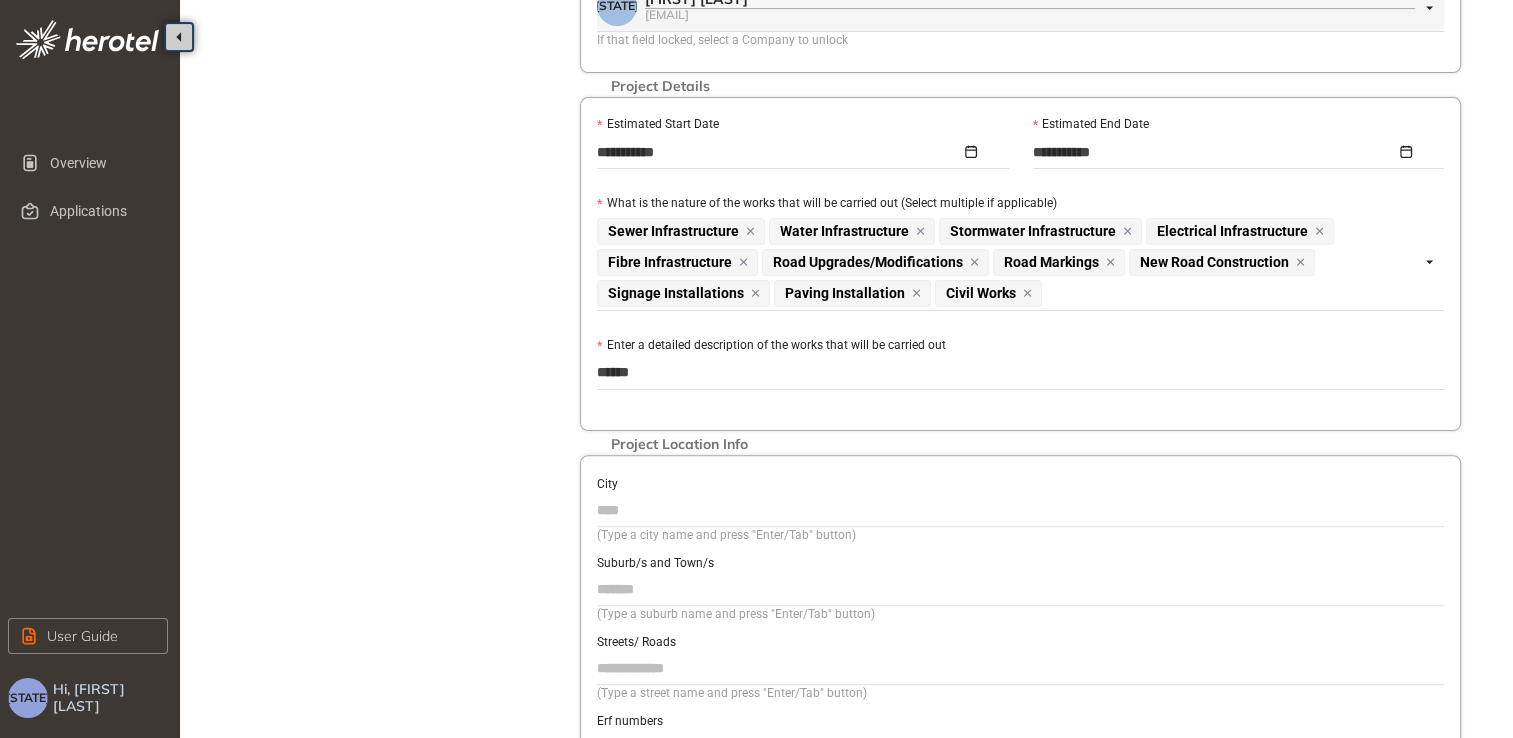 type on "******" 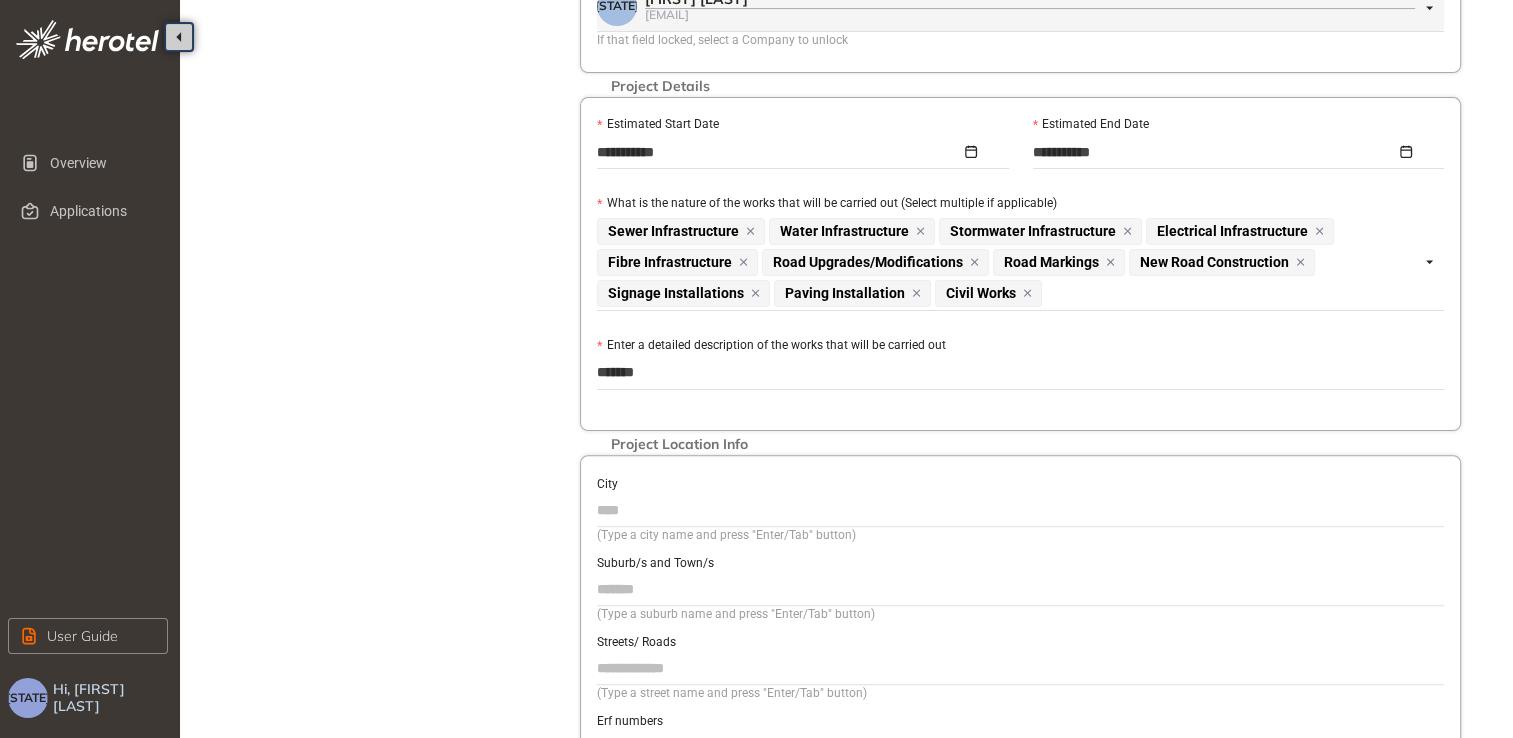type on "******" 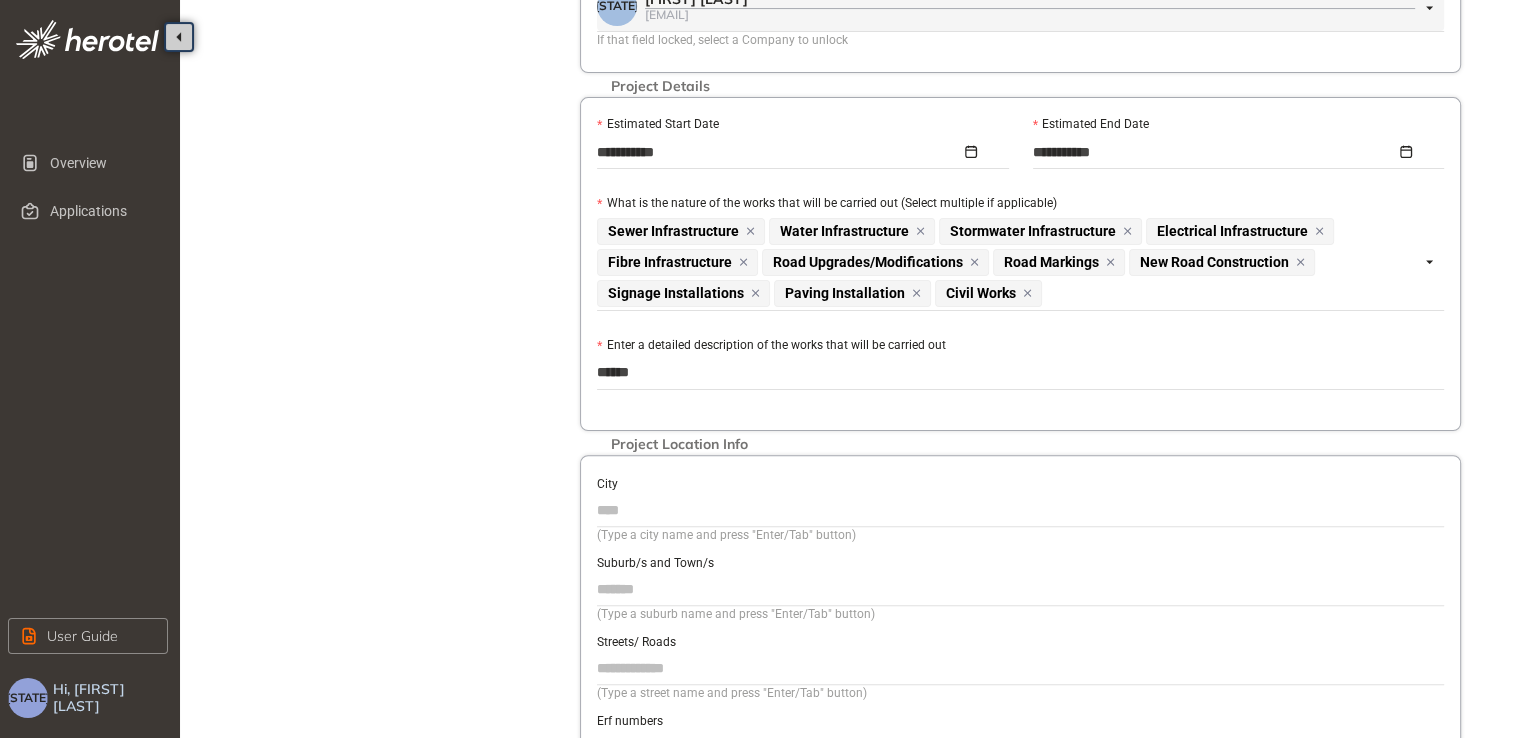 type on "*****" 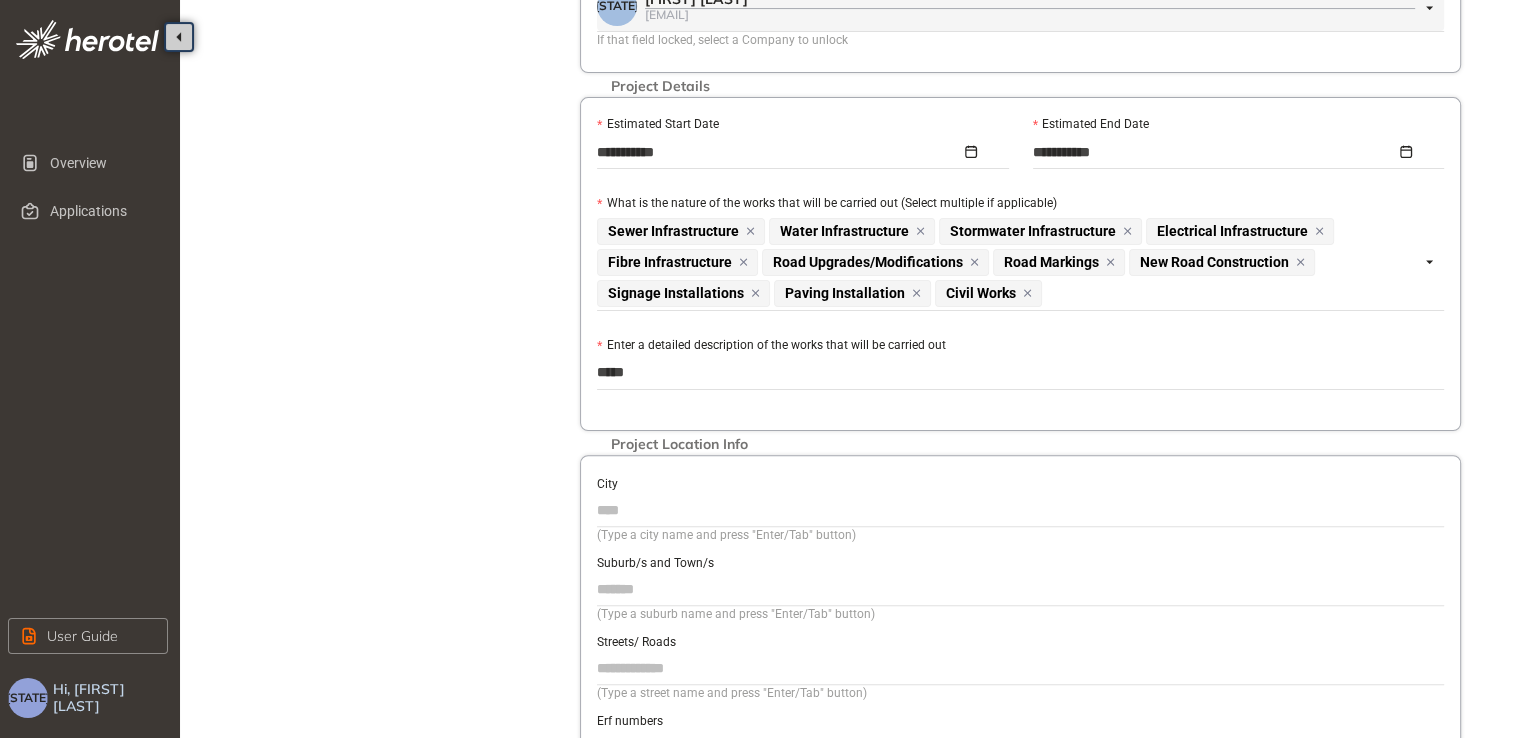 type on "*****" 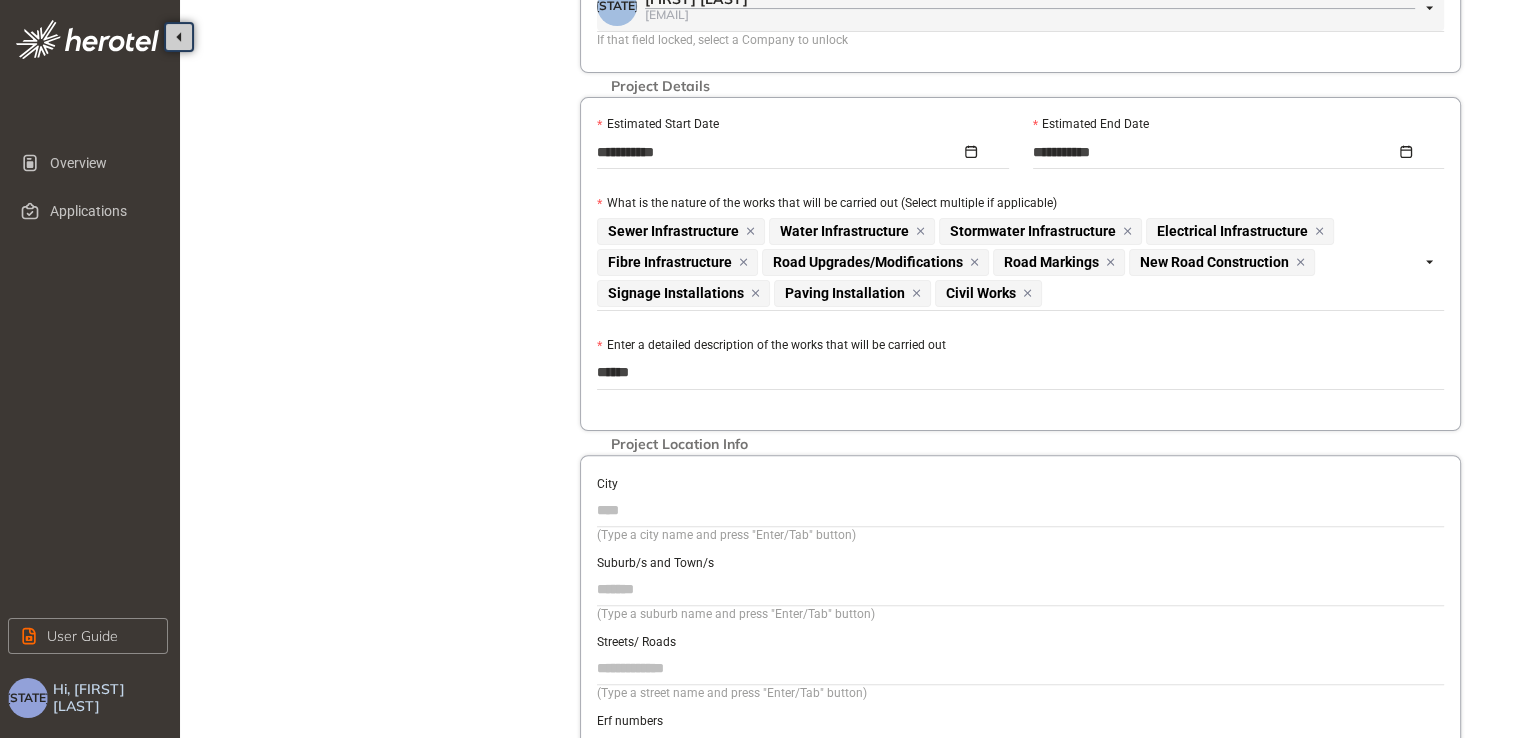 type on "*******" 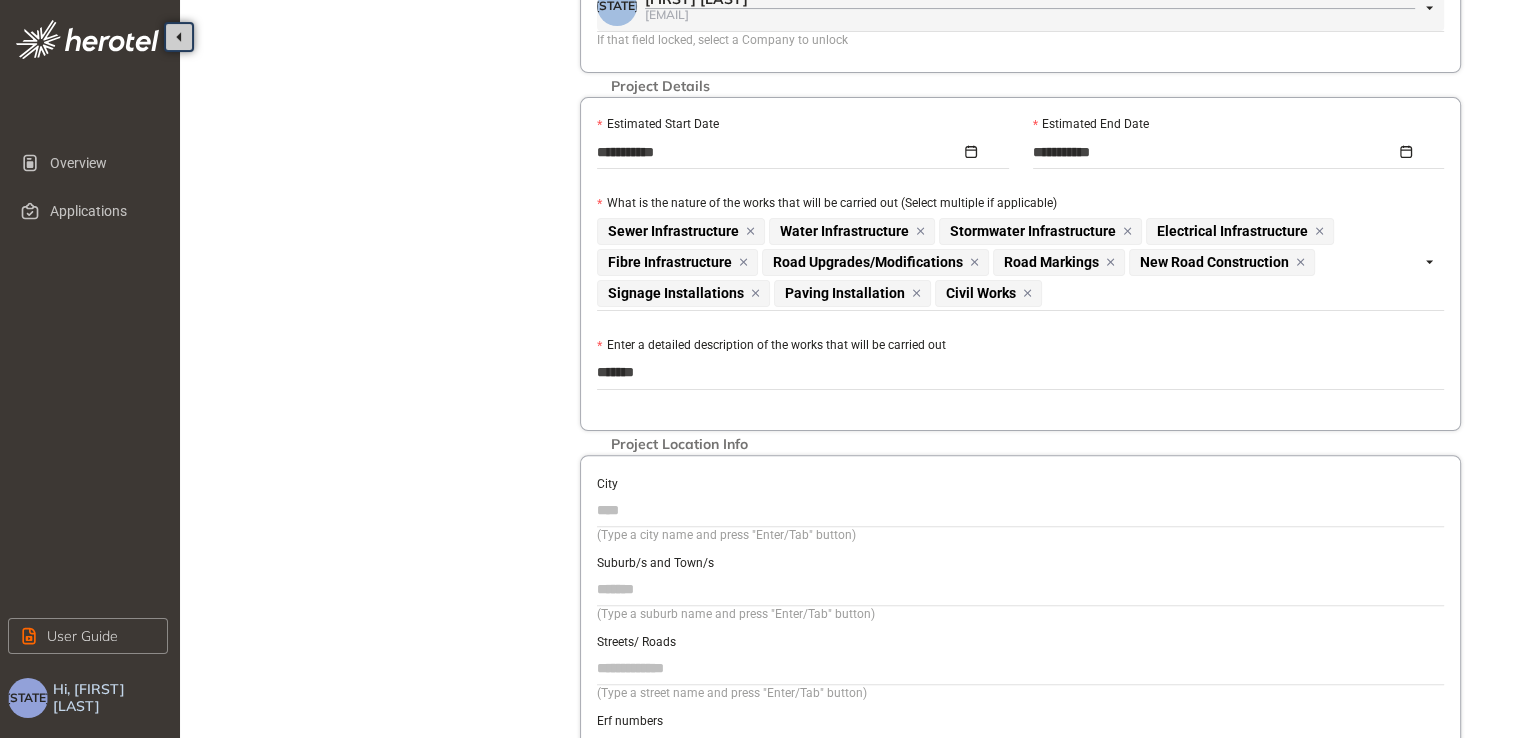 type on "*****" 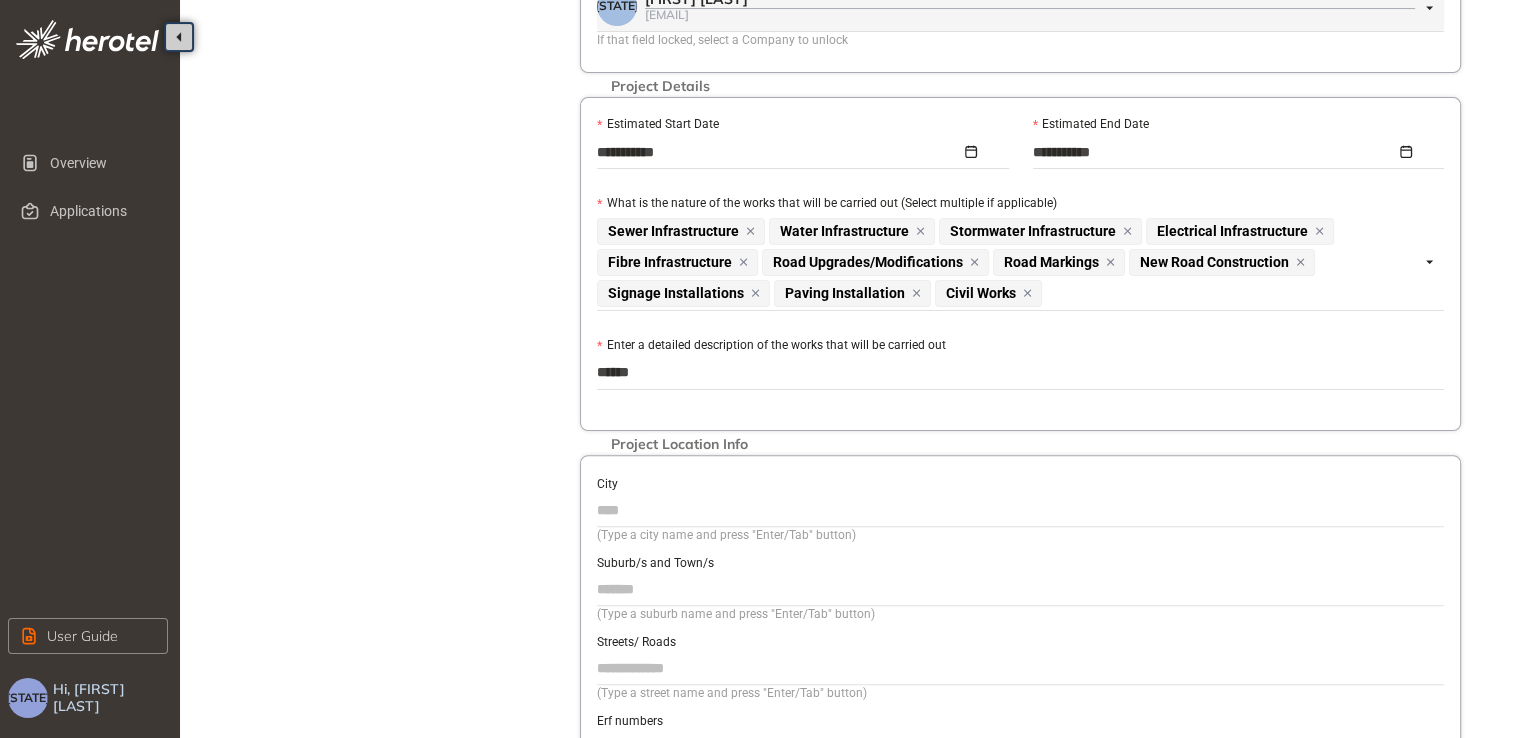 type on "*******" 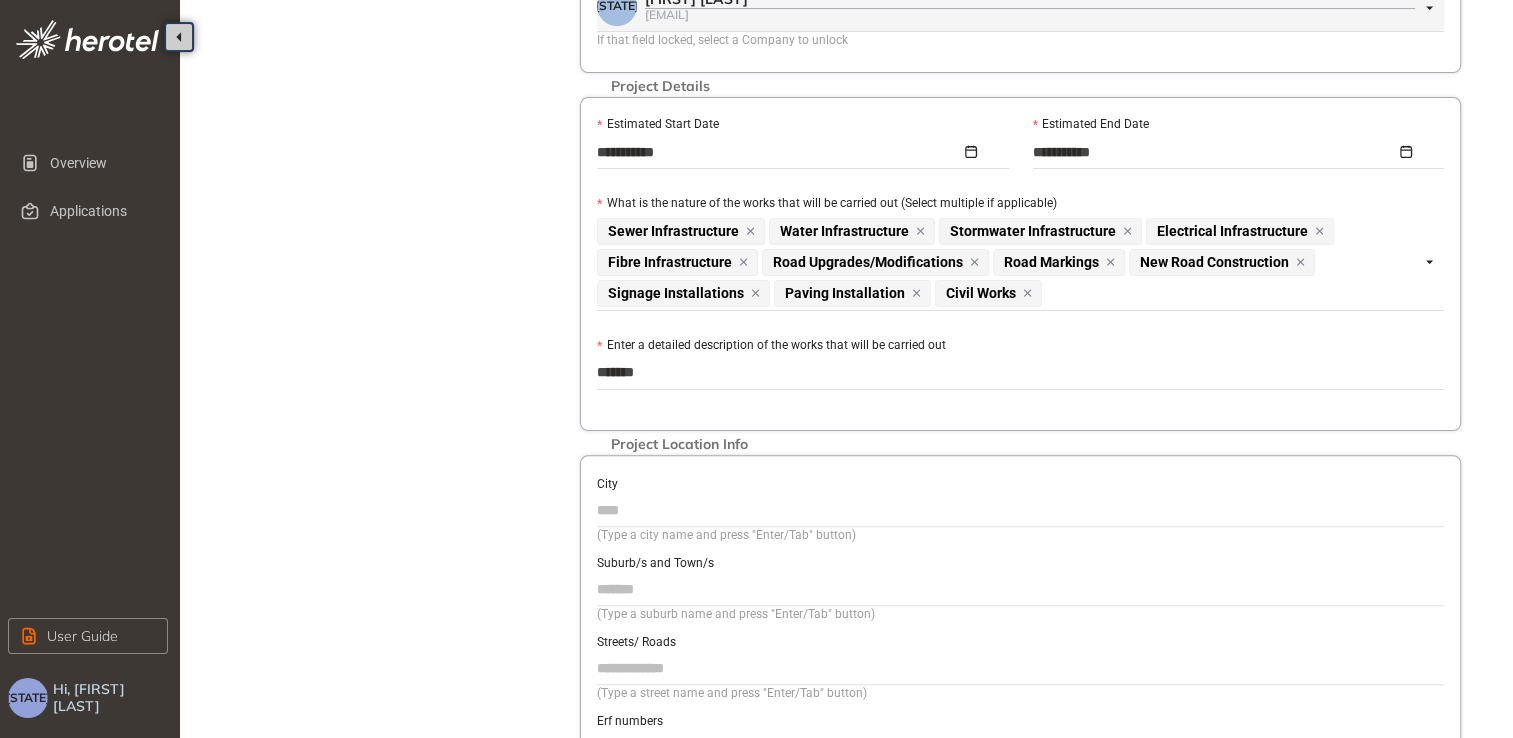 type on "********" 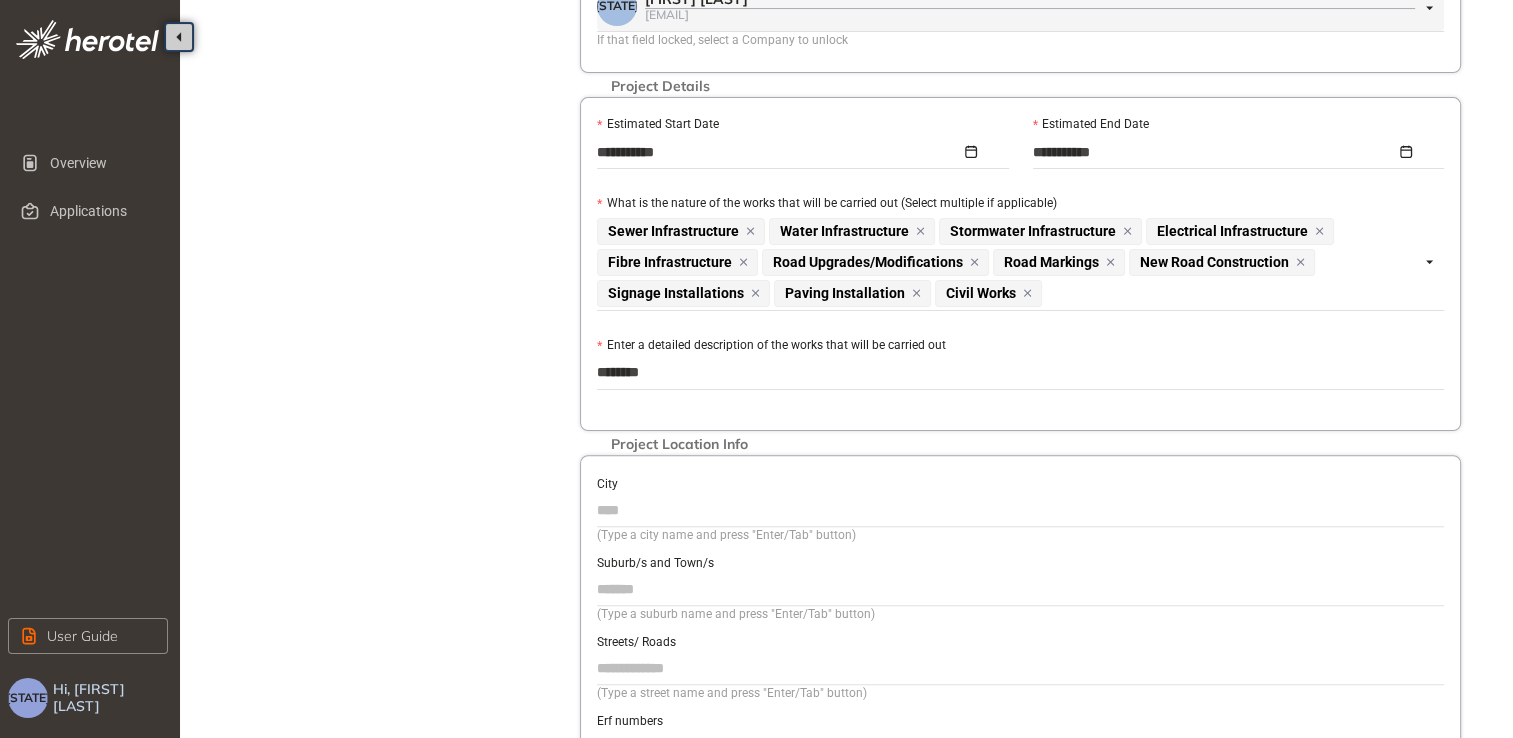 type on "*********" 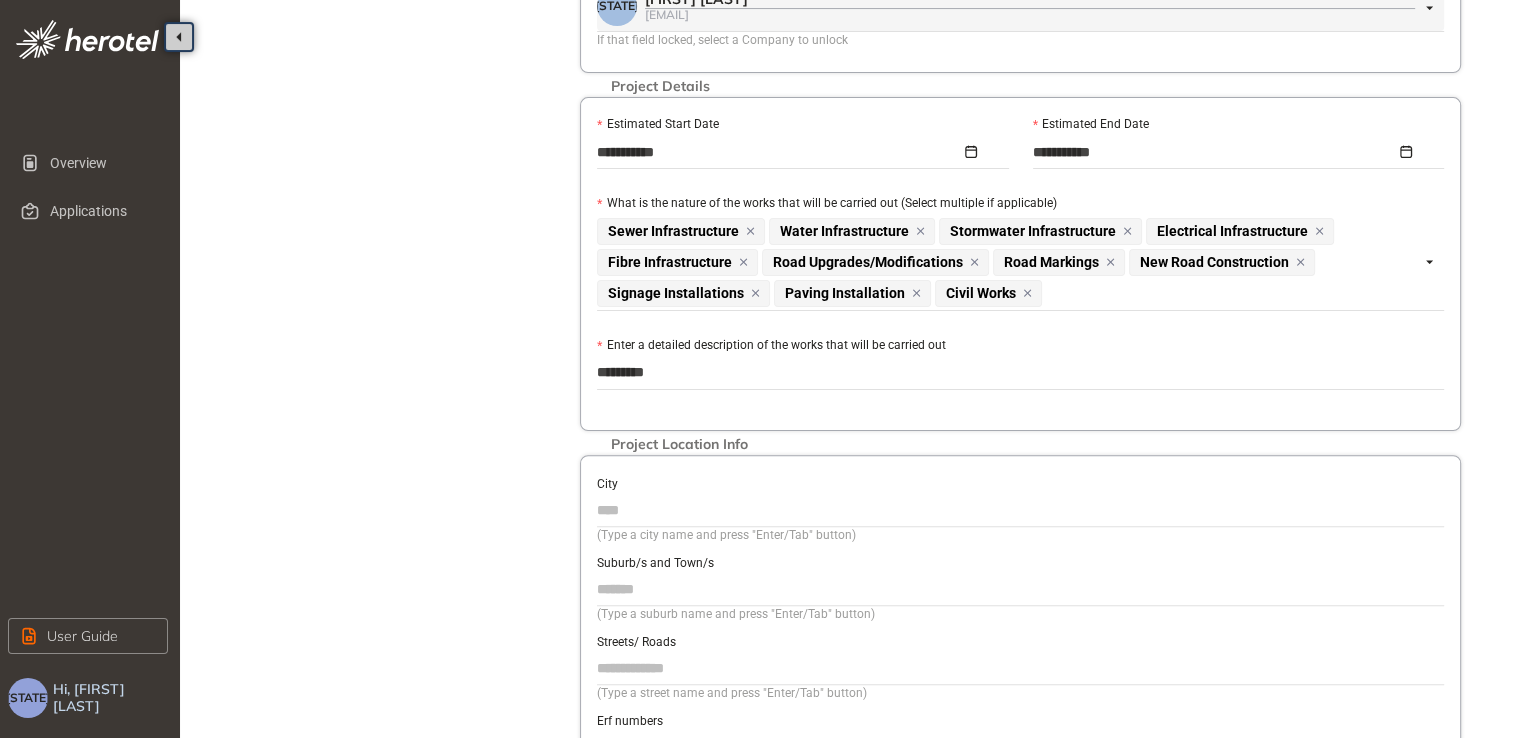 type on "**********" 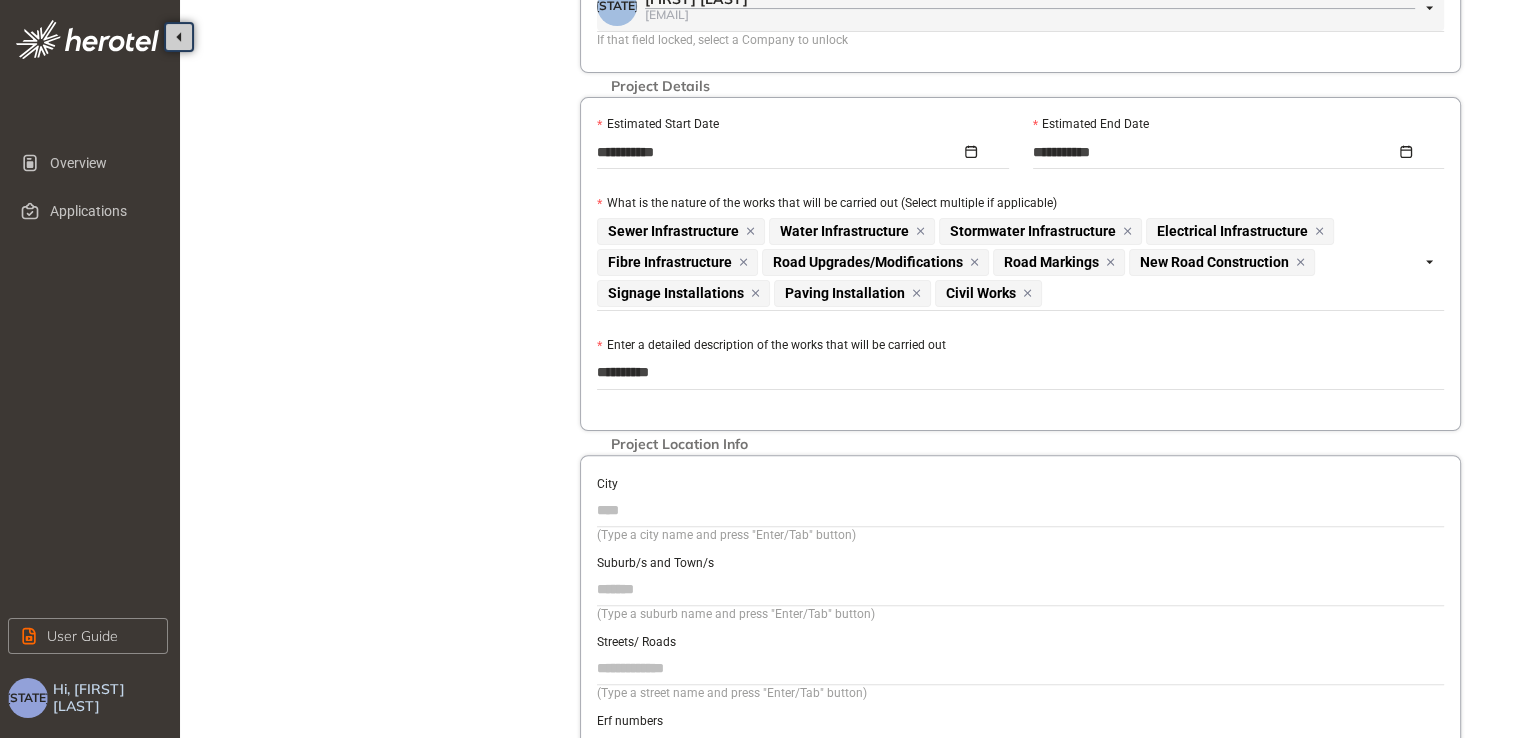 type on "**********" 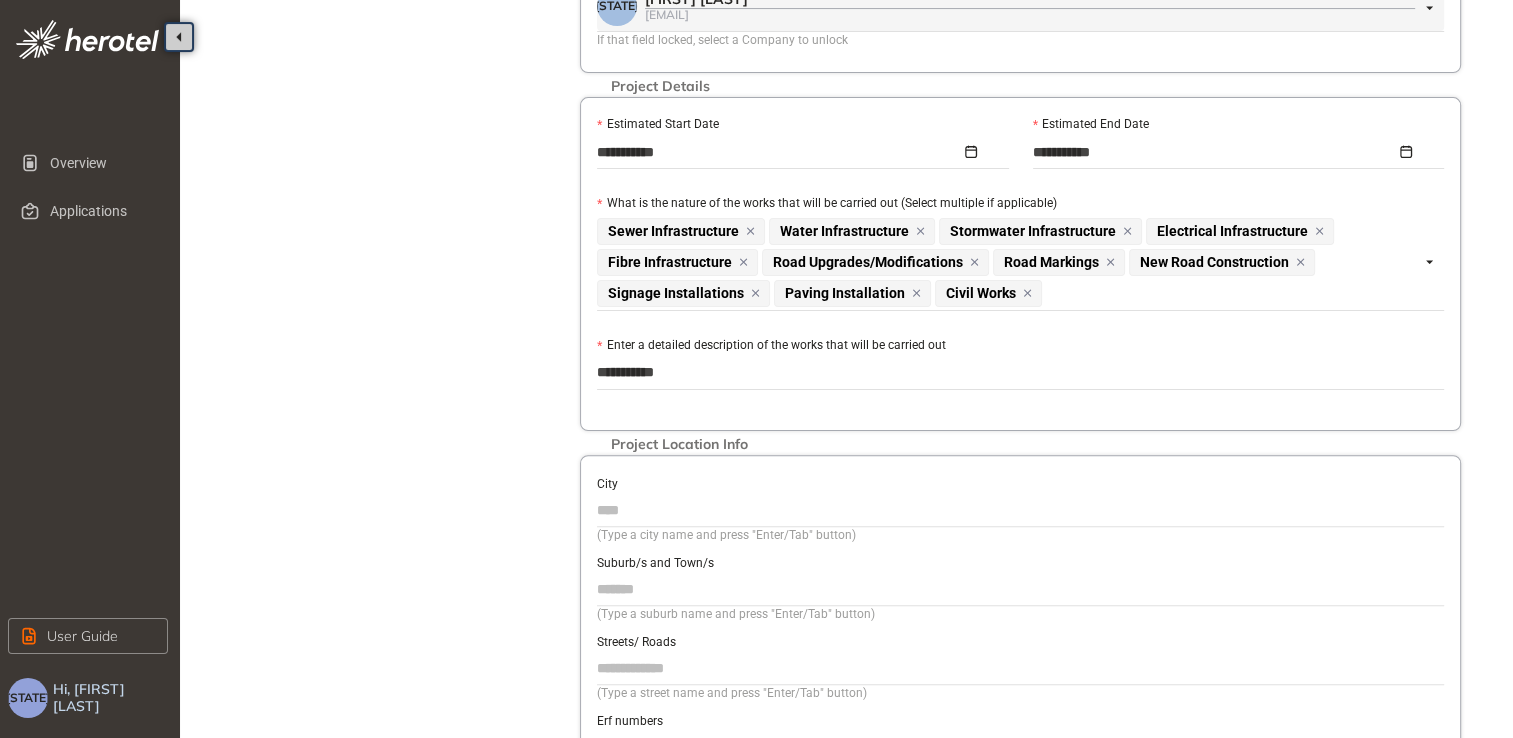 type on "**********" 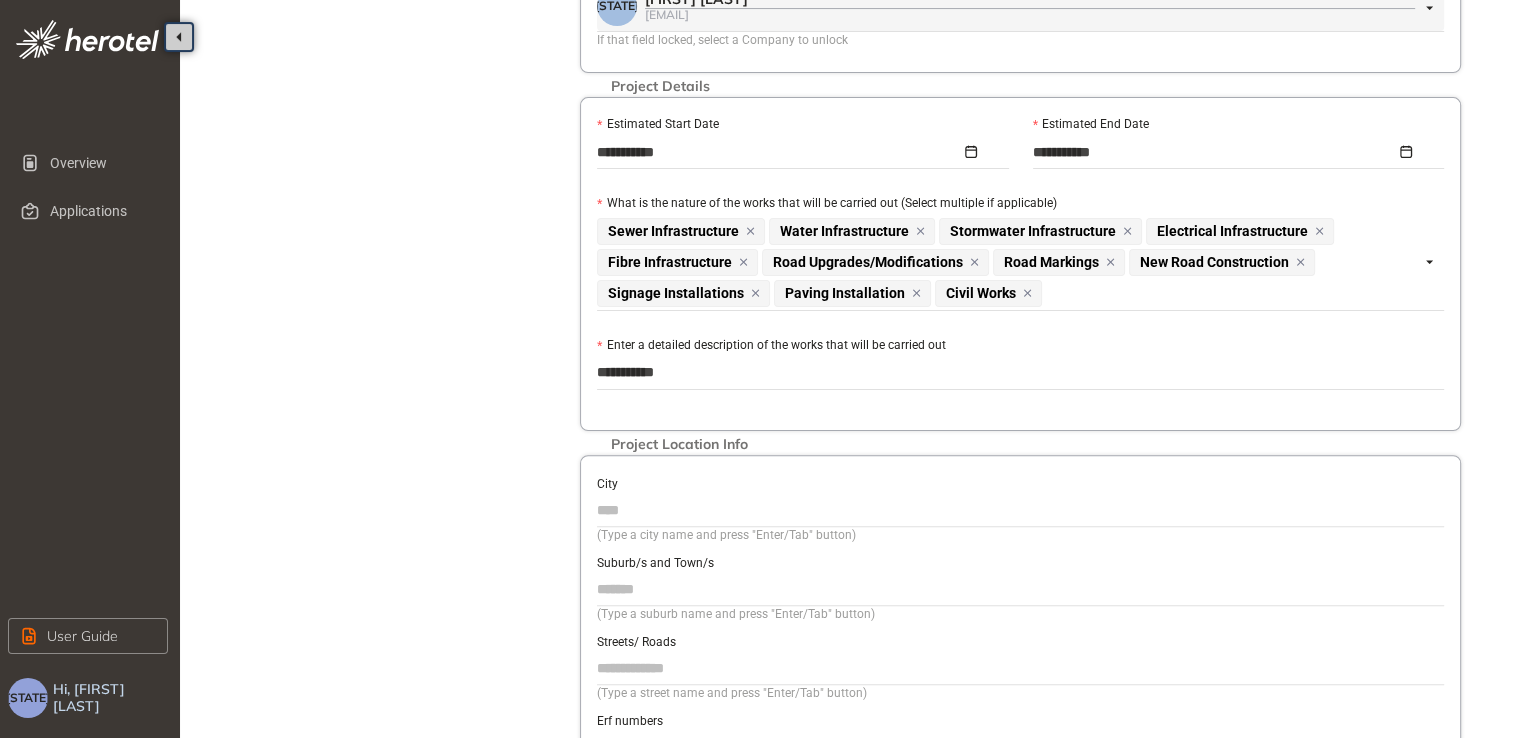 type on "*********" 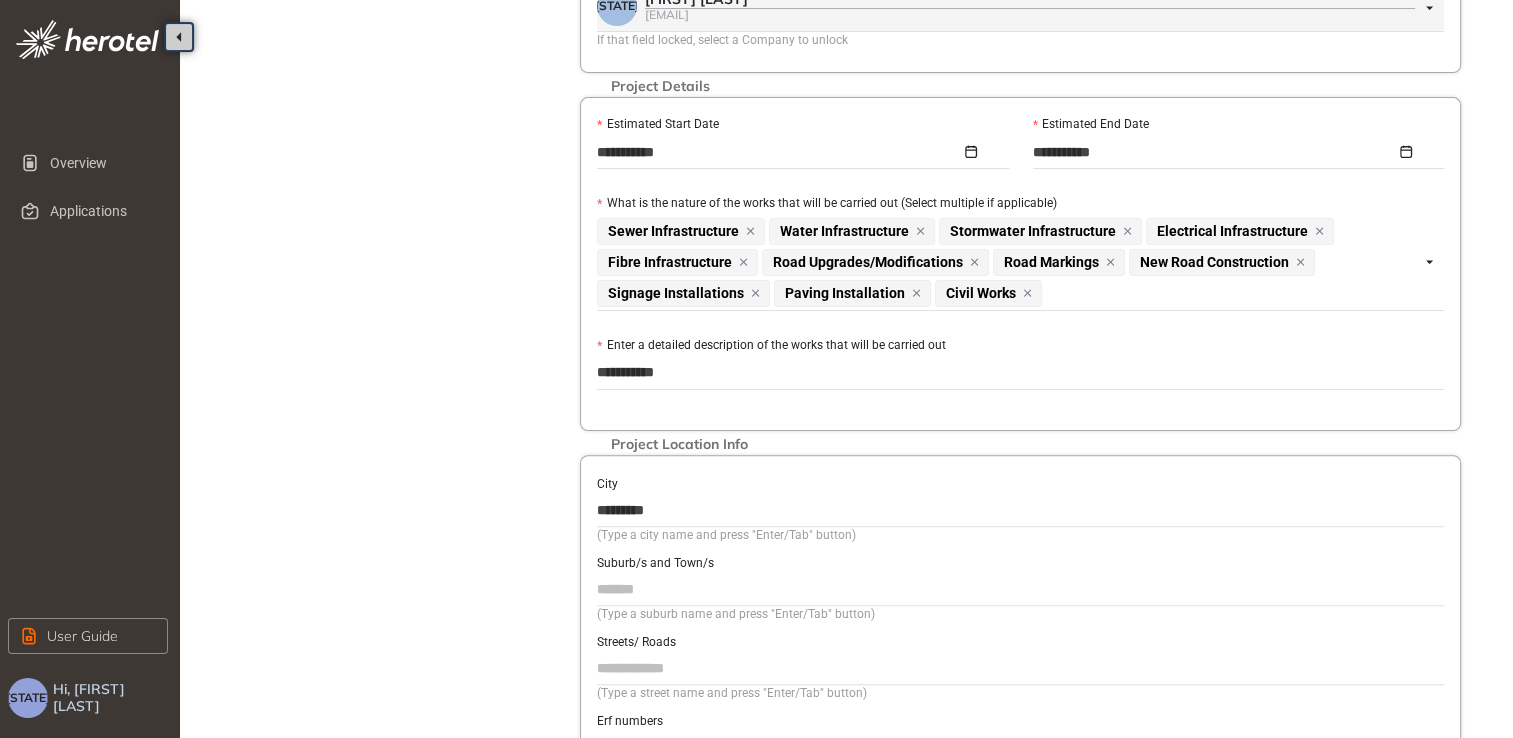 type on "**********" 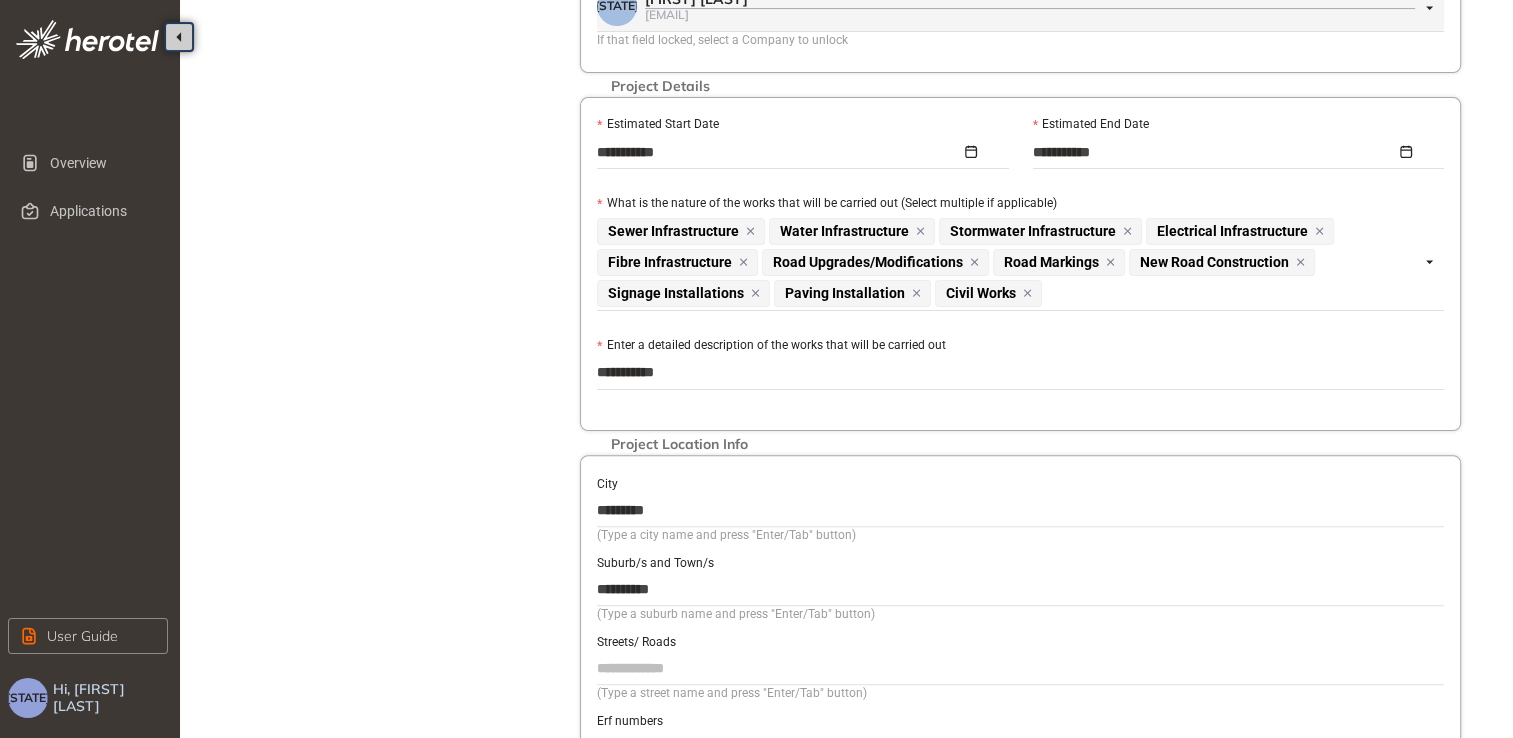 type on "**********" 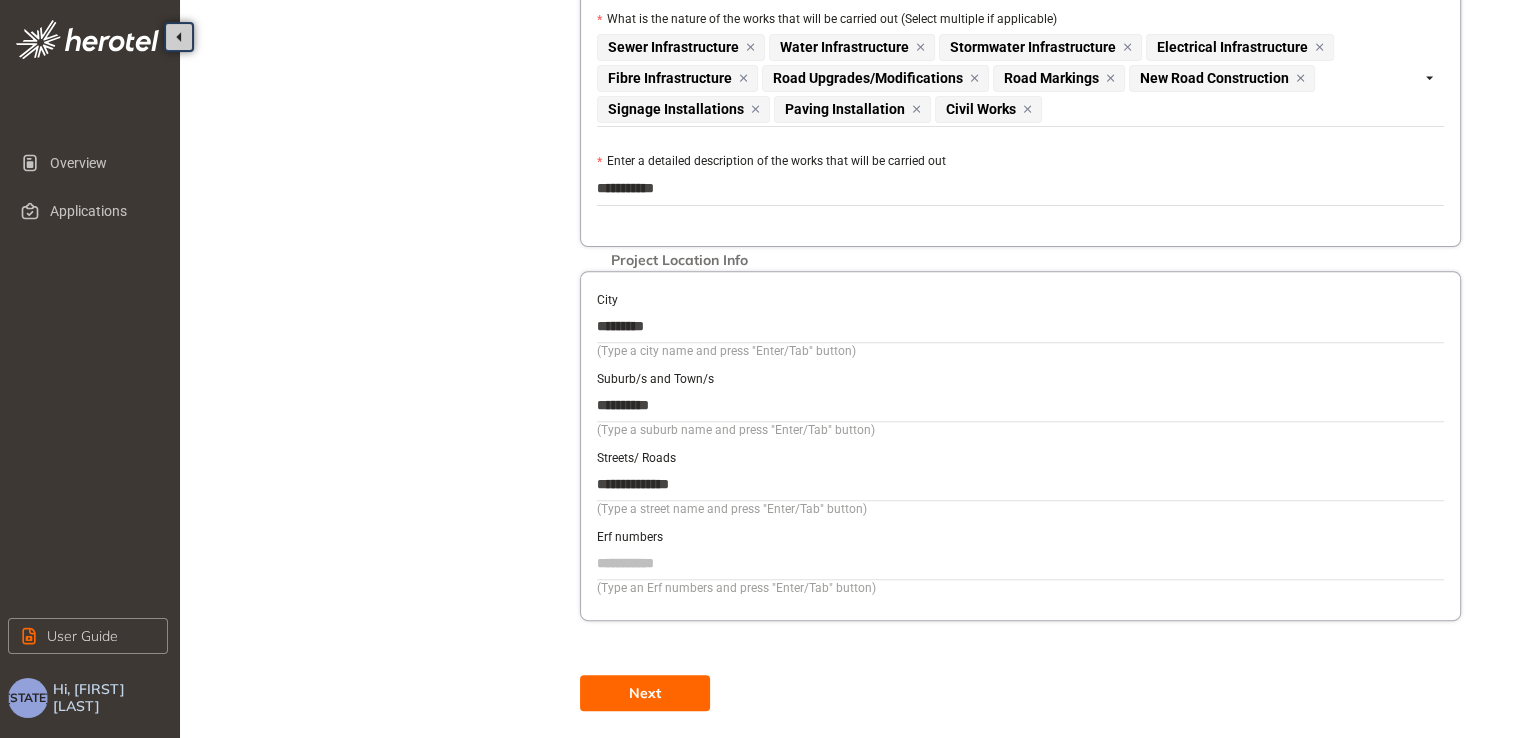 scroll, scrollTop: 701, scrollLeft: 0, axis: vertical 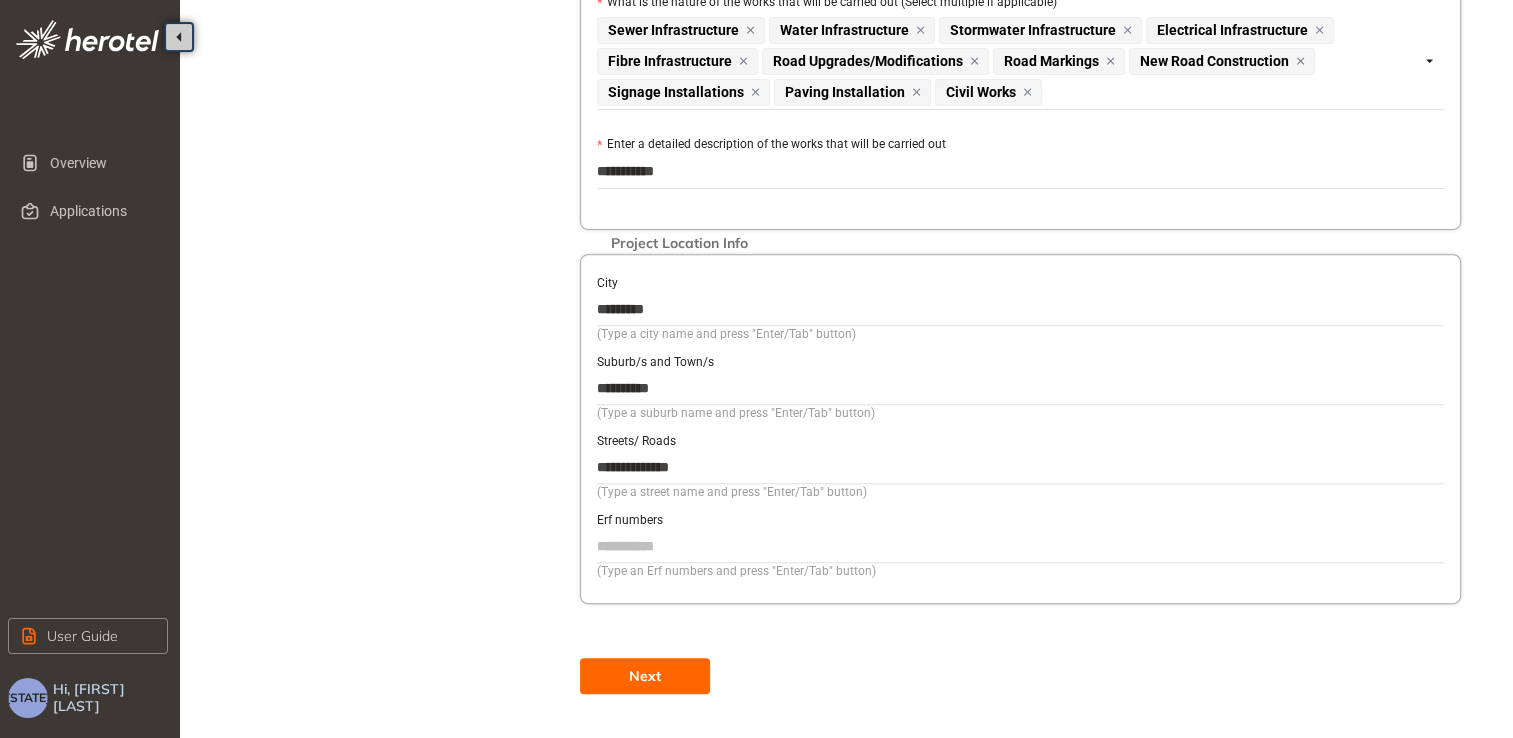 click on "Next" at bounding box center [645, 676] 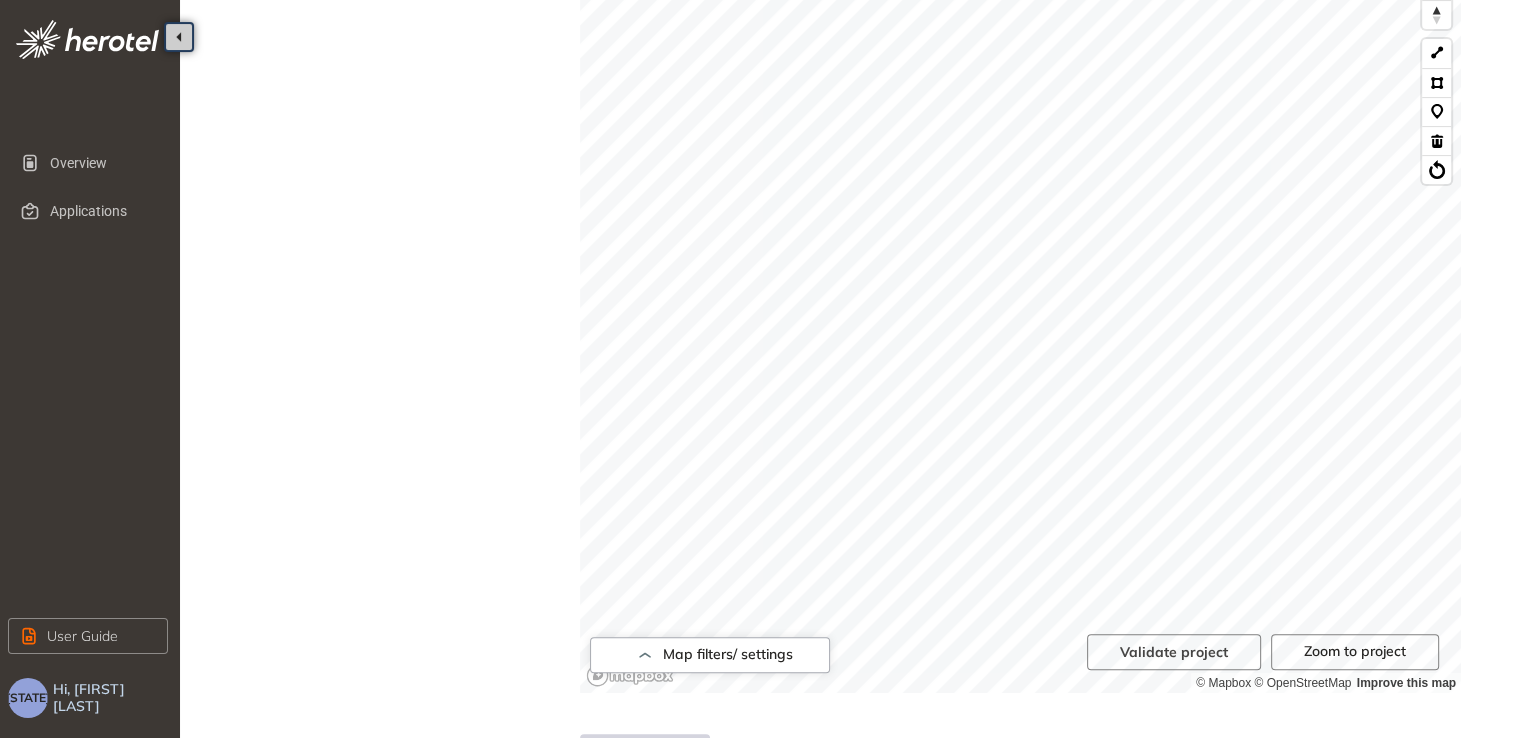 scroll, scrollTop: 612, scrollLeft: 0, axis: vertical 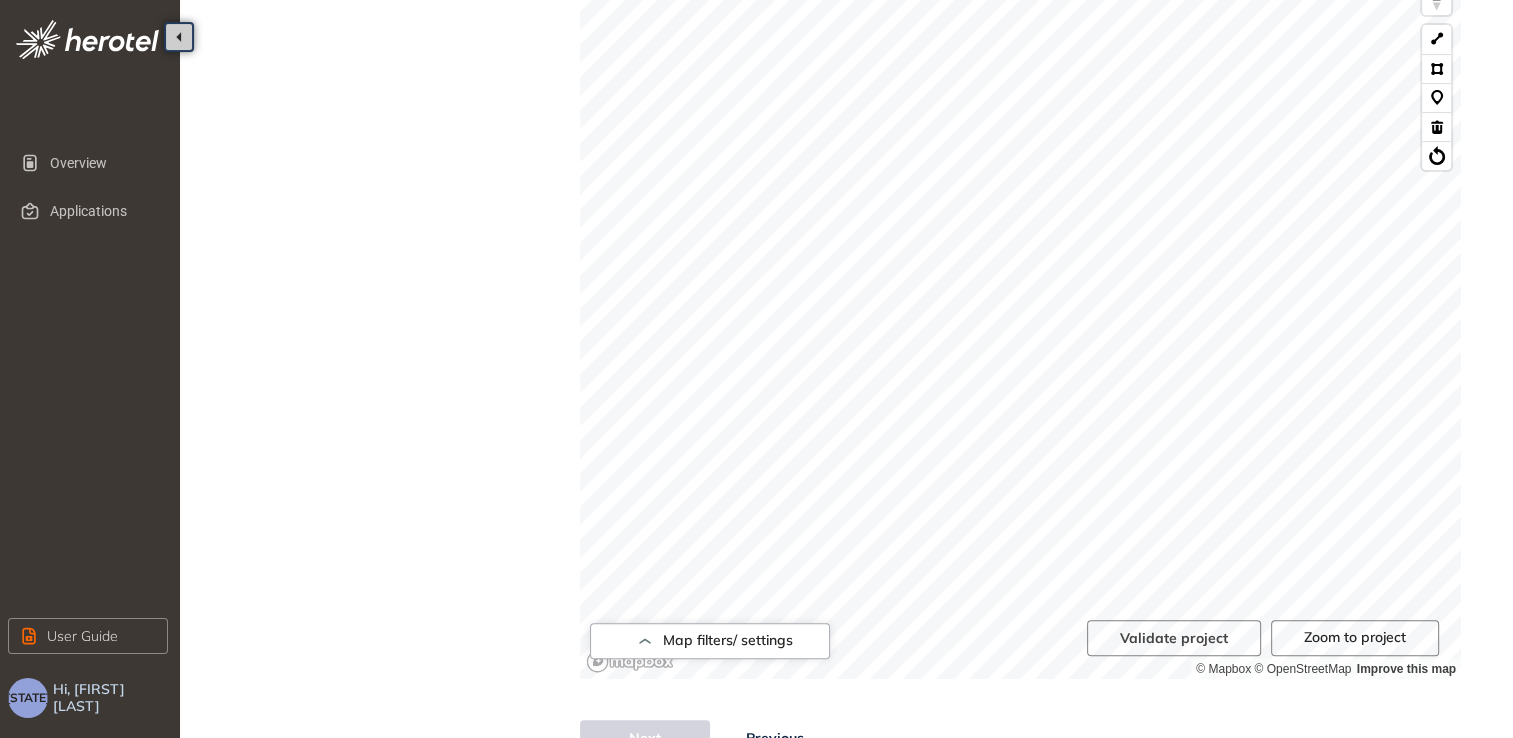 click on "Project Details Location Confirmation Upload documents Location Confirmation Indicate your project location here Use the drawing tools on the map to mark your project’s location and coverage, or upload a KML file with your project route already plotted. Based on this information, the system will determine whether any of our services are affected and outline the relevant requirements and next steps If uploading a KML file, ensure it includes only the specific project route. Additional planning data may cause upload issues. Size of the uploaded file should not exceed the limit of 10MB See more details Project limitations: Line routes: max 150 km Polygon areas: max 40 km² Upload KML file 0% We are retrieving and analyzing a large volume of data, which may take a few moments. The speed of this process depends on your project size and internet connection. Please stay on this page until the process is complete. Map filters/ settings 1 km © Mapbox   © OpenStreetMap   Improve this map Validate project Next" at bounding box center (850, 93) 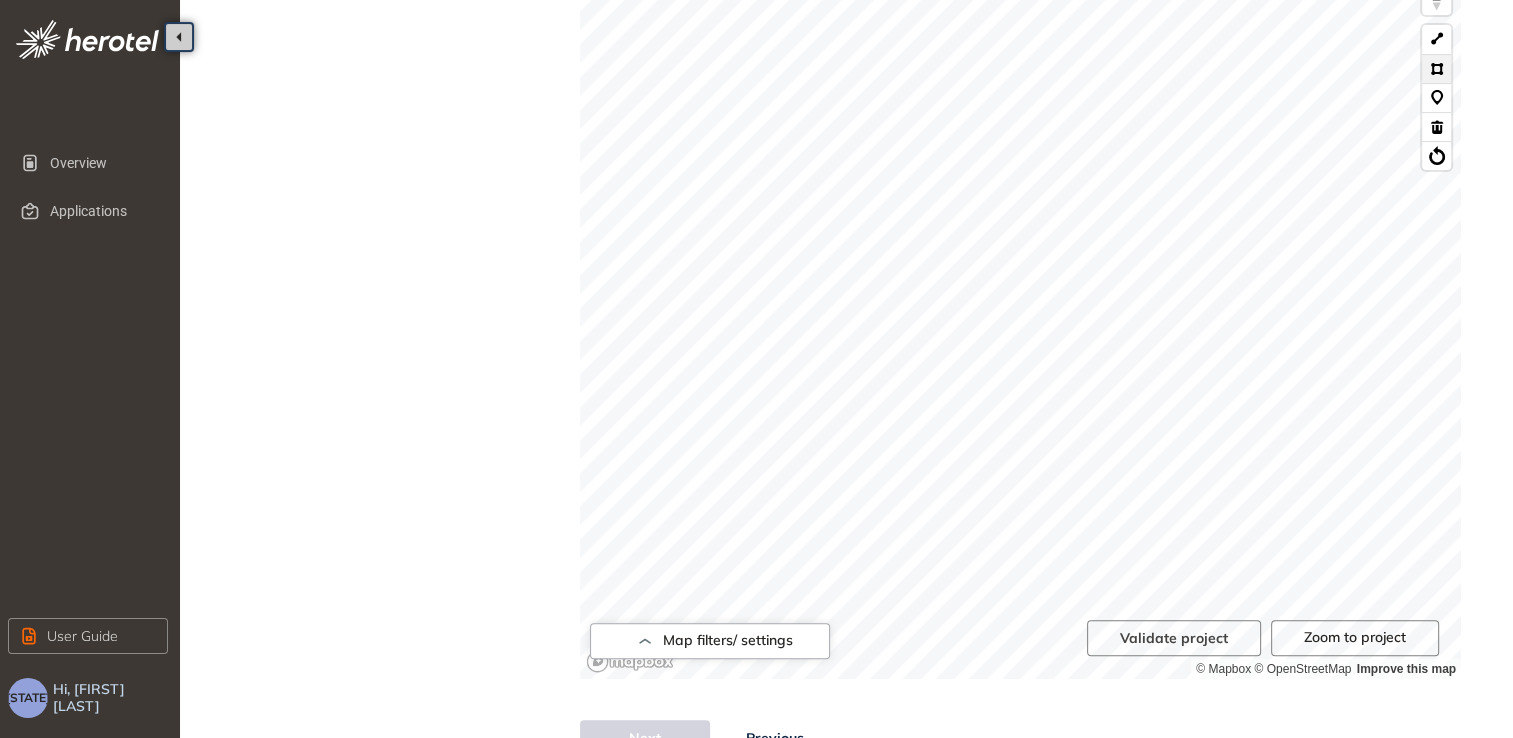 click at bounding box center (1436, 68) 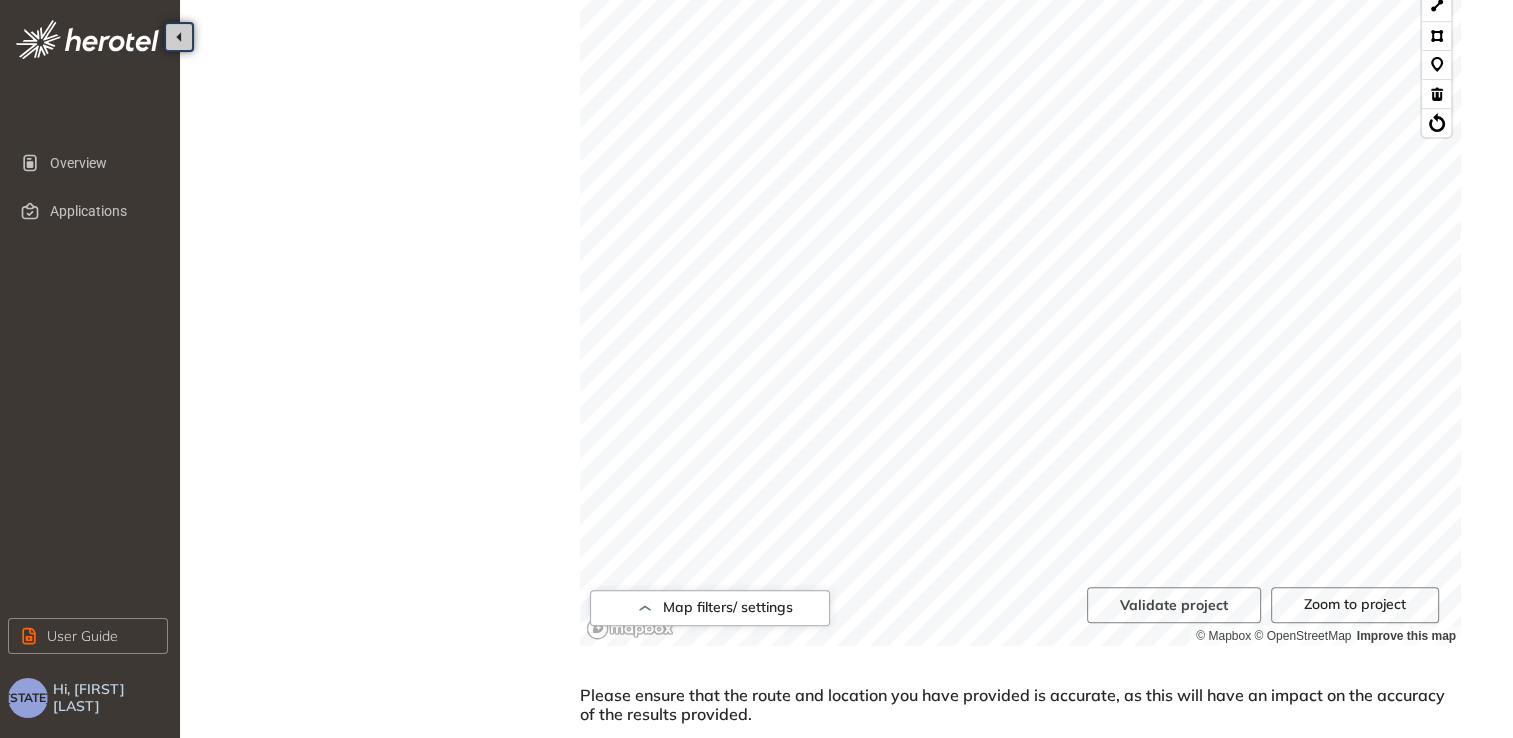 scroll, scrollTop: 740, scrollLeft: 0, axis: vertical 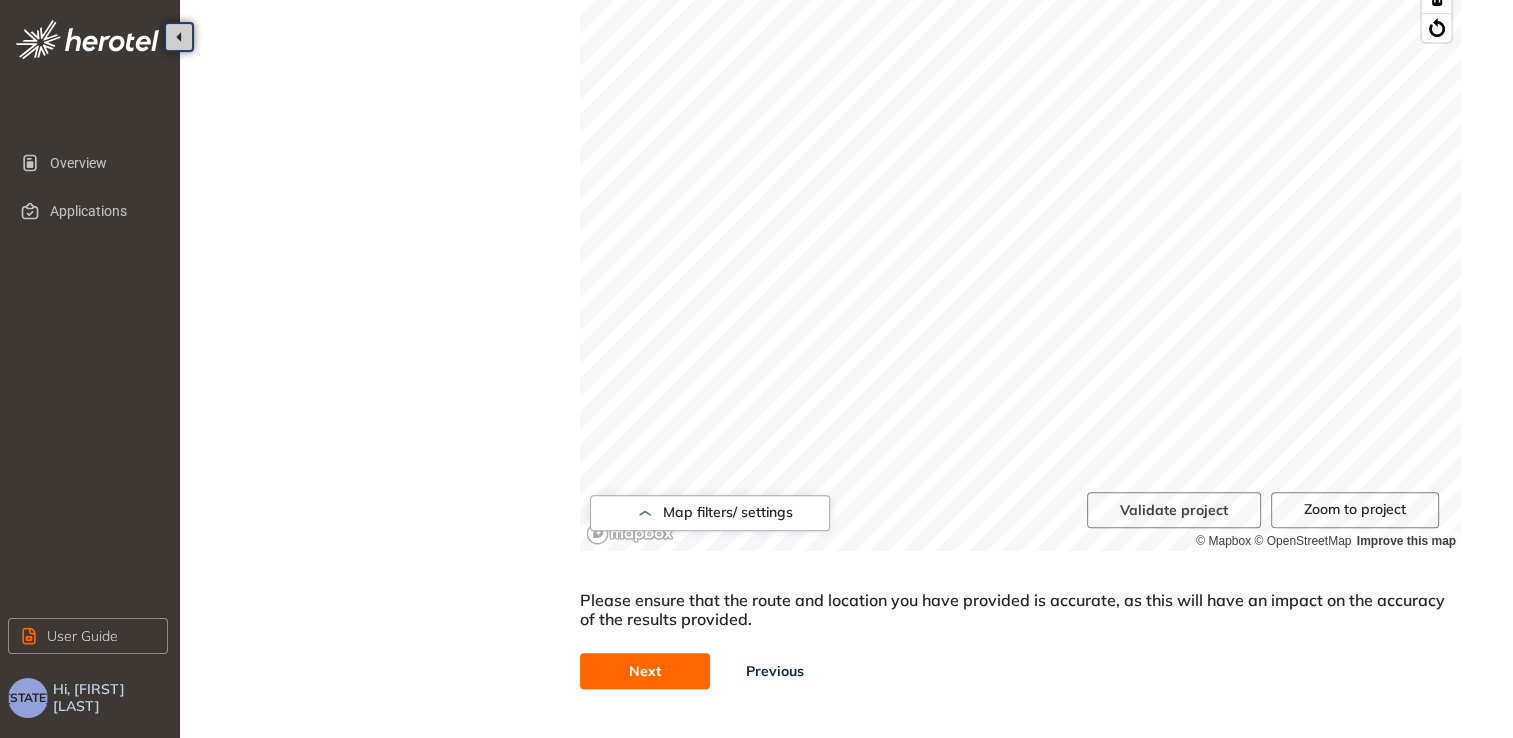 click on "Next" at bounding box center [645, 671] 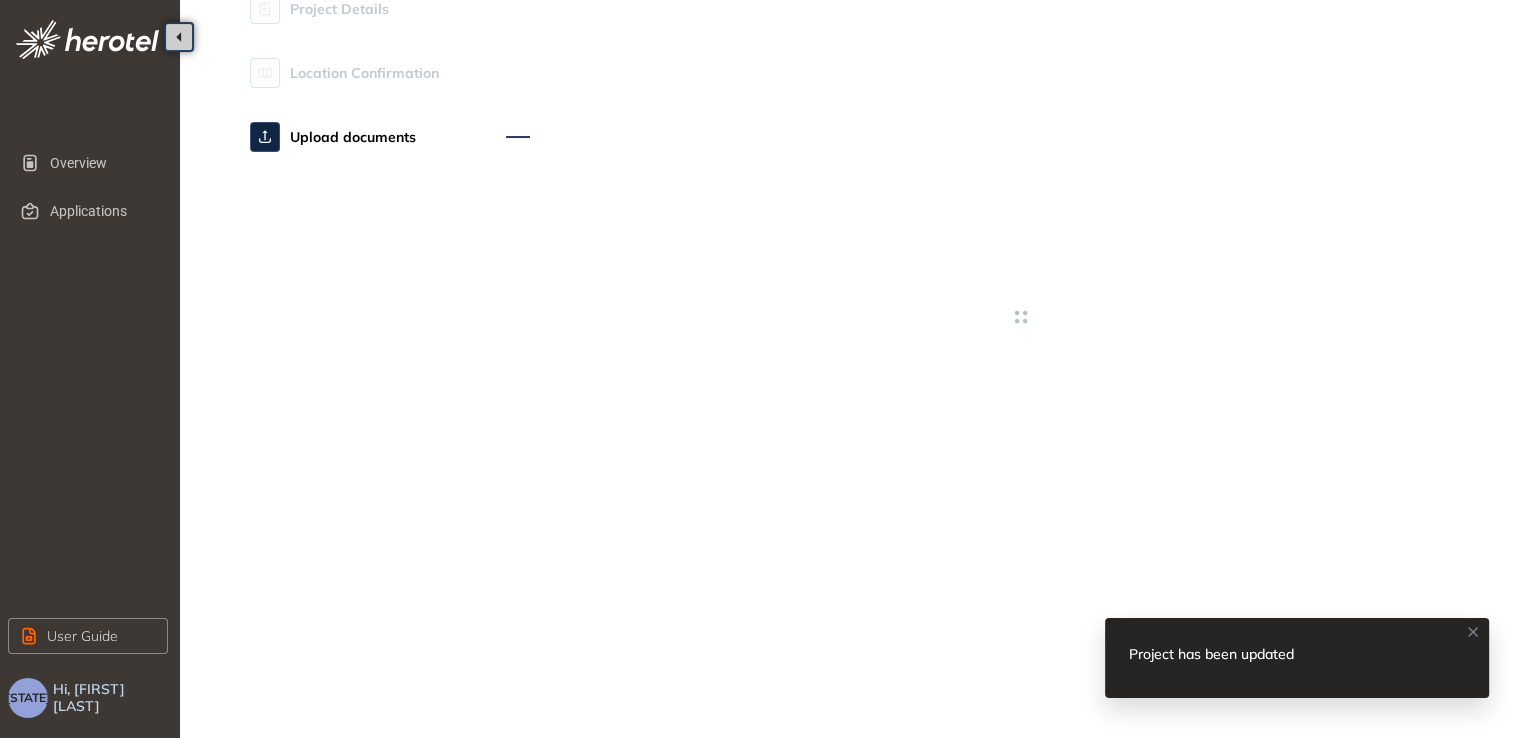 scroll, scrollTop: 0, scrollLeft: 0, axis: both 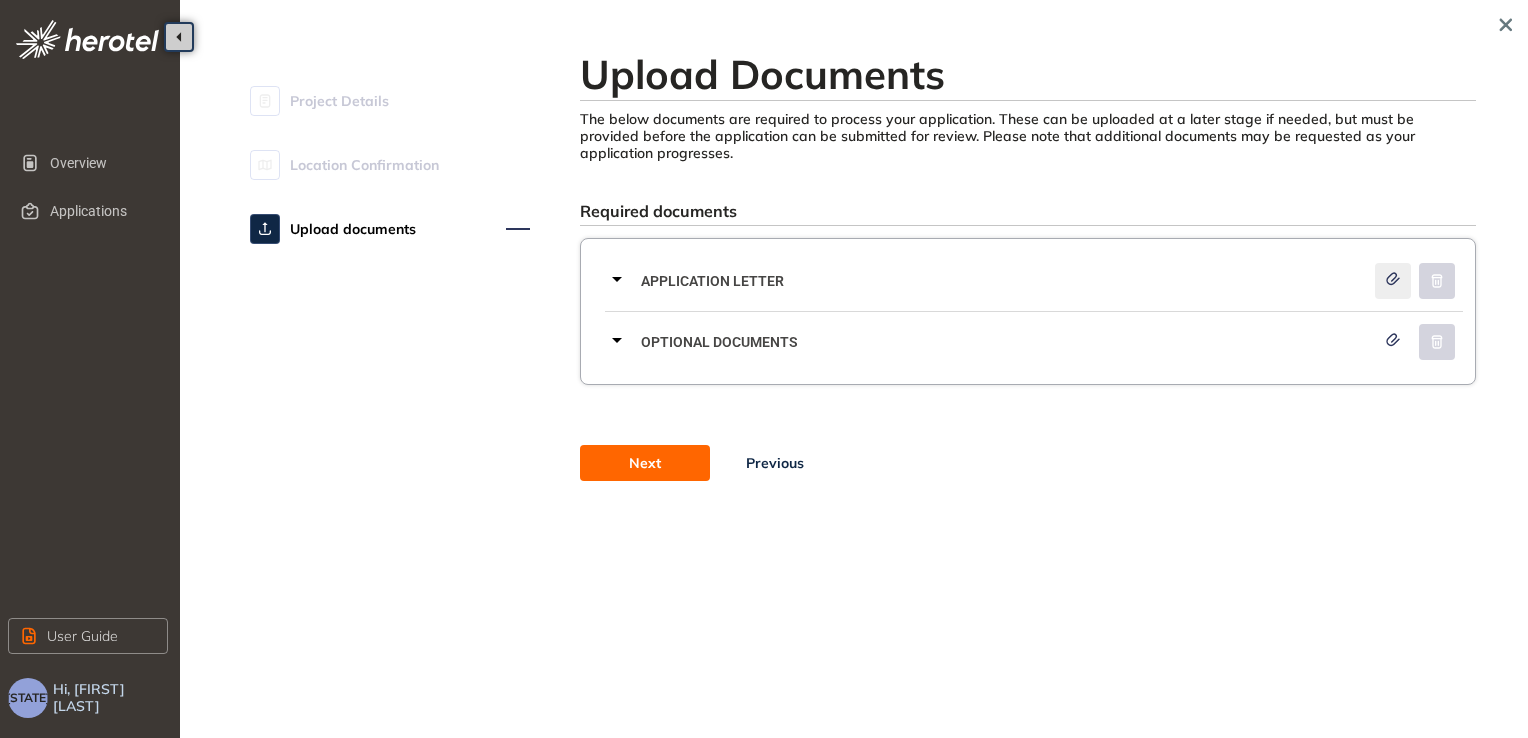click 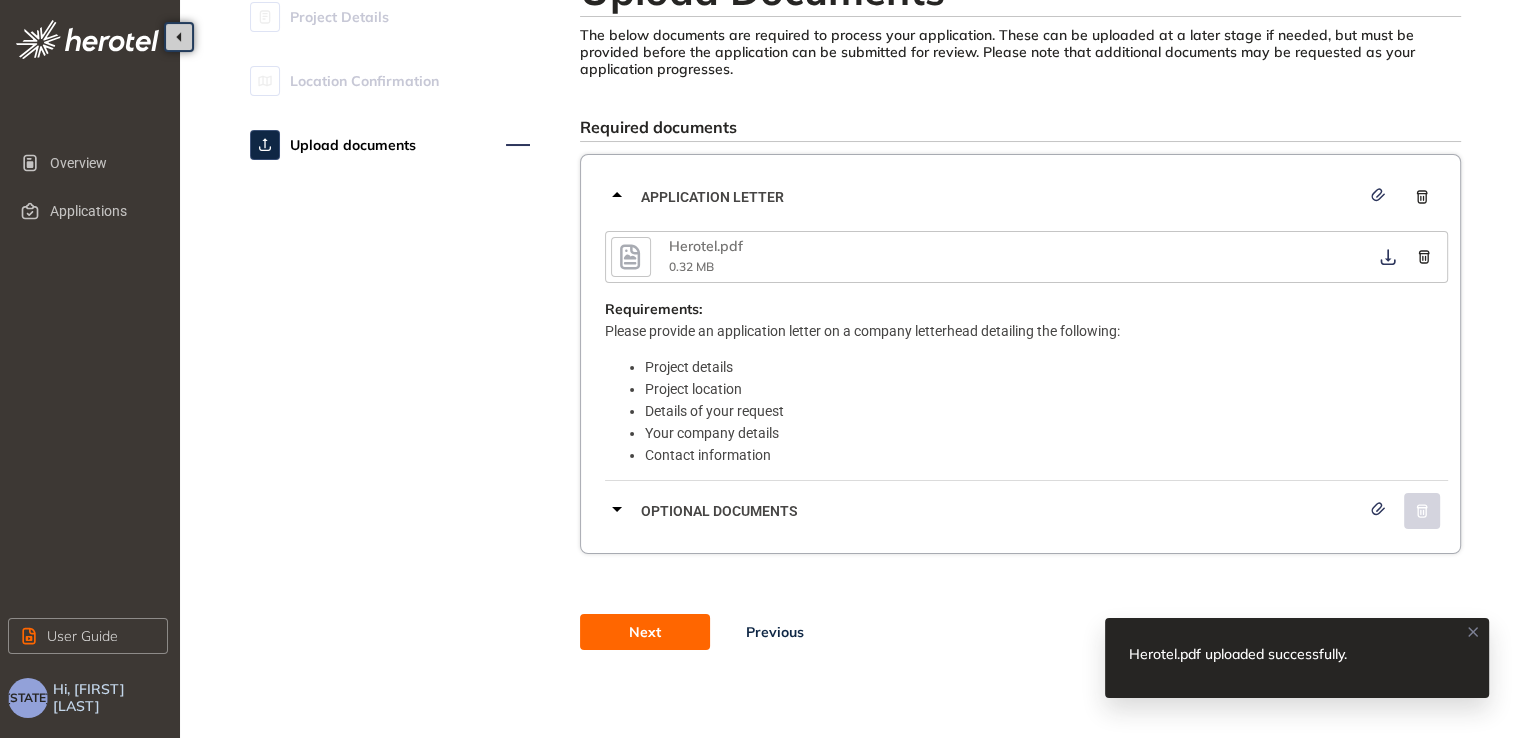 scroll, scrollTop: 84, scrollLeft: 0, axis: vertical 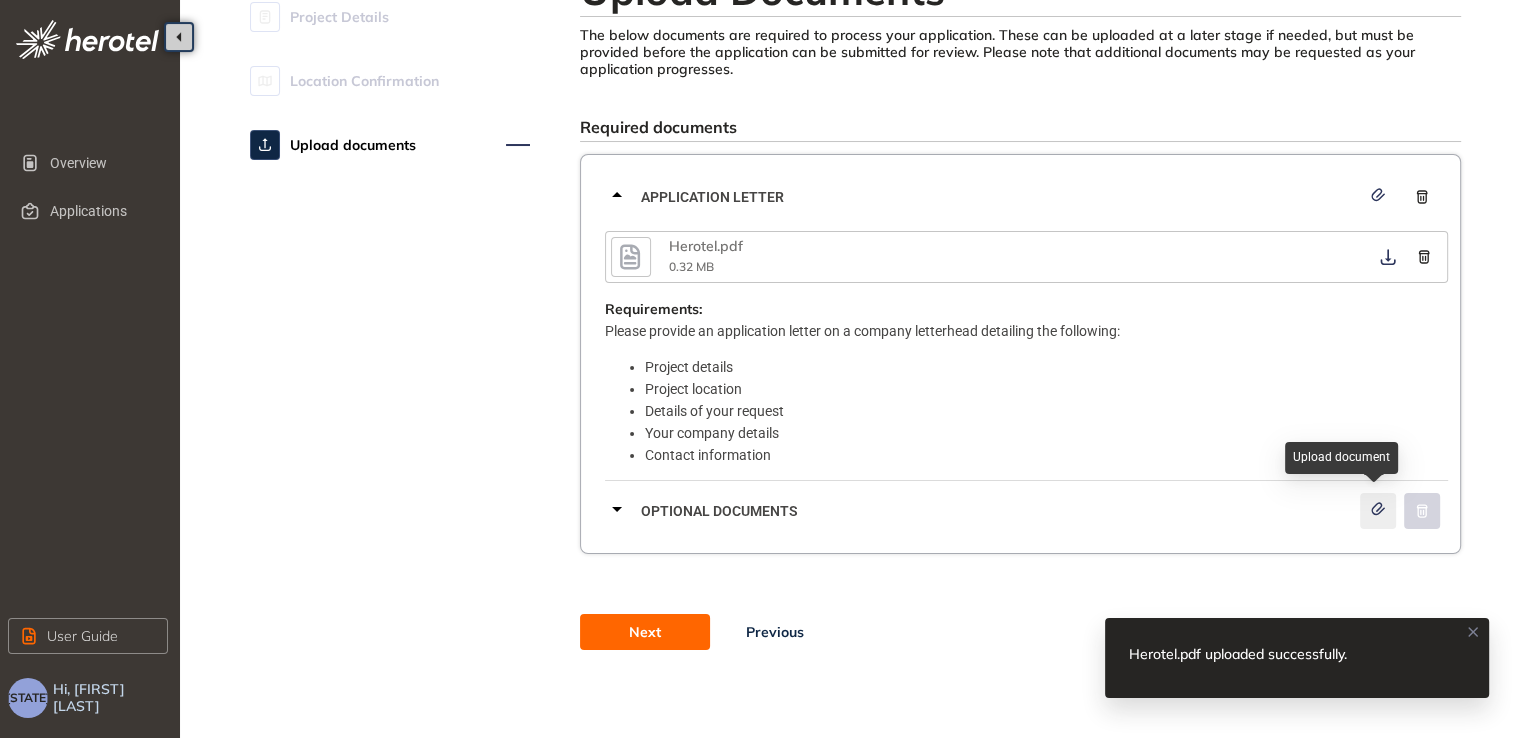click 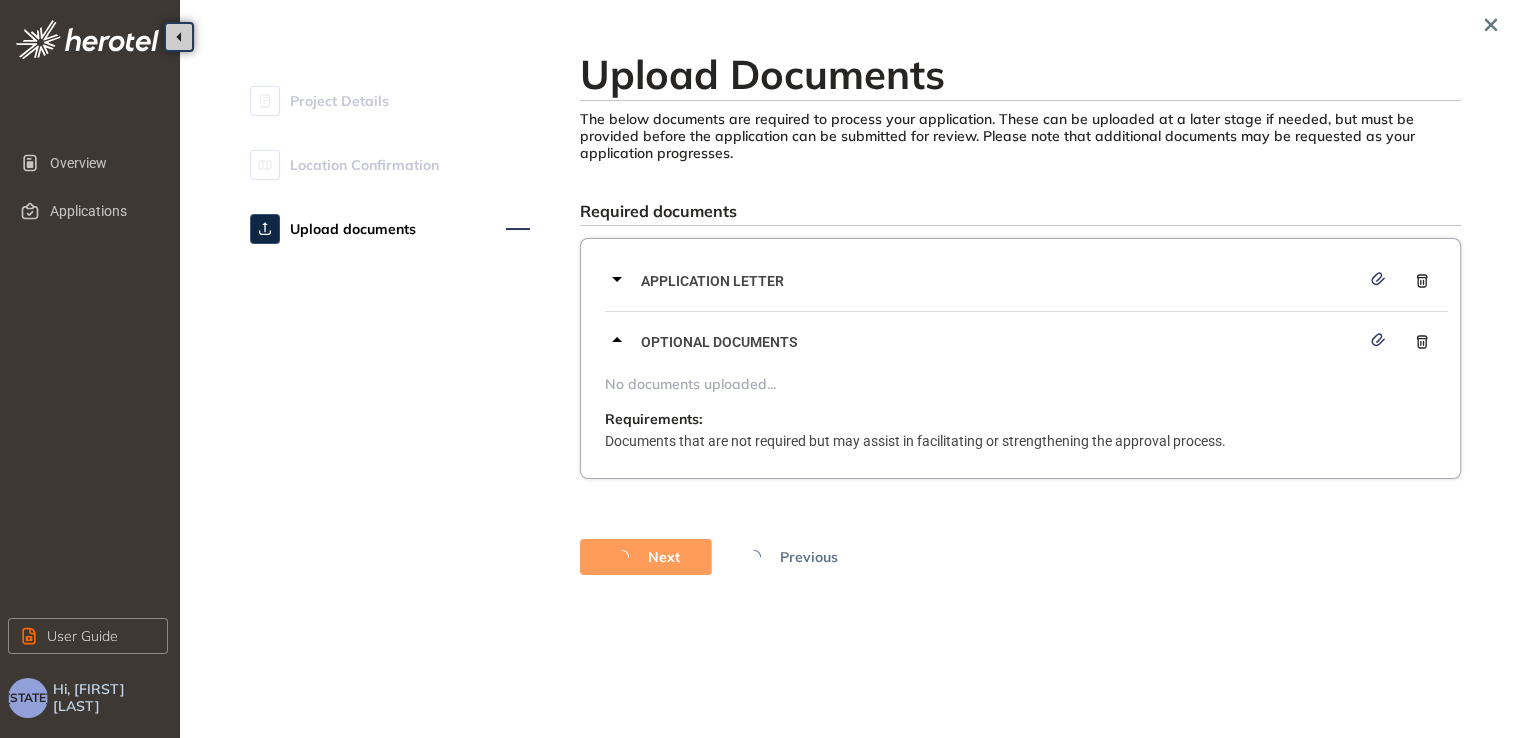 scroll, scrollTop: 0, scrollLeft: 0, axis: both 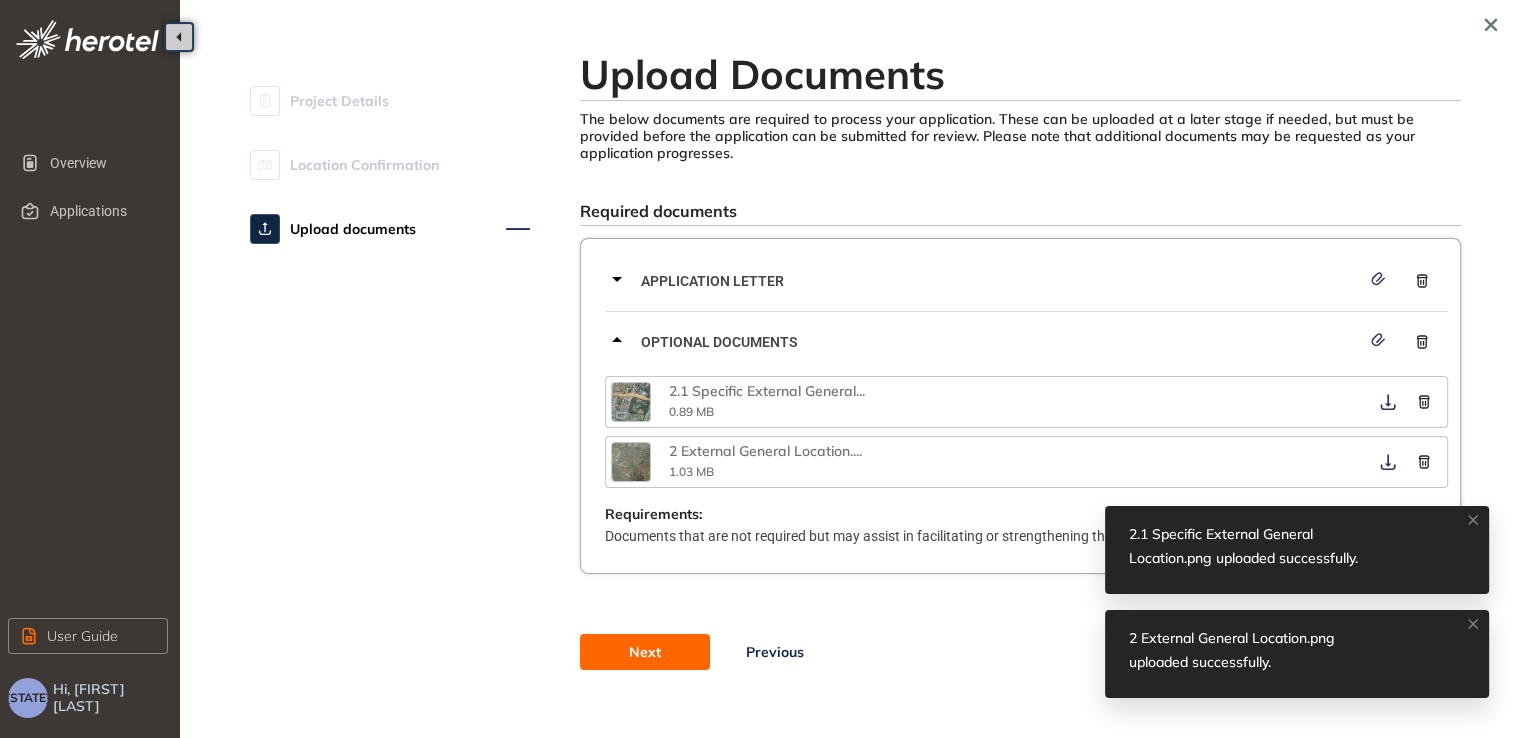 click on "Next" at bounding box center [645, 652] 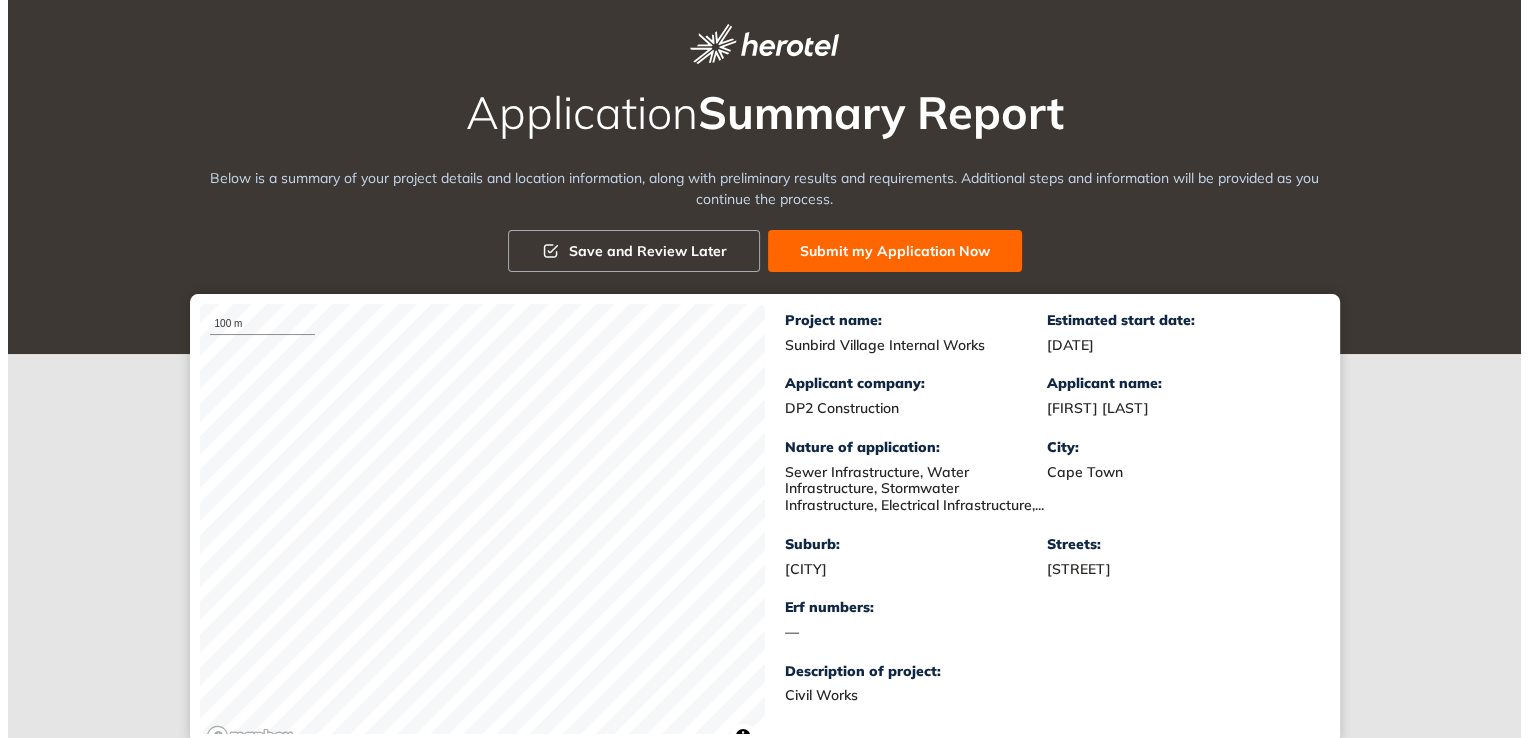 scroll, scrollTop: 0, scrollLeft: 0, axis: both 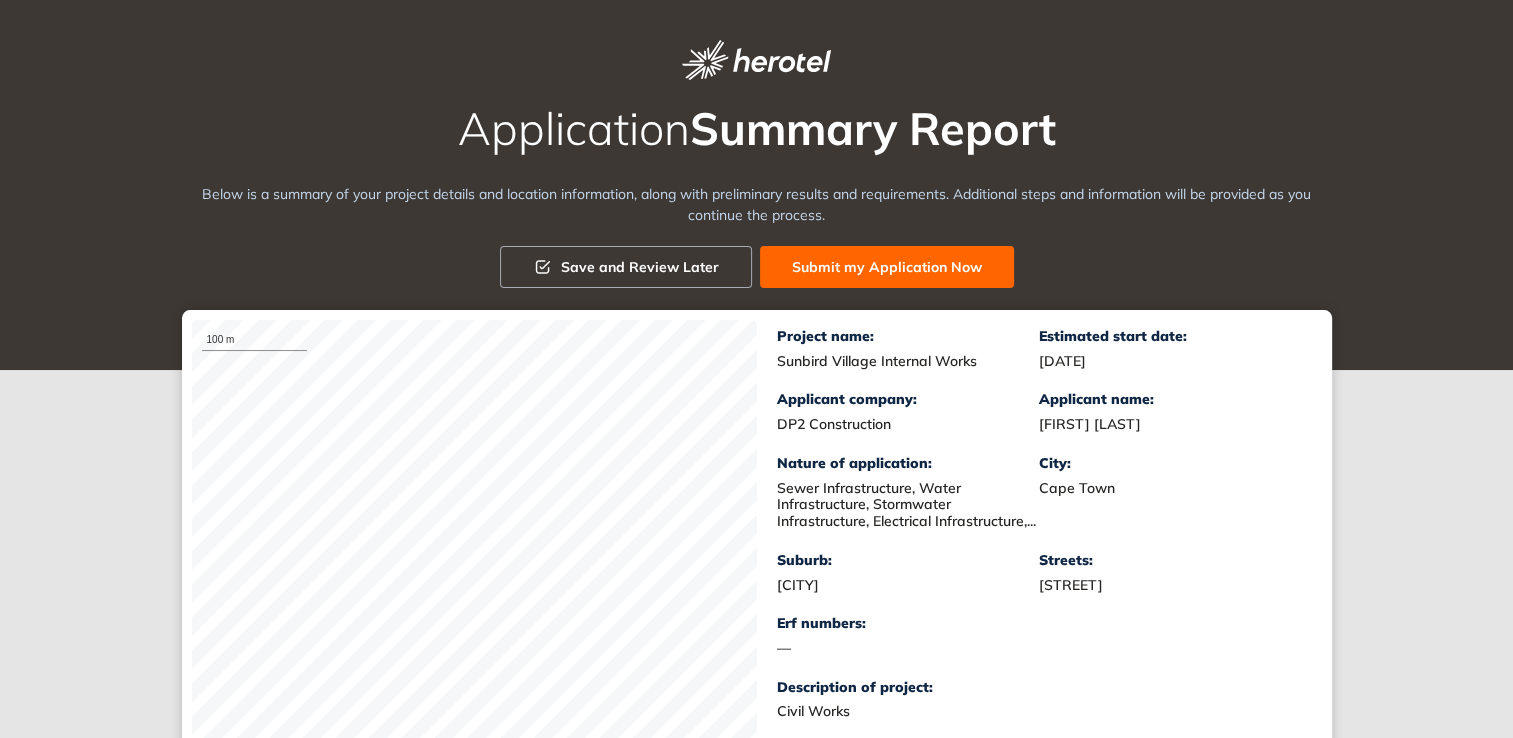 click on "Submit my Application Now" at bounding box center [887, 267] 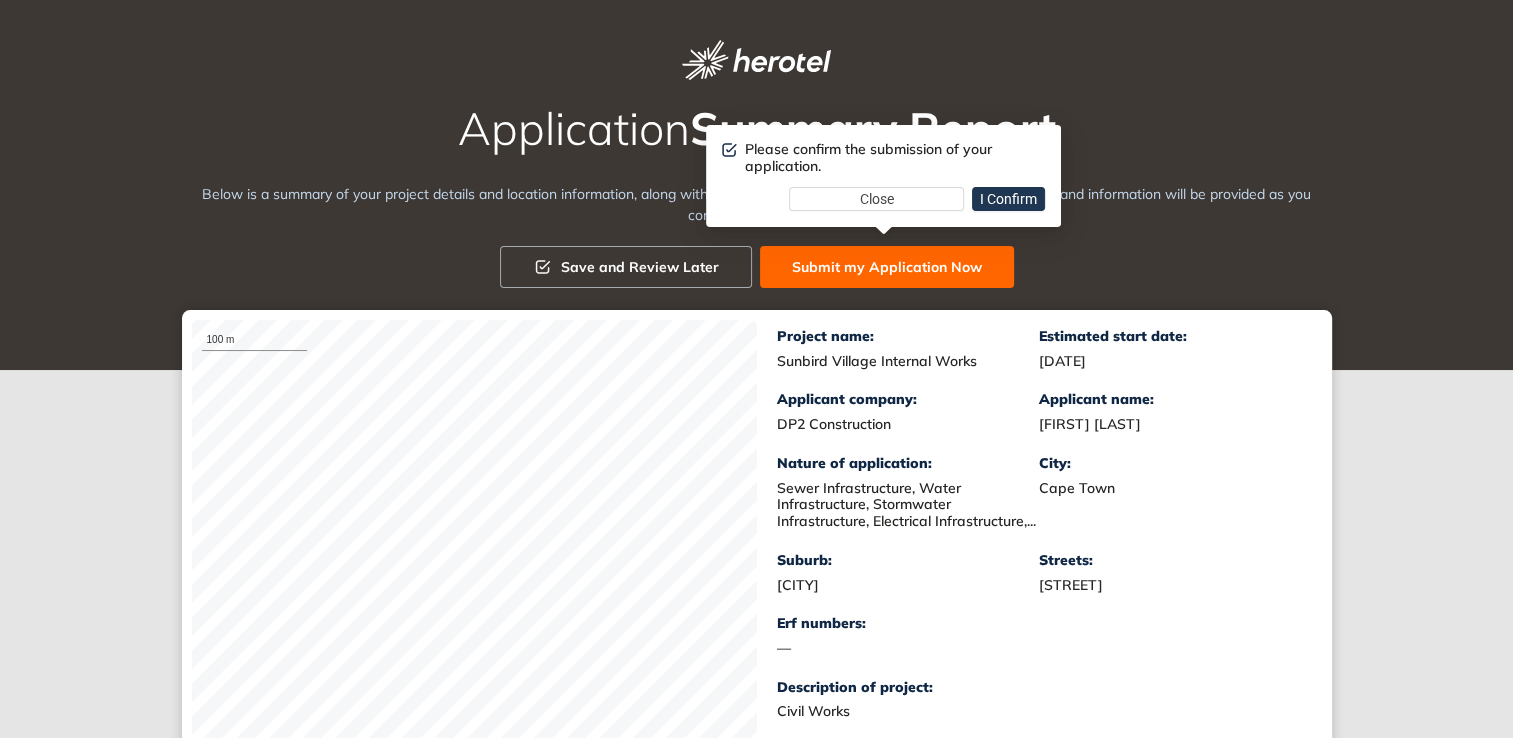 click on "I Confirm" at bounding box center [1008, 199] 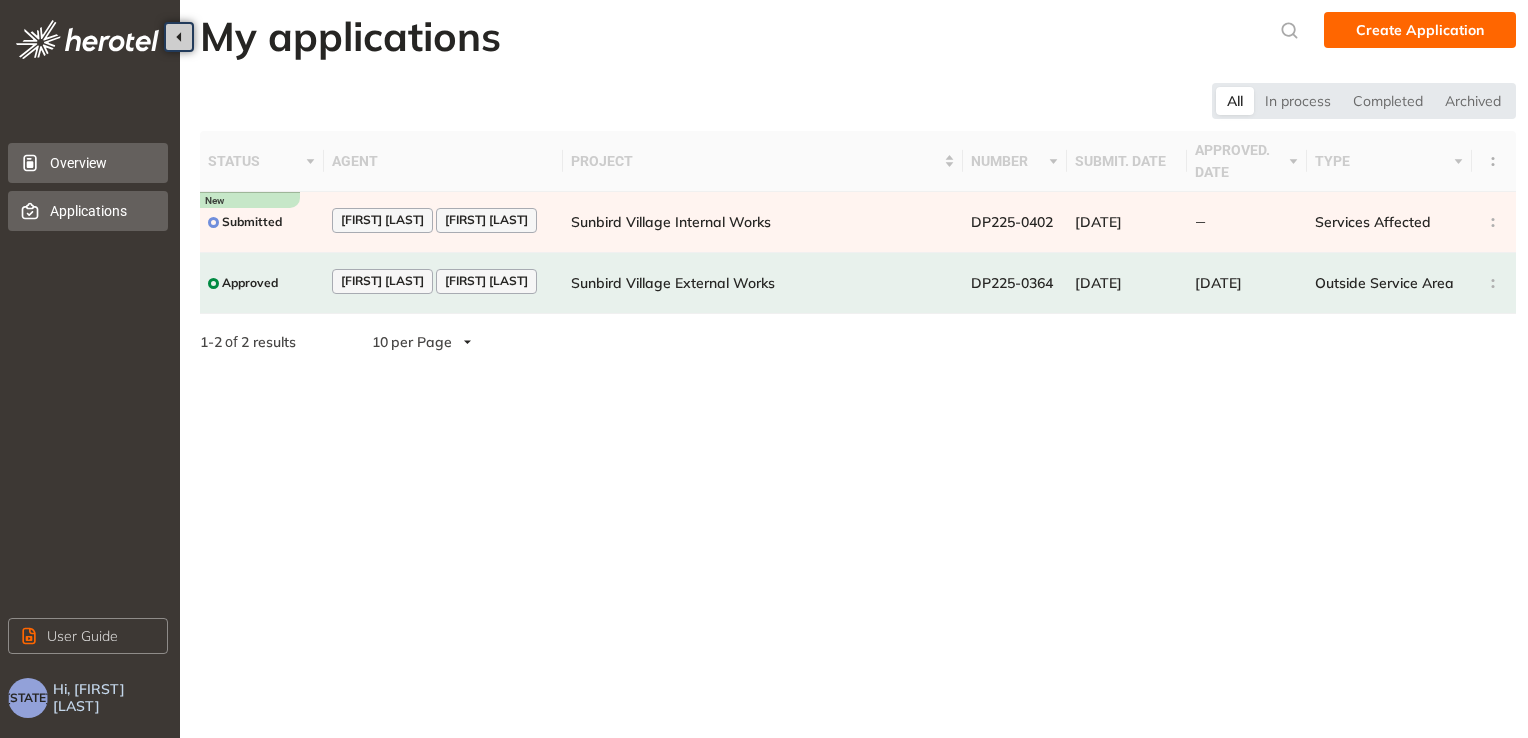 click on "Overview" at bounding box center (101, 163) 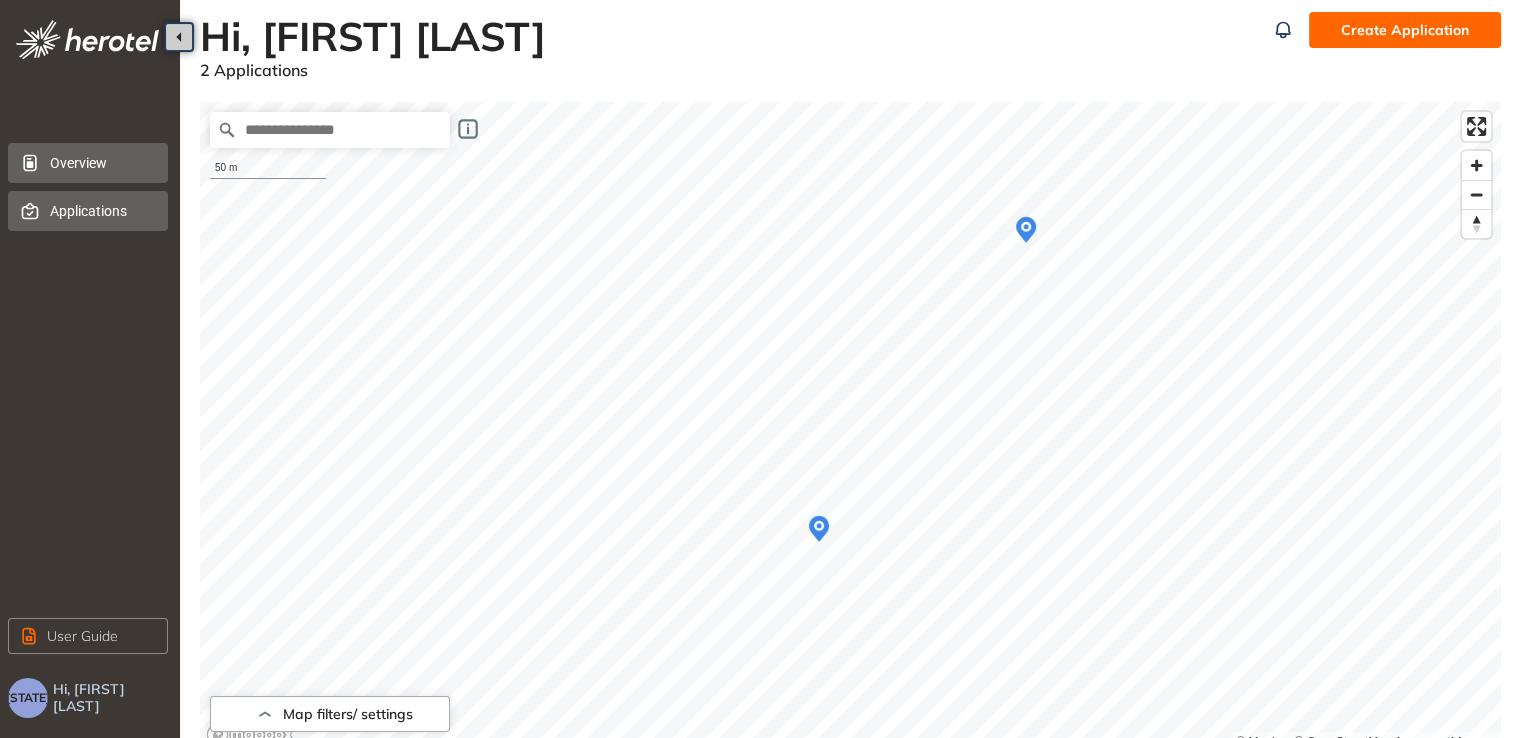click on "Applications" at bounding box center [101, 211] 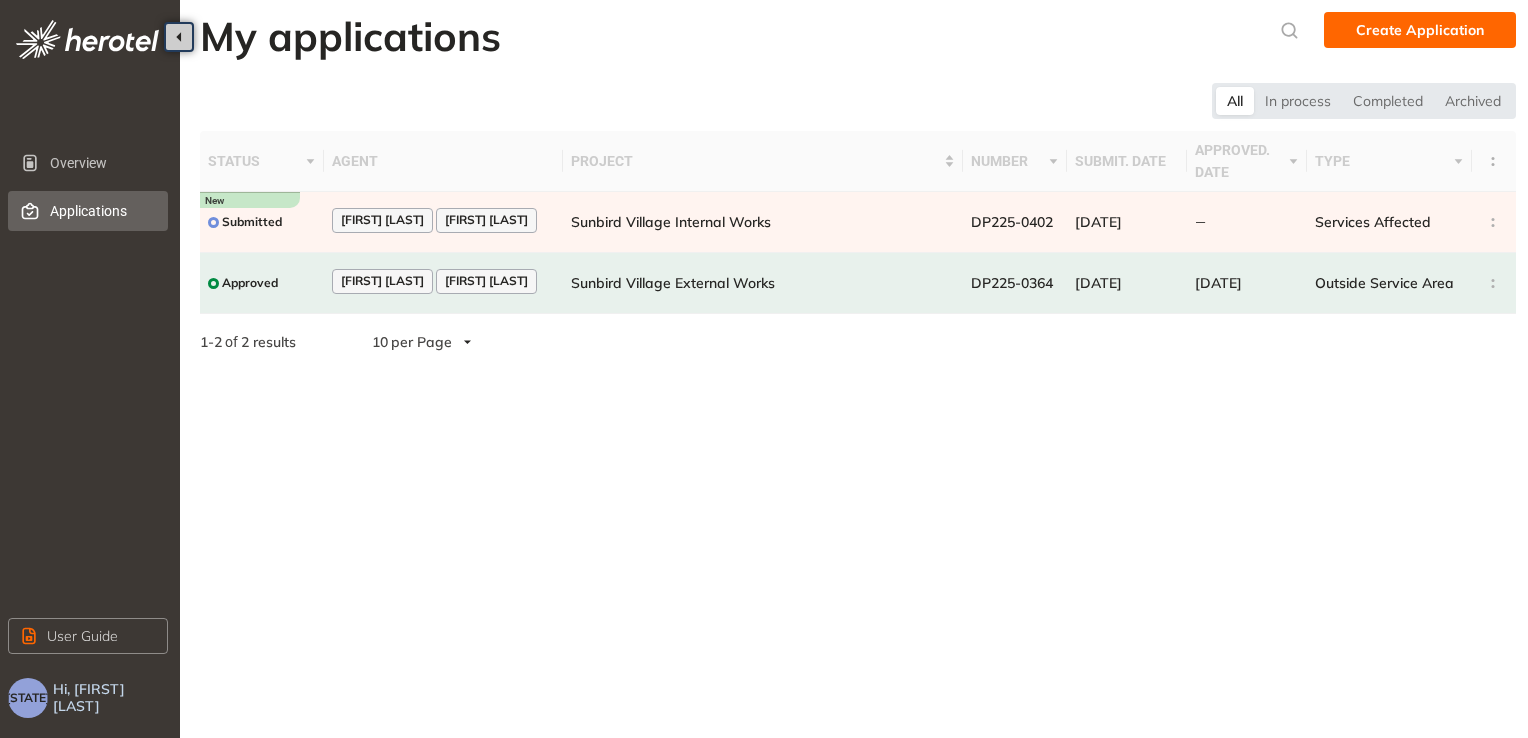 click 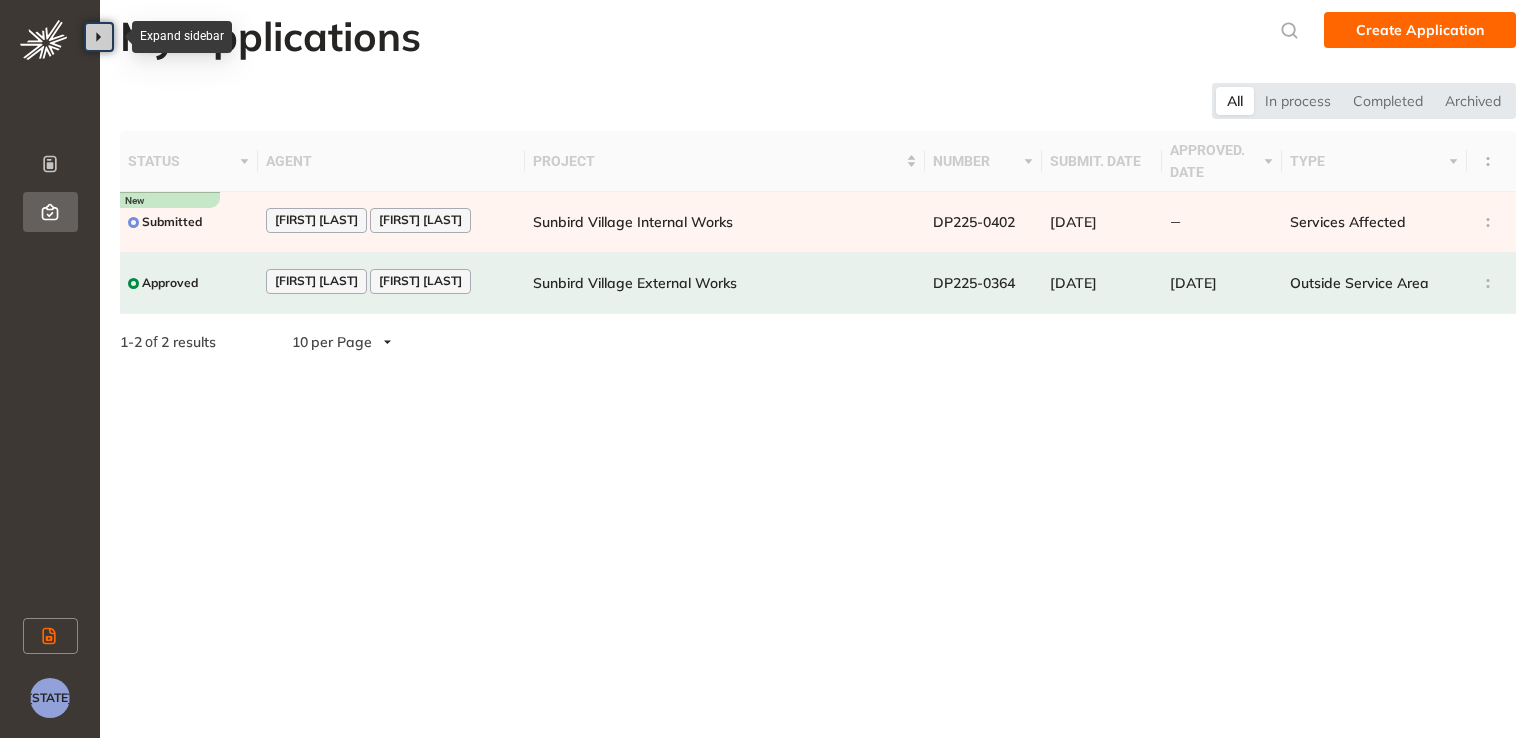click 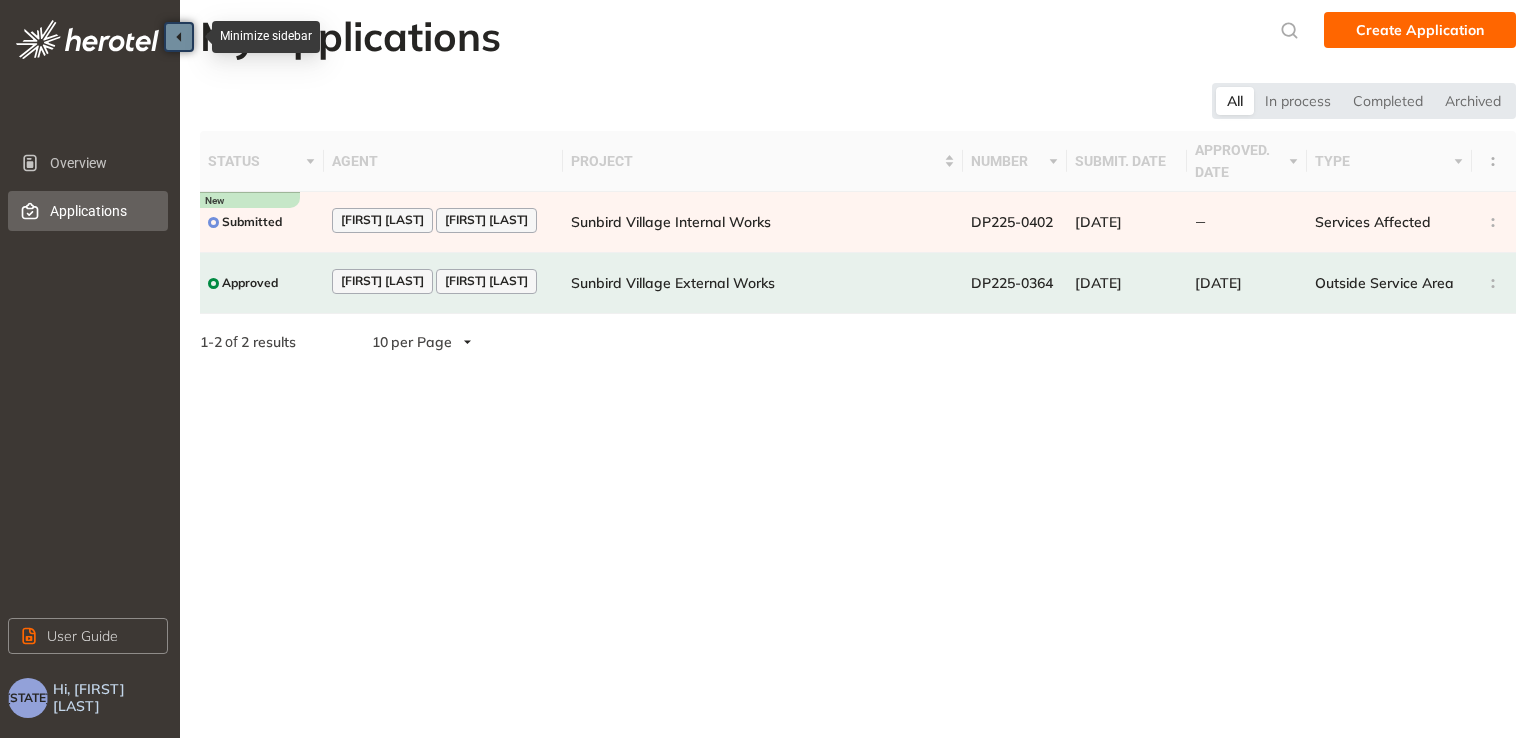 drag, startPoint x: 815, startPoint y: 67, endPoint x: 1061, endPoint y: 58, distance: 246.16458 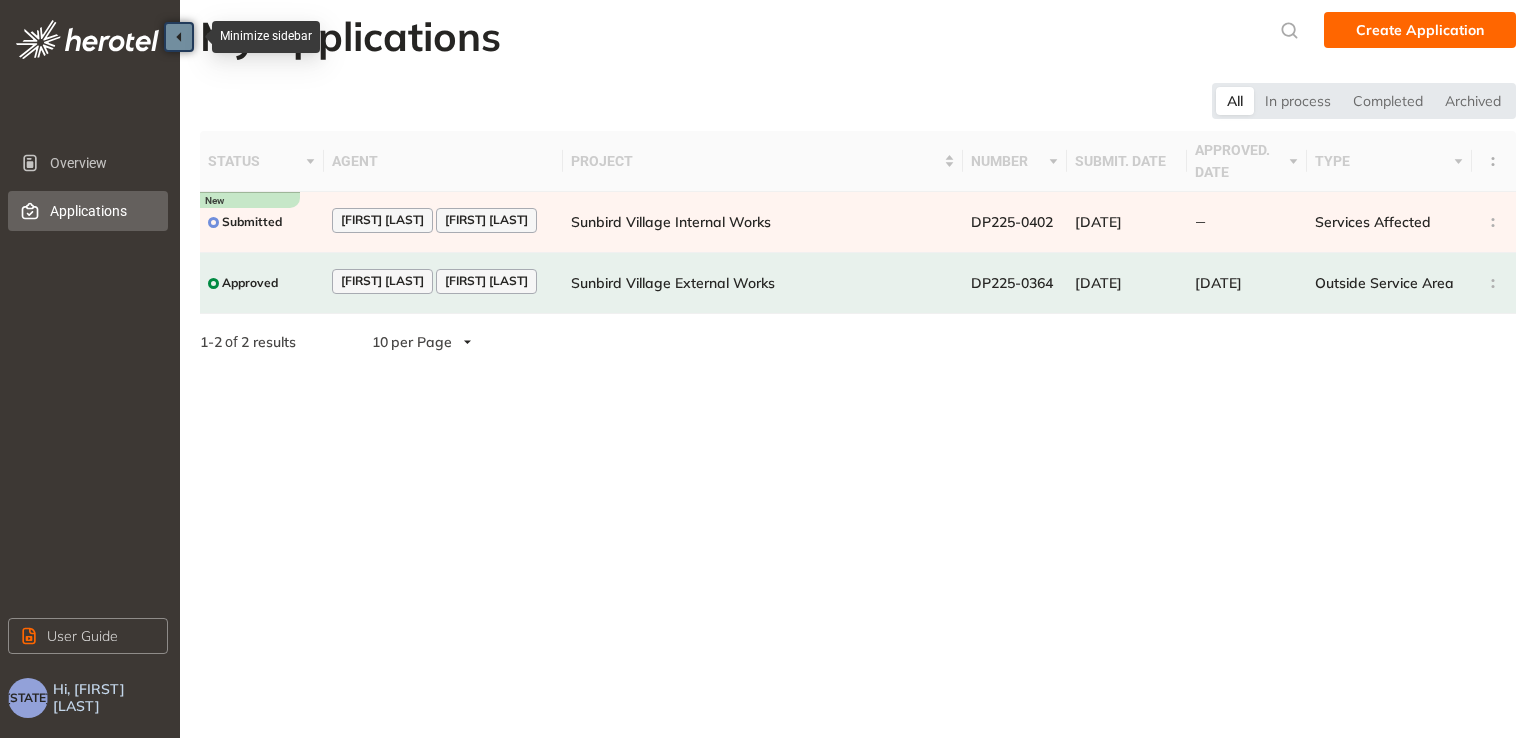 drag, startPoint x: 1497, startPoint y: 30, endPoint x: 783, endPoint y: 95, distance: 716.9526 